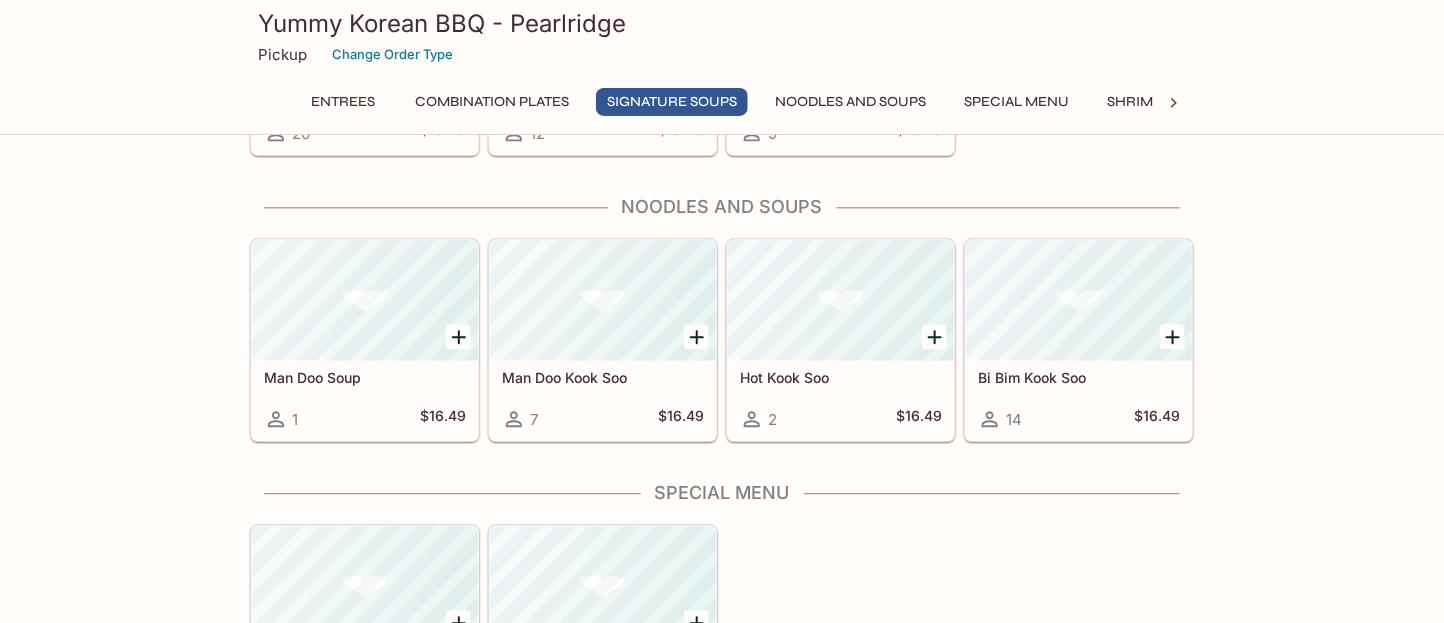 scroll, scrollTop: 2133, scrollLeft: 0, axis: vertical 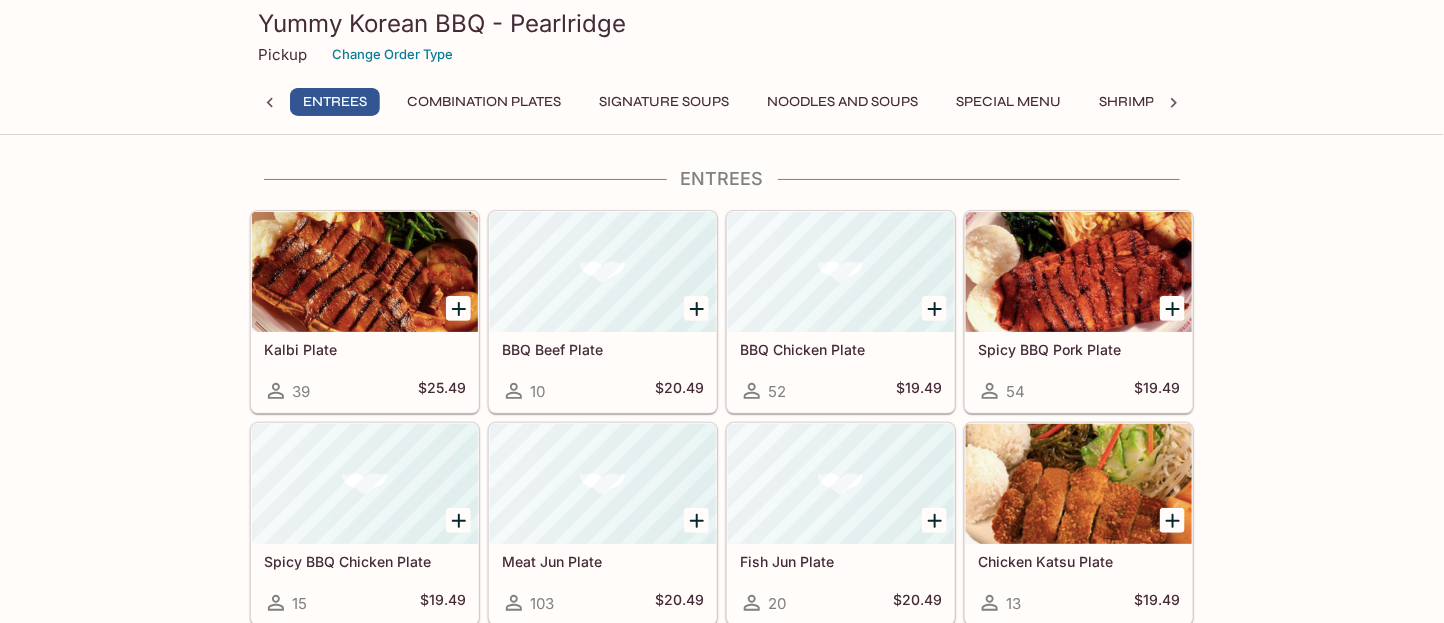 click 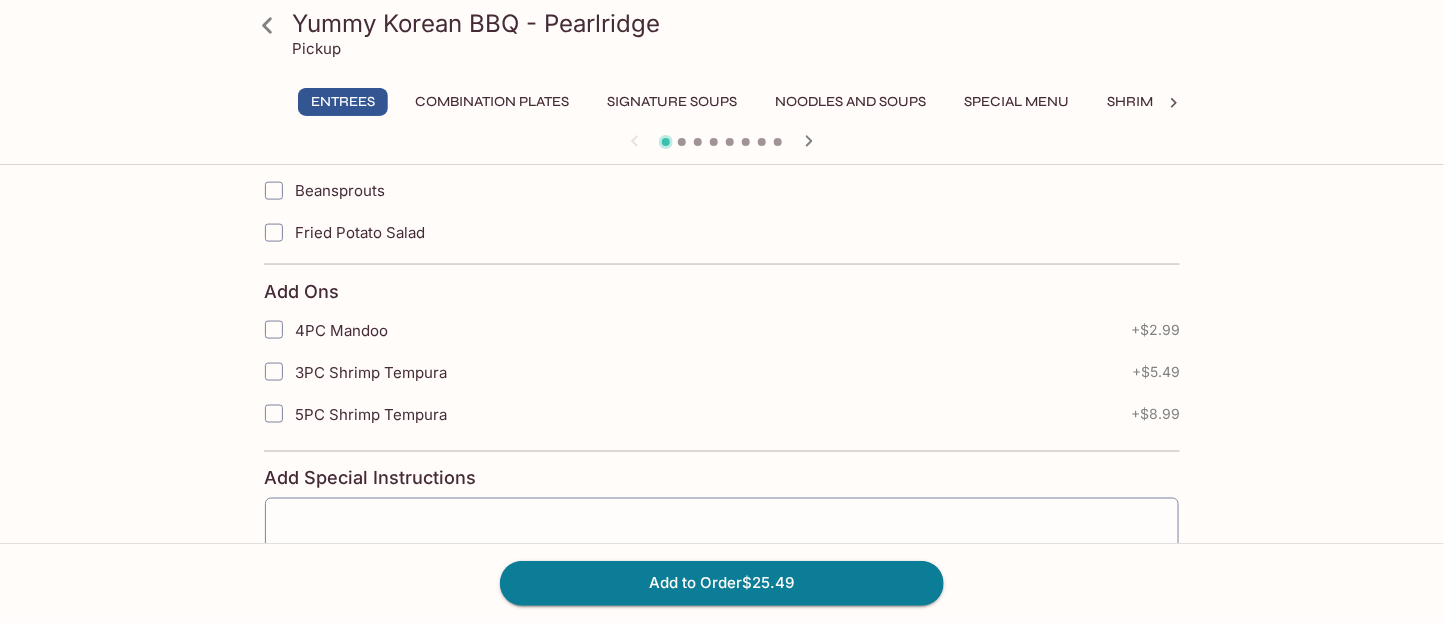 scroll, scrollTop: 3472, scrollLeft: 0, axis: vertical 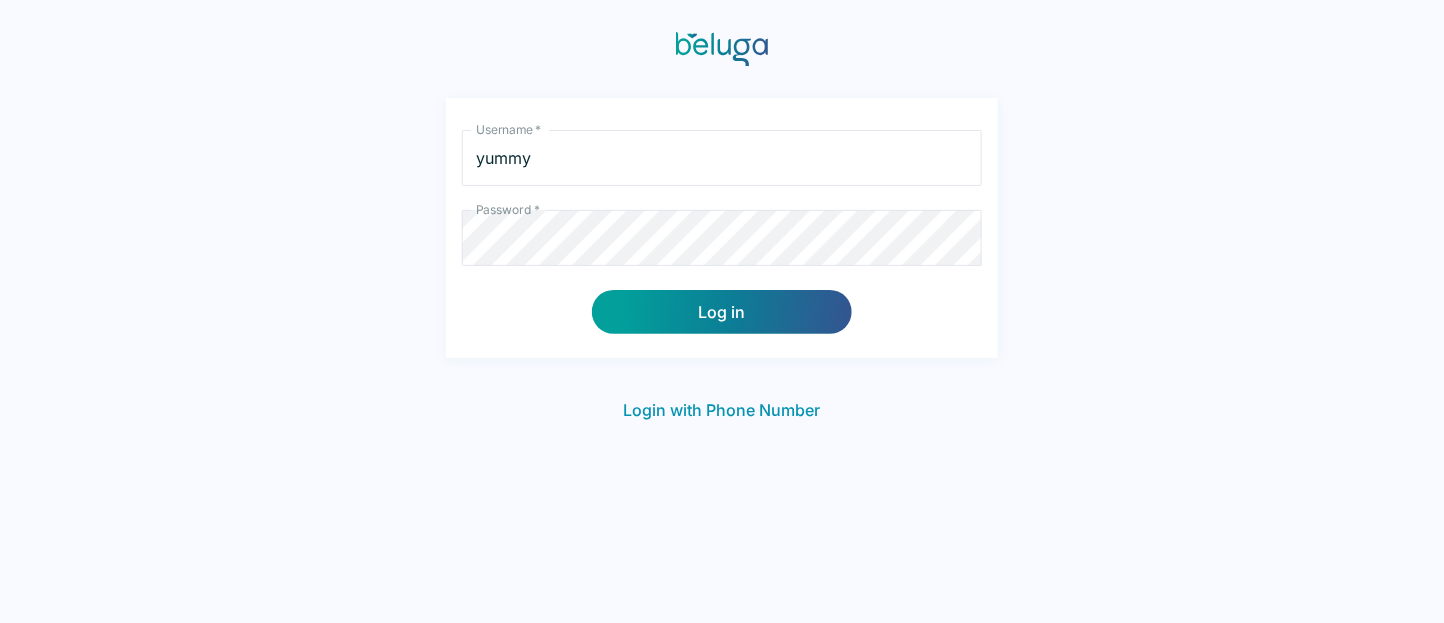 type on "yummy" 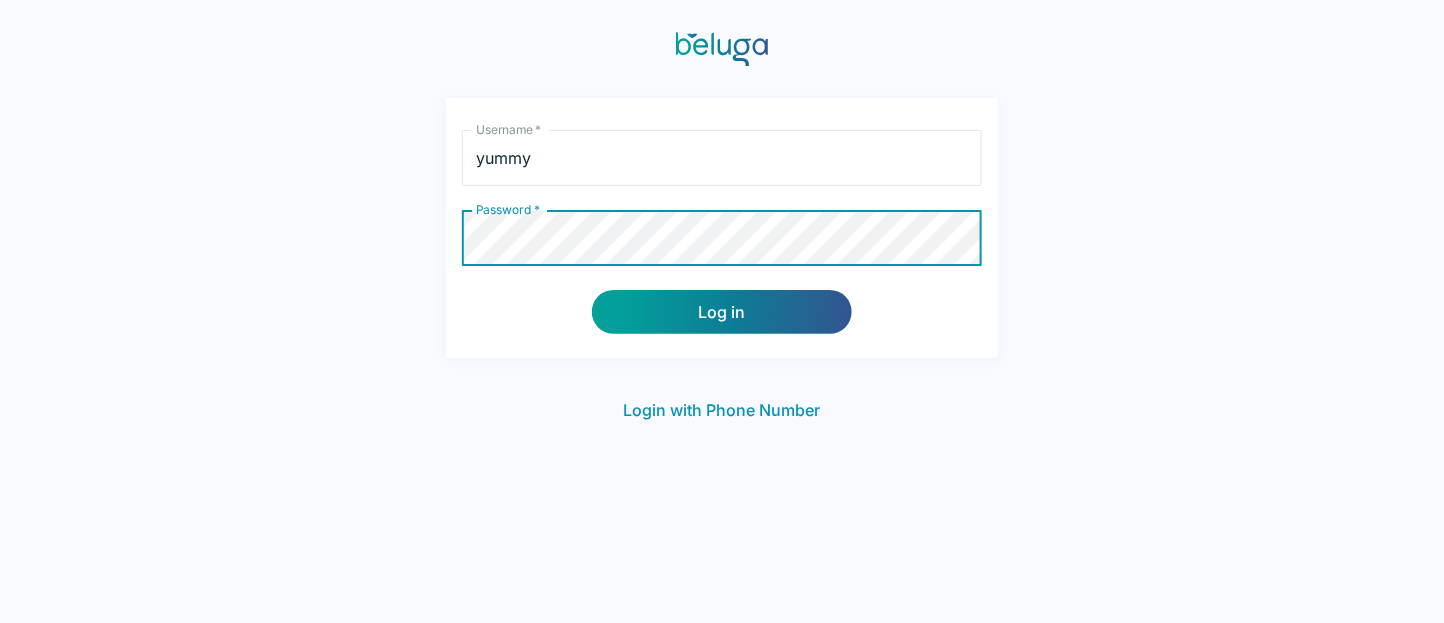 click on "Log in" at bounding box center [722, 312] 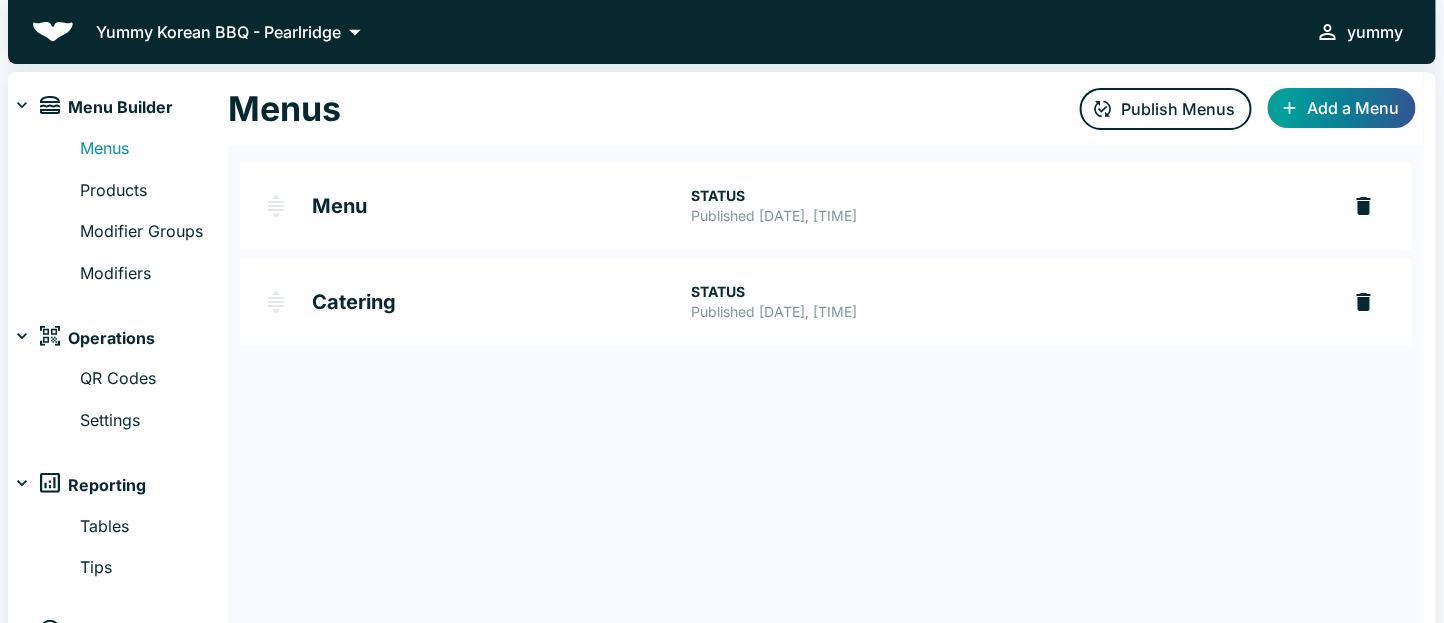 click on "Menu" at bounding box center [502, 206] 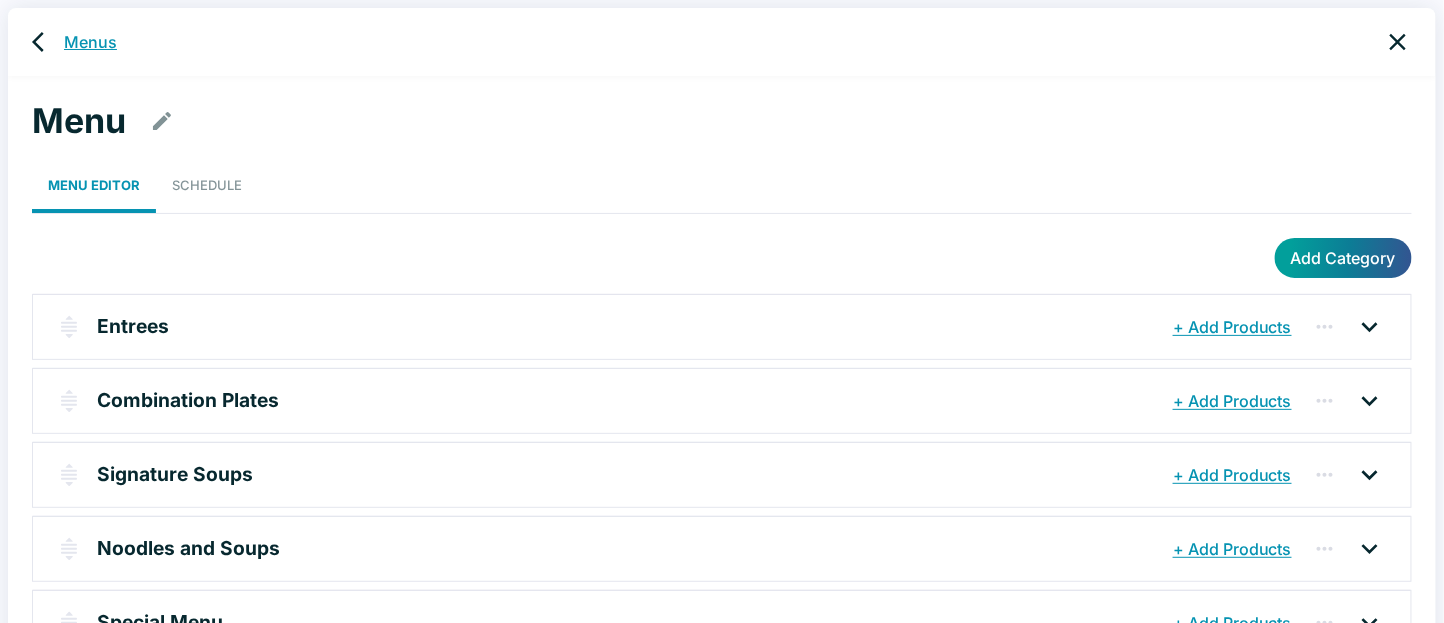 click on "Menus" at bounding box center [90, 42] 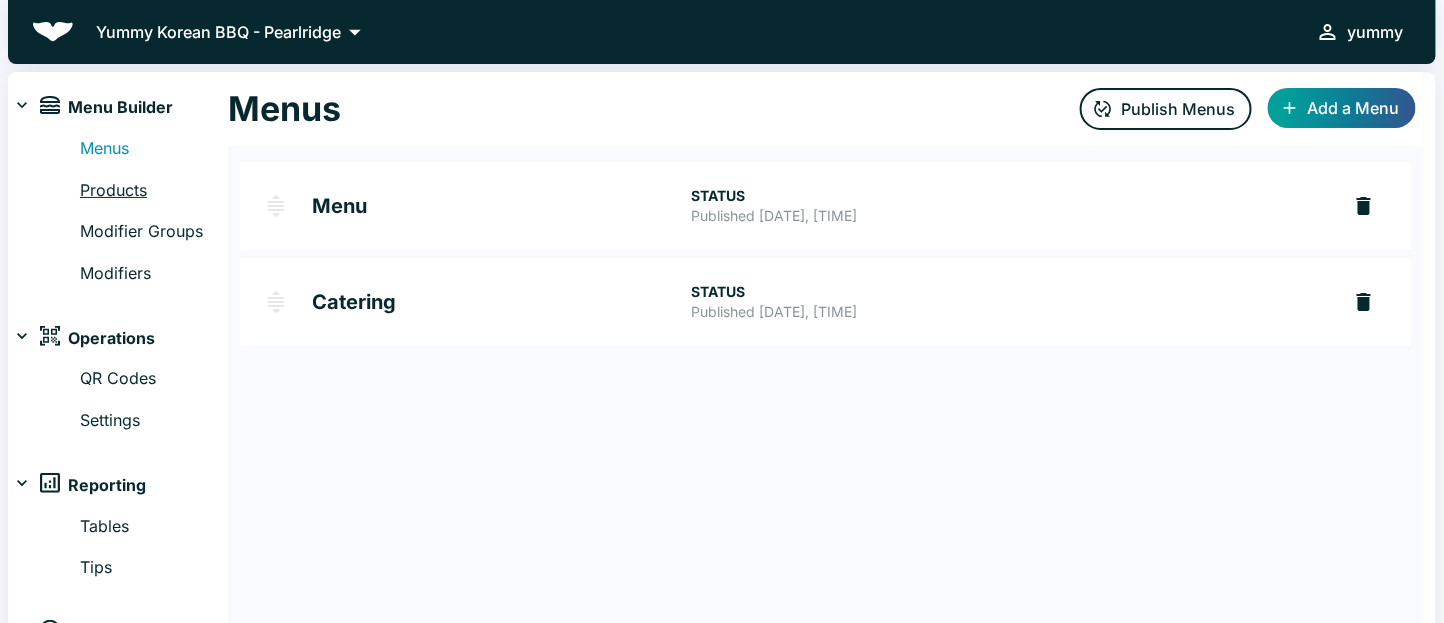 click on "Products" at bounding box center [154, 191] 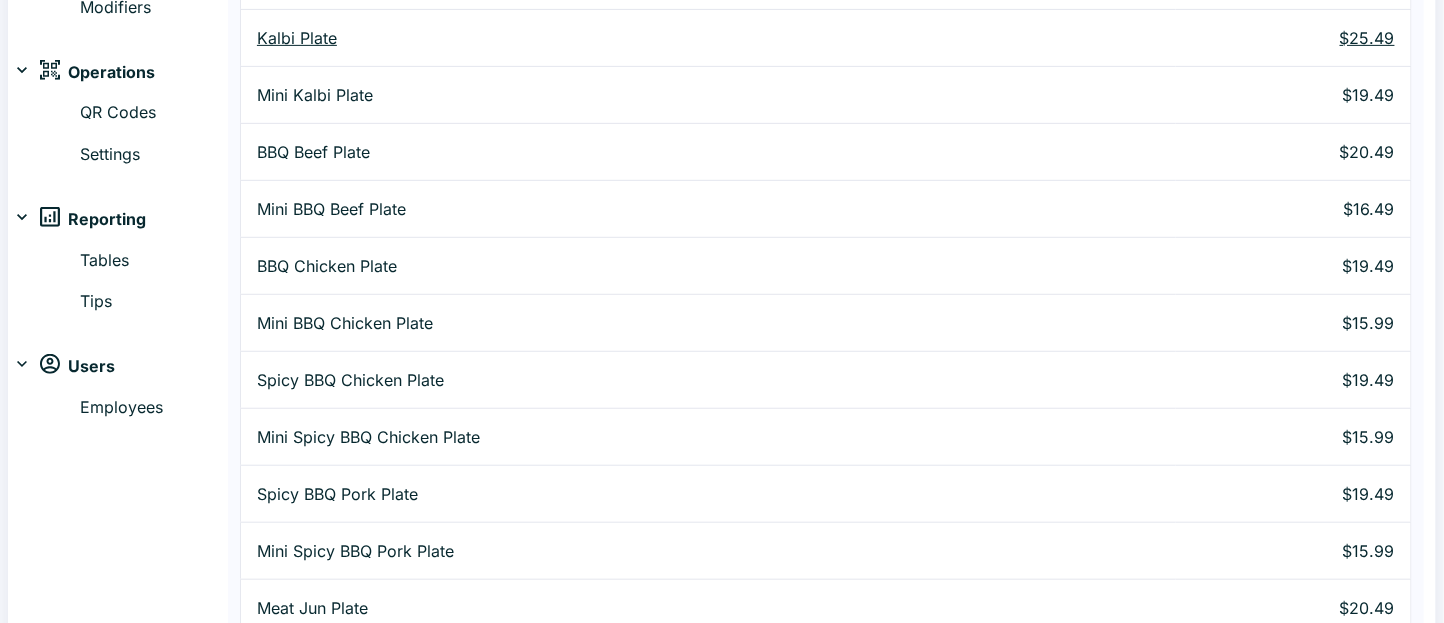 scroll, scrollTop: 133, scrollLeft: 0, axis: vertical 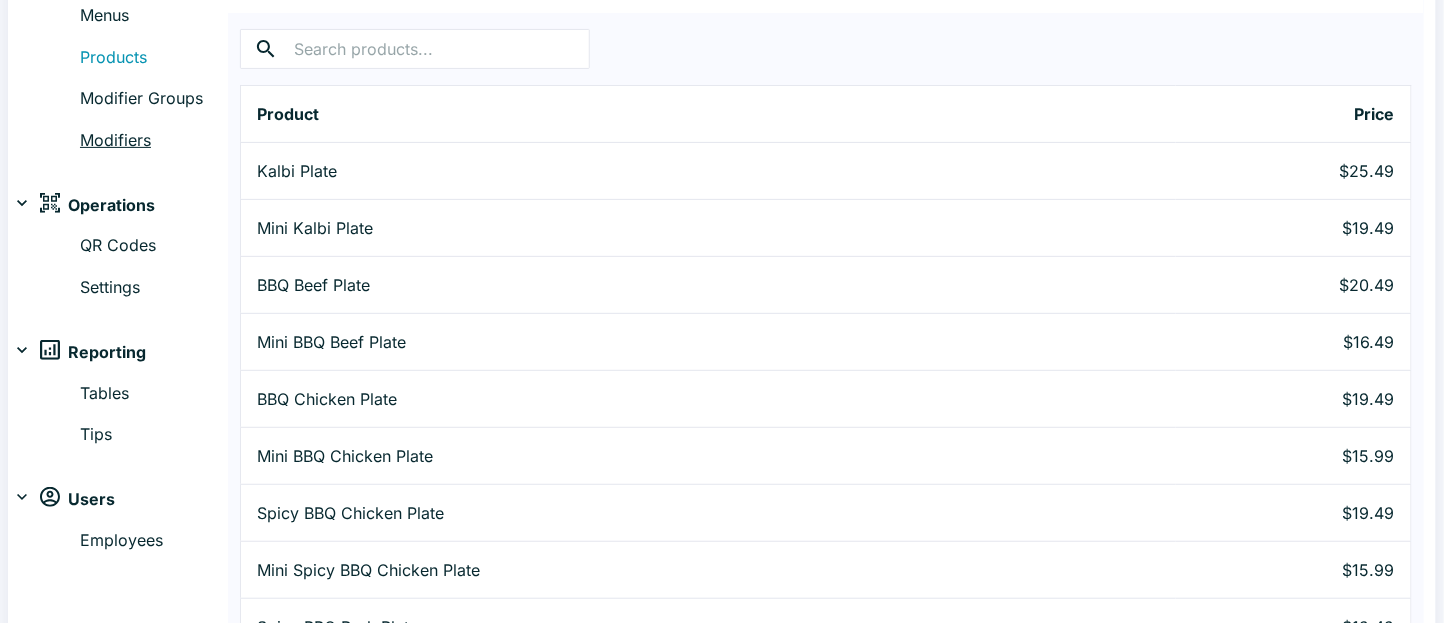 click on "Modifiers" at bounding box center (154, 141) 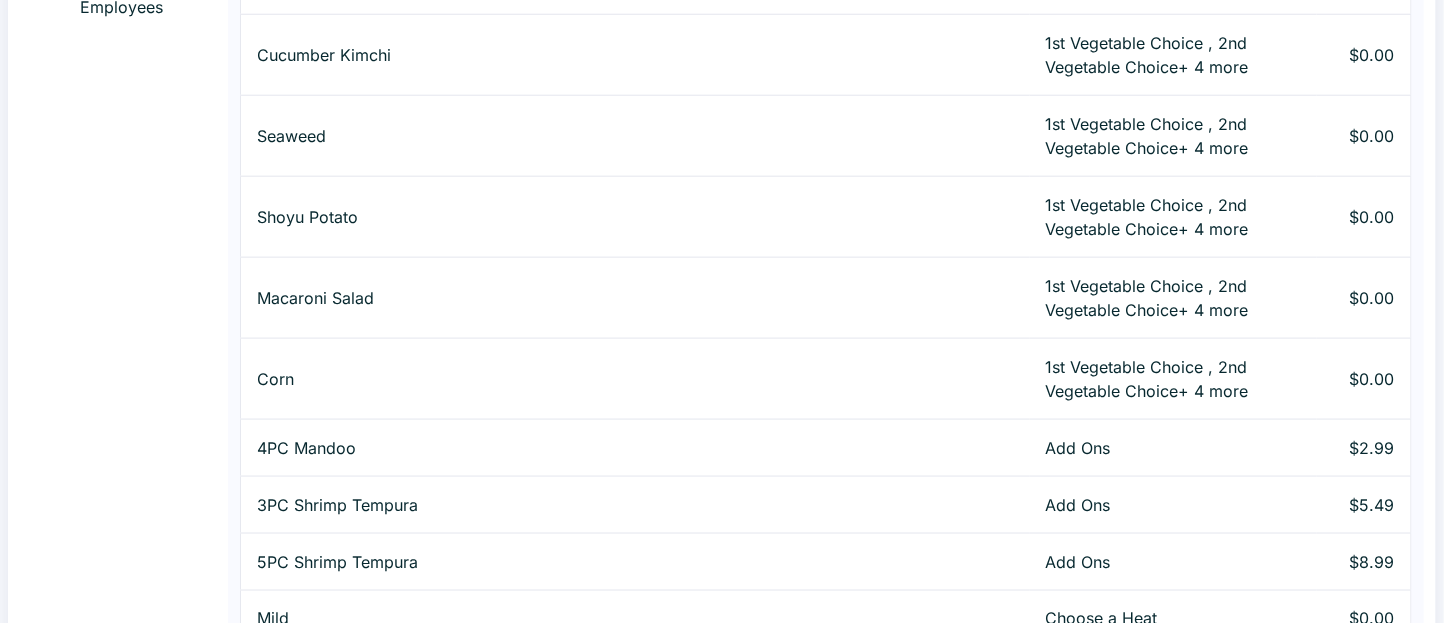 scroll, scrollTop: 0, scrollLeft: 0, axis: both 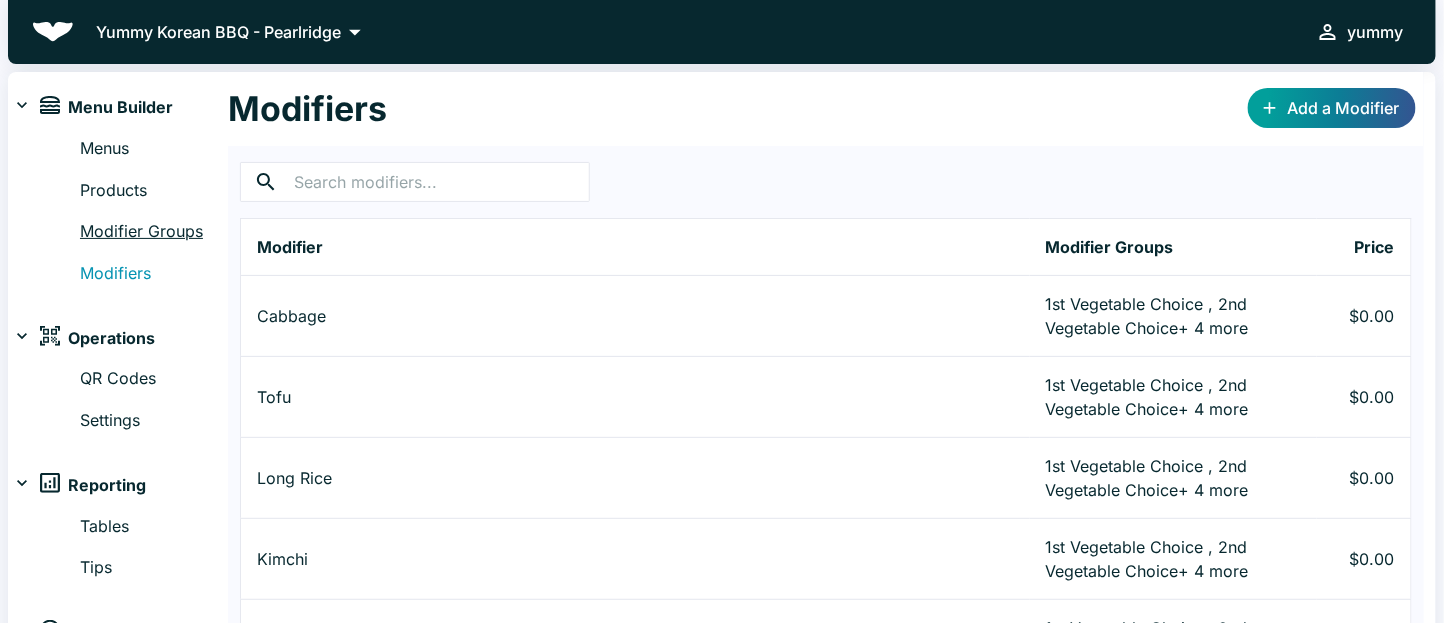 click on "Modifier Groups" at bounding box center [154, 232] 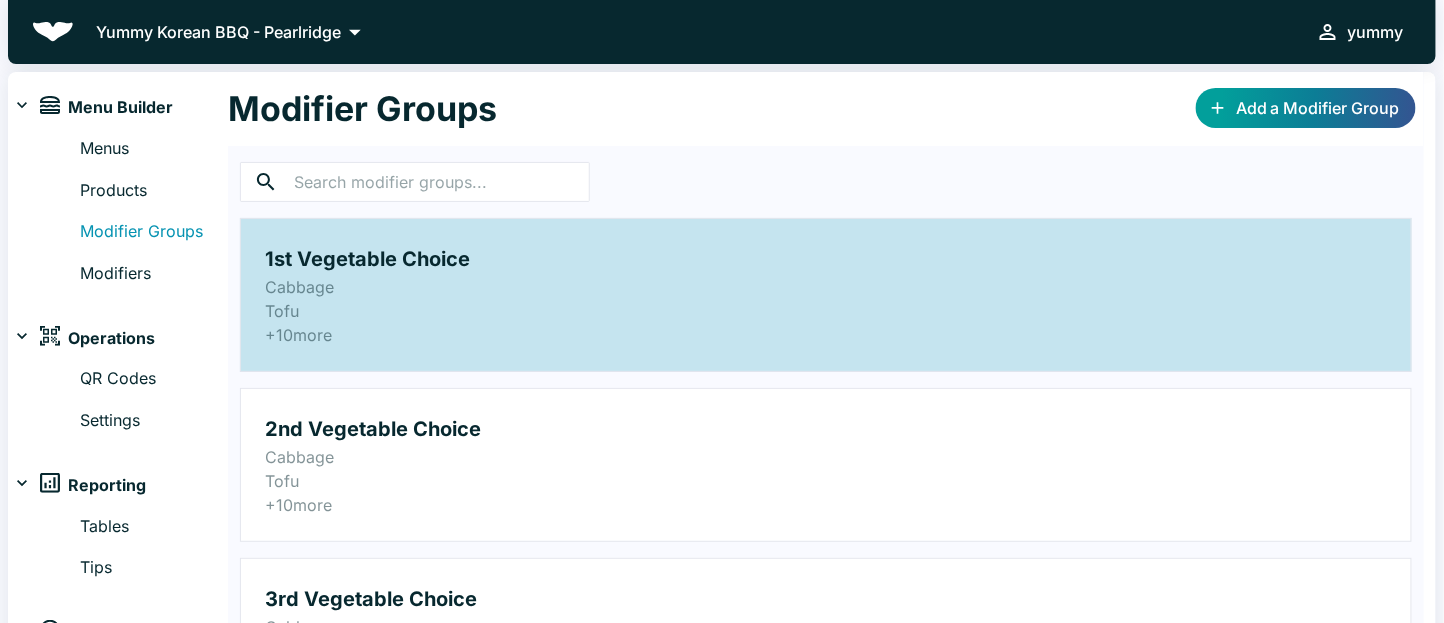 click on "1st Vegetable Choice" at bounding box center (826, 259) 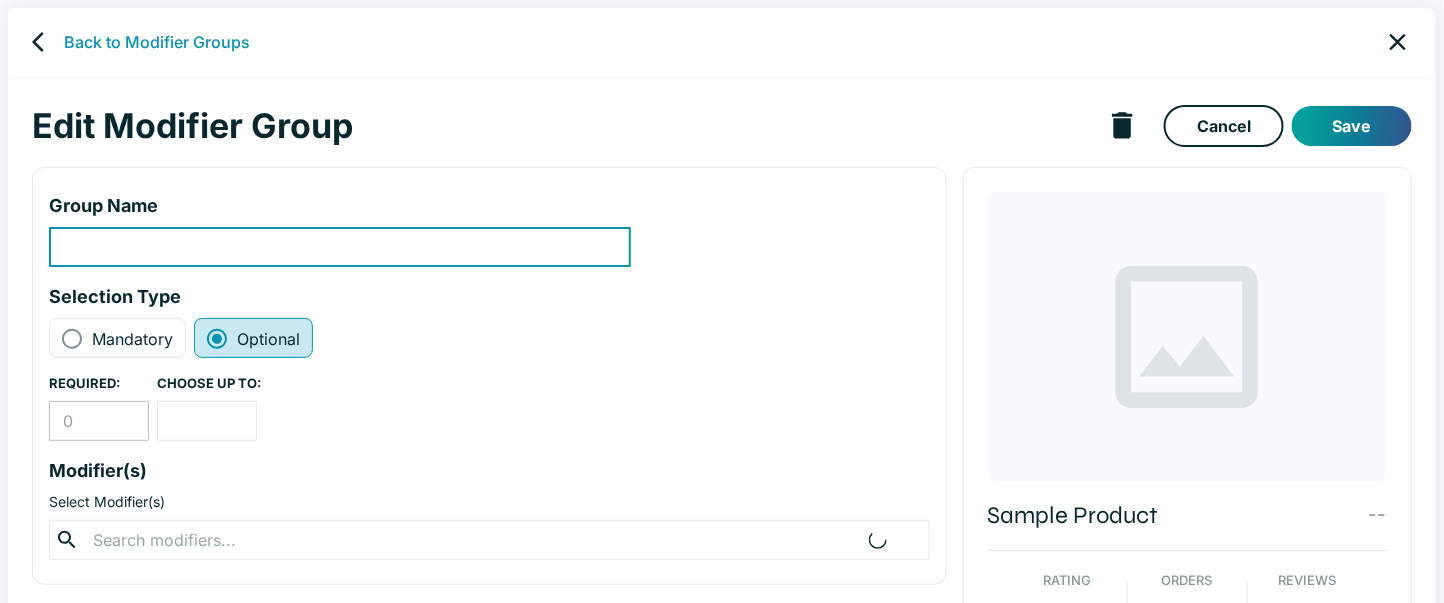 type on "1st Vegetable Choice" 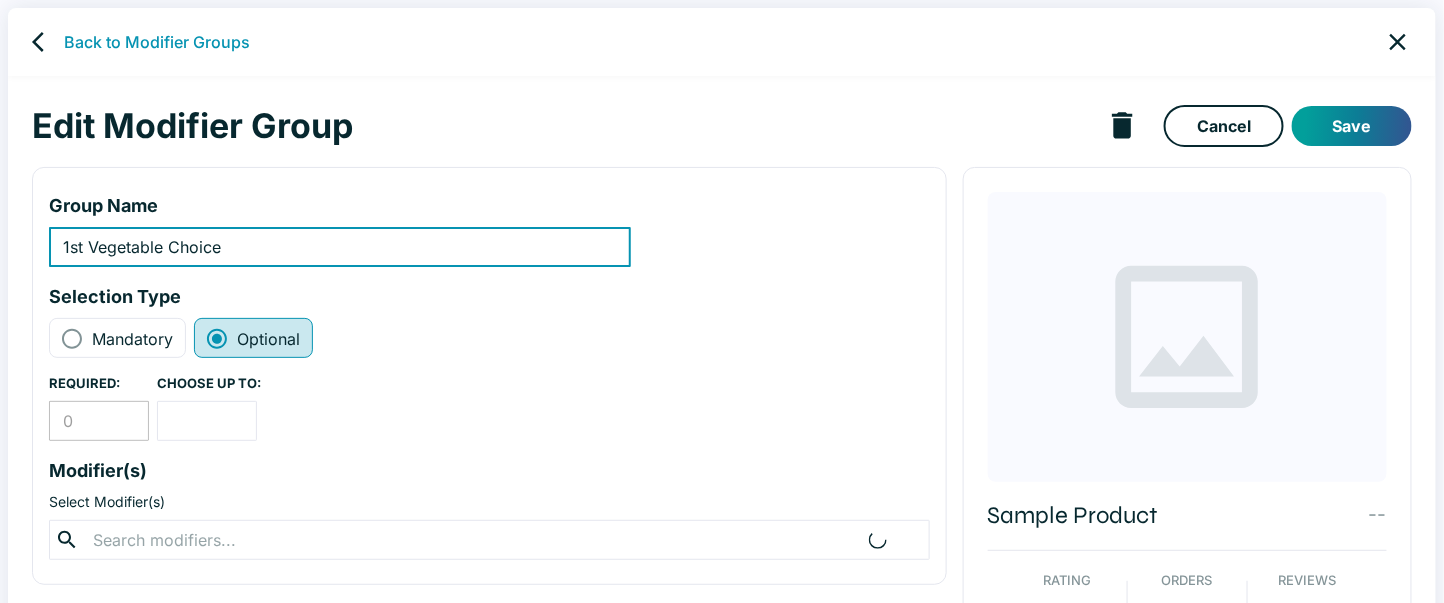 radio on "false" 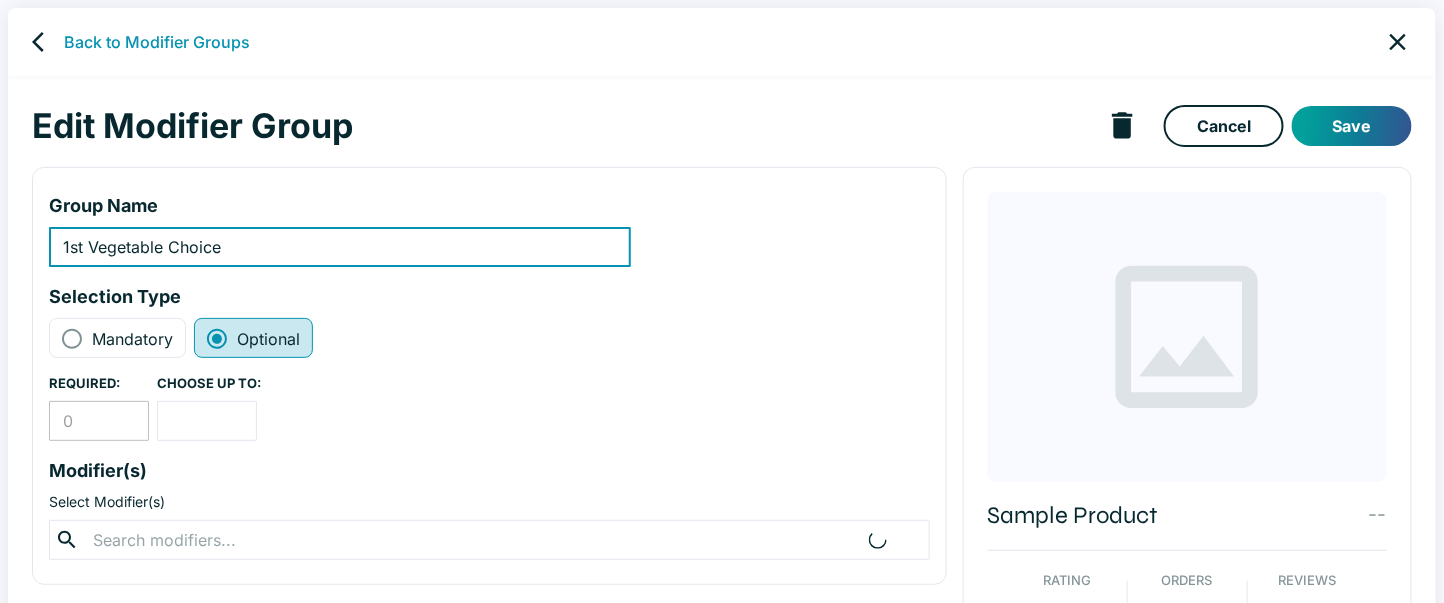 type on "1" 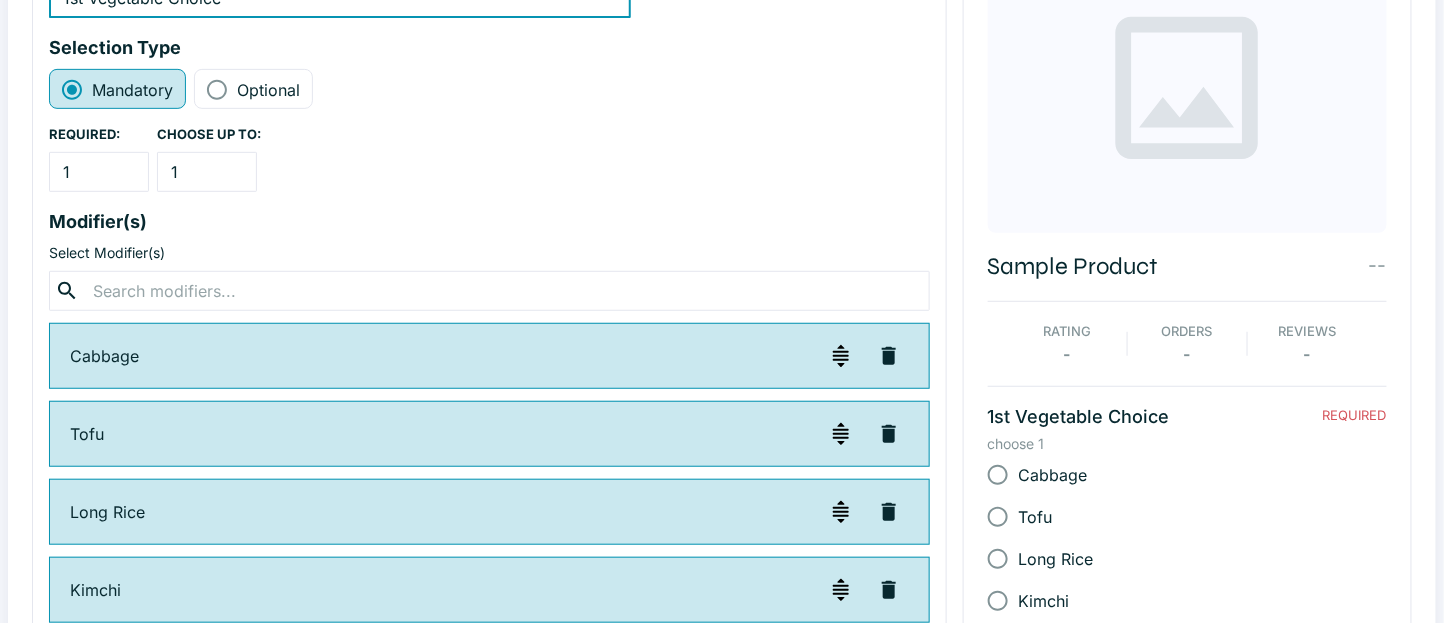 scroll, scrollTop: 0, scrollLeft: 0, axis: both 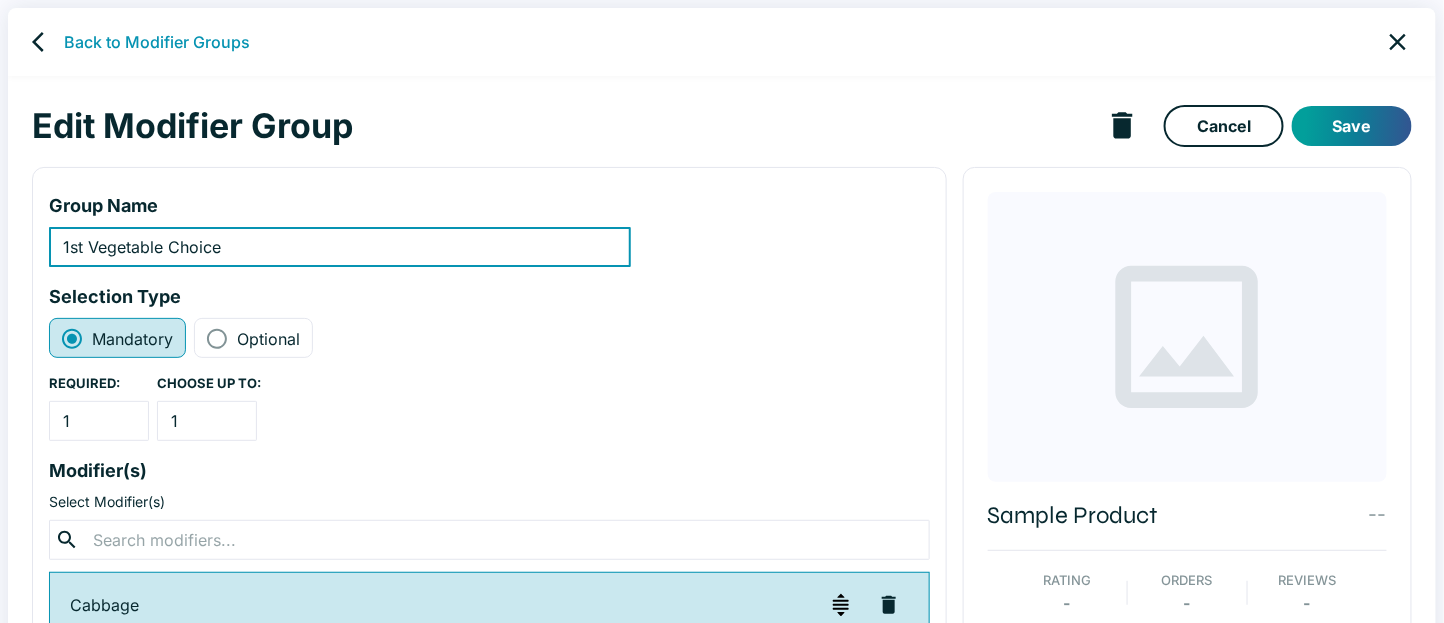 click on "Back to Modifier Groups" at bounding box center (722, 42) 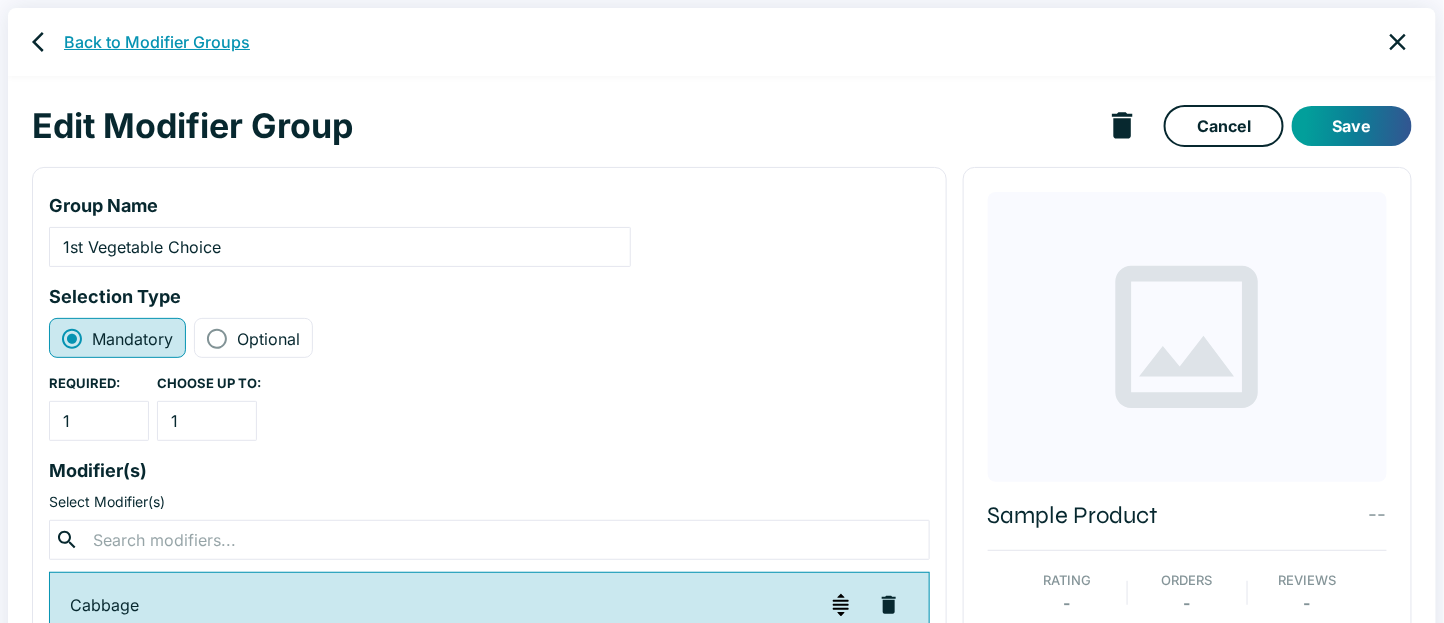 click on "Back to Modifier Groups" at bounding box center (157, 42) 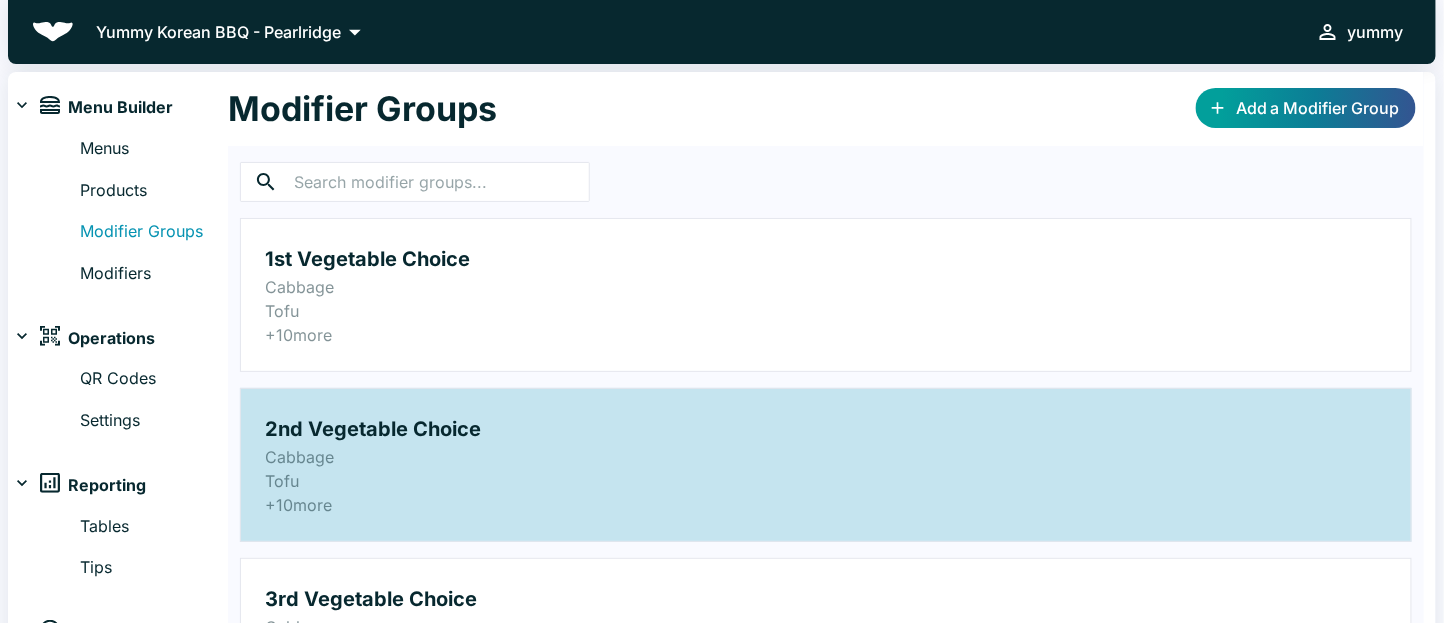click on "2nd Vegetable Choice" at bounding box center [826, 429] 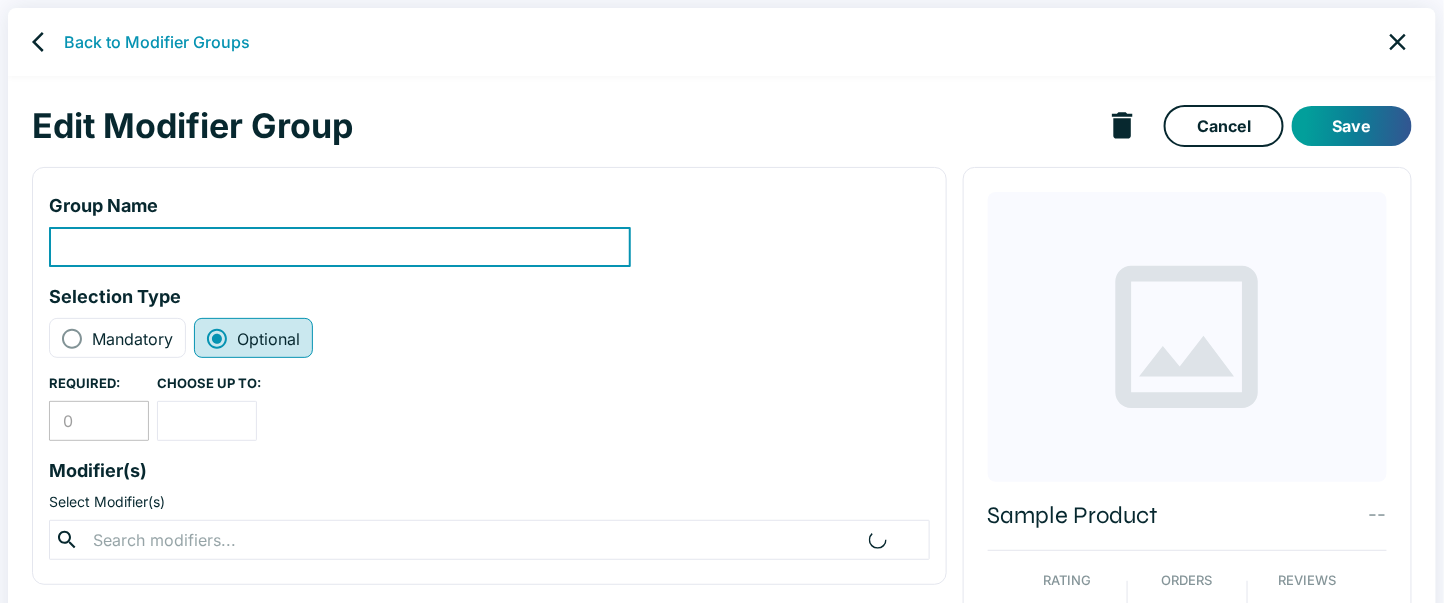 type on "2nd Vegetable Choice" 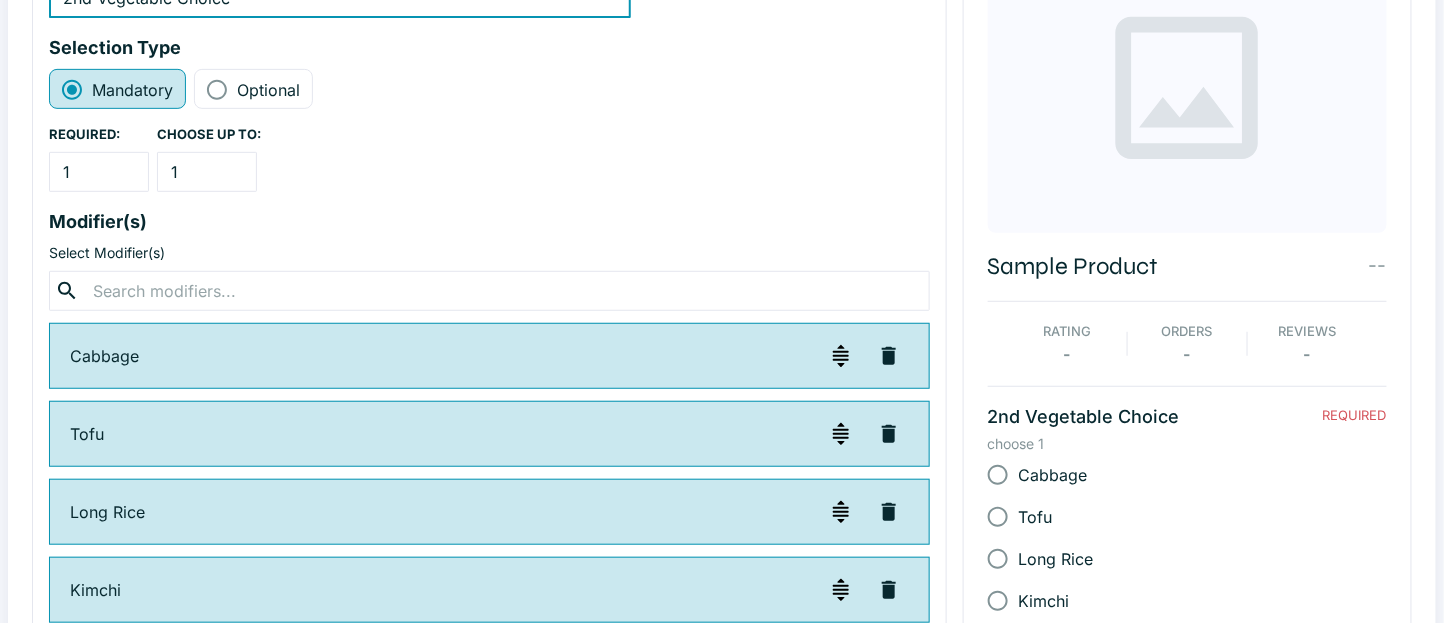 scroll, scrollTop: 0, scrollLeft: 0, axis: both 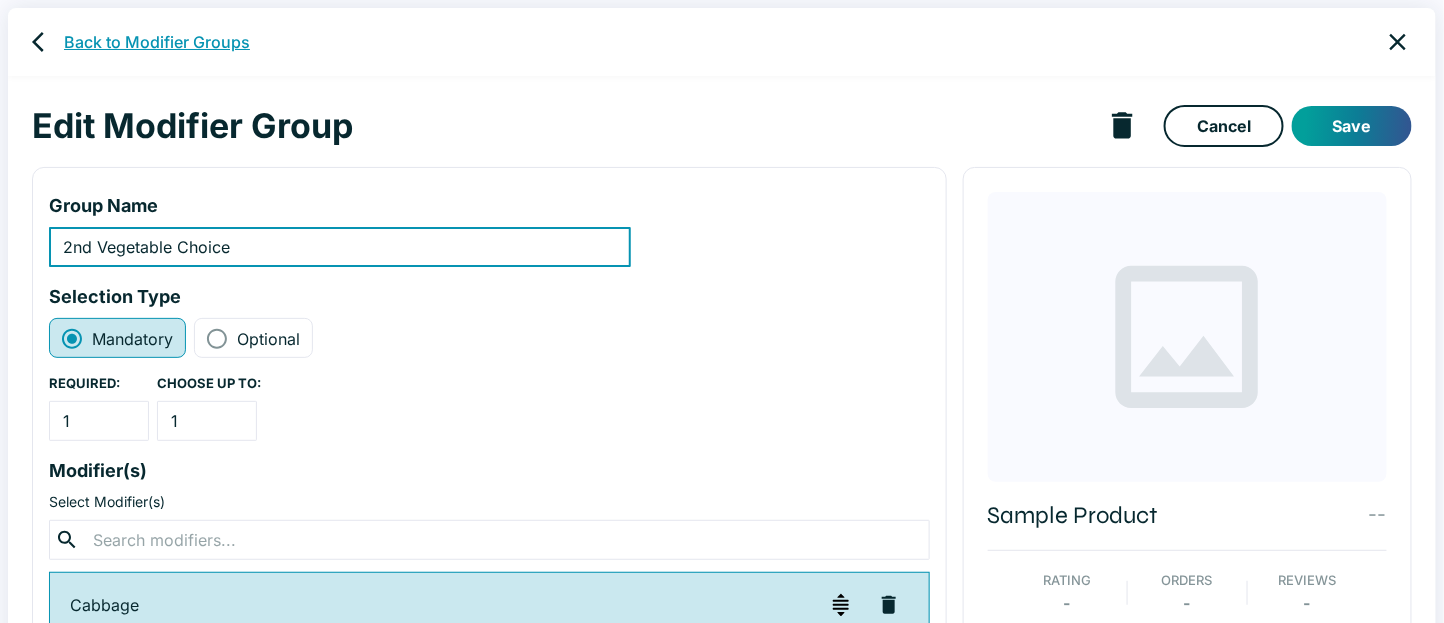 click on "Back to Modifier Groups" at bounding box center (157, 42) 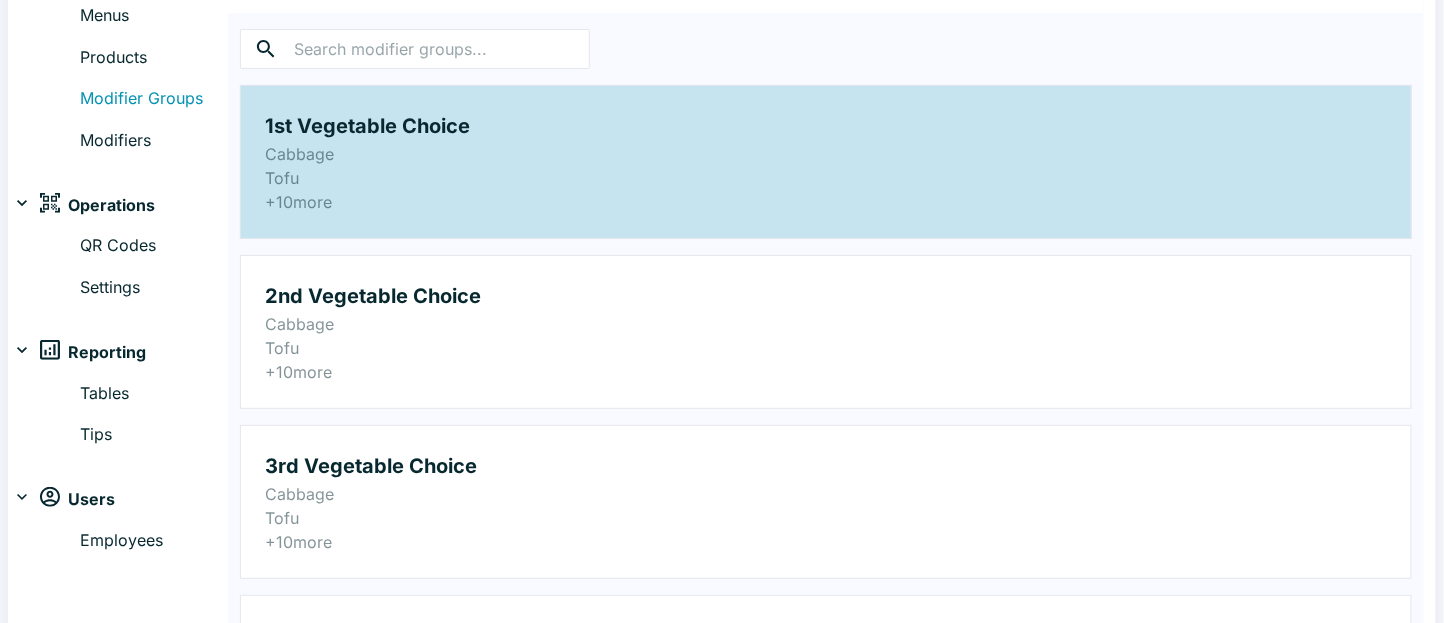 scroll, scrollTop: 266, scrollLeft: 0, axis: vertical 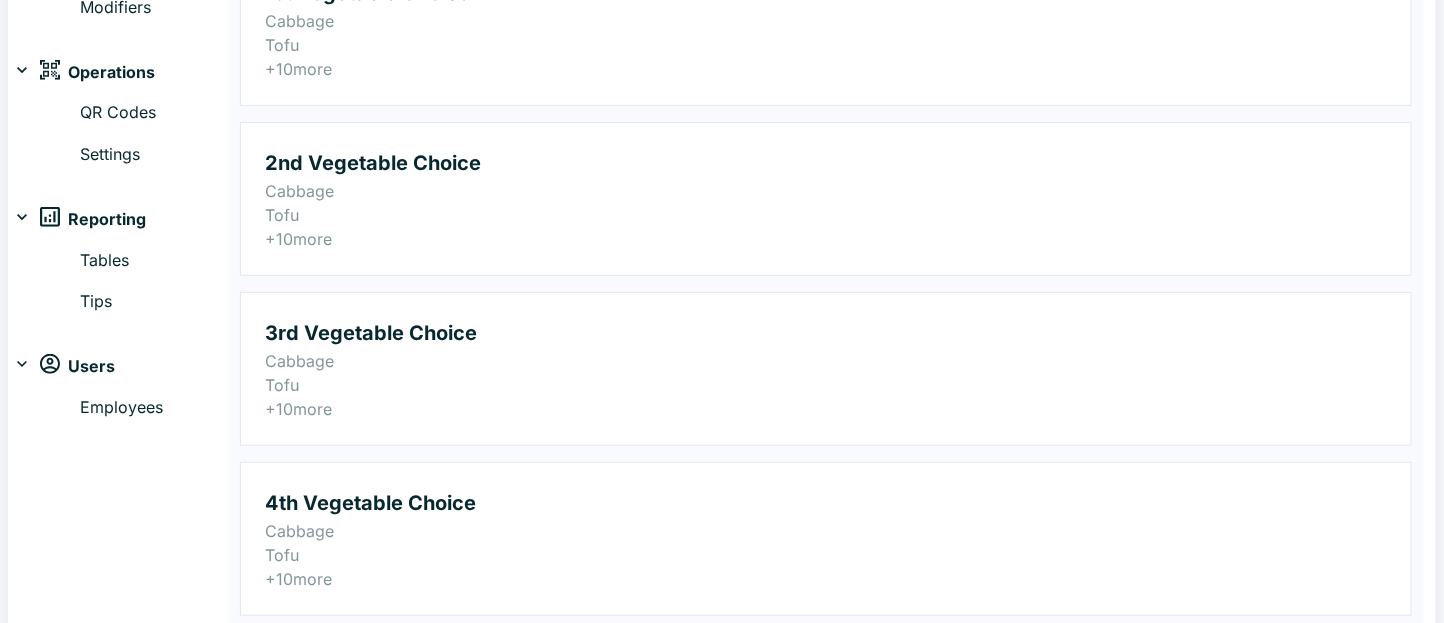 click on "Tofu" at bounding box center (826, 385) 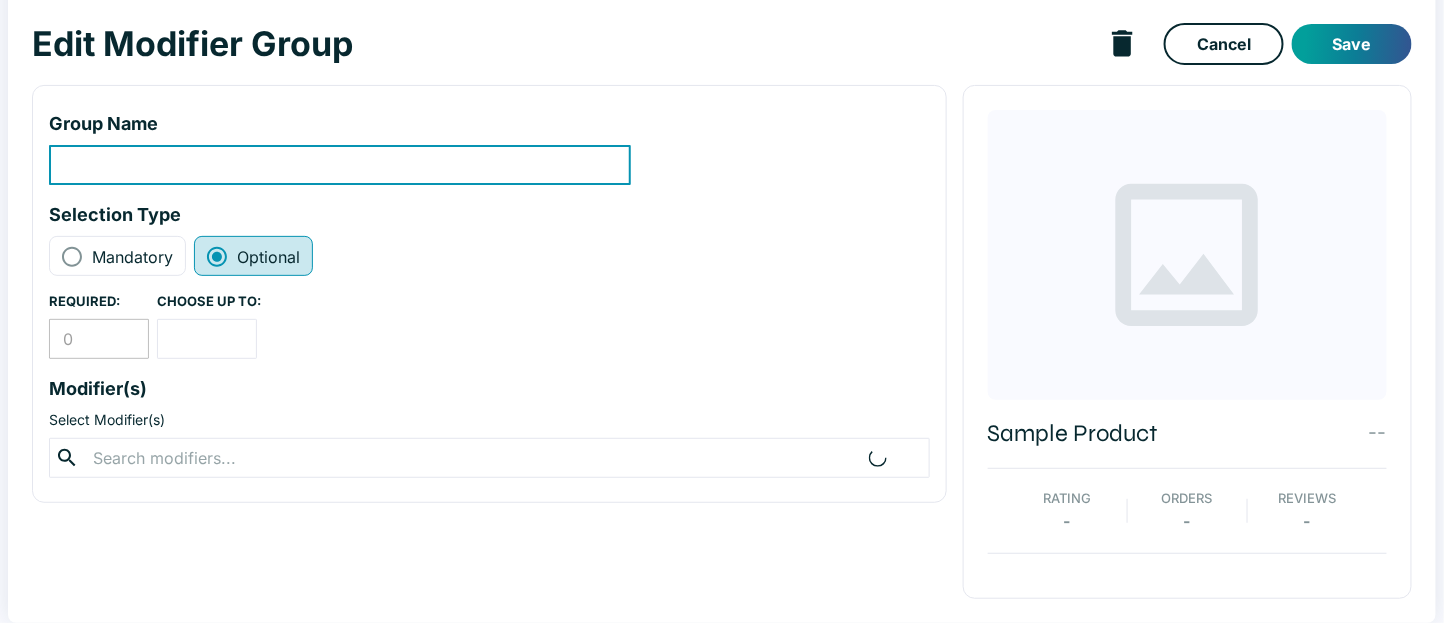 scroll, scrollTop: 0, scrollLeft: 0, axis: both 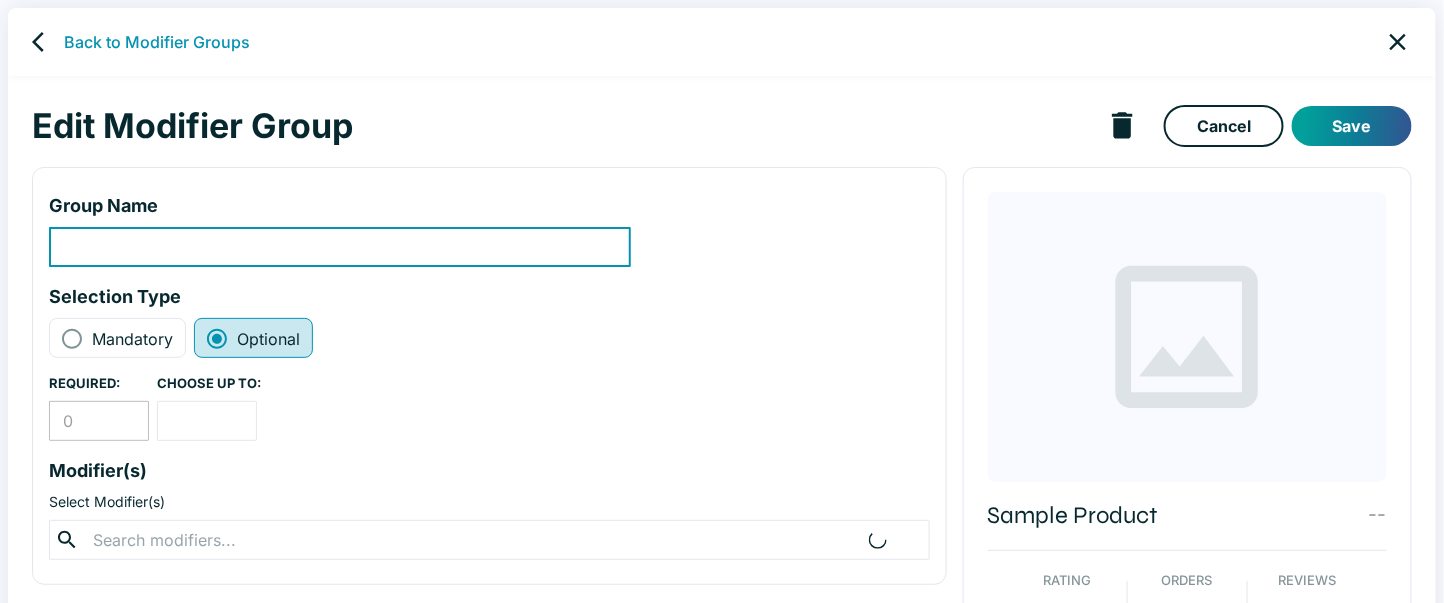 type on "3rd Vegetable Choice" 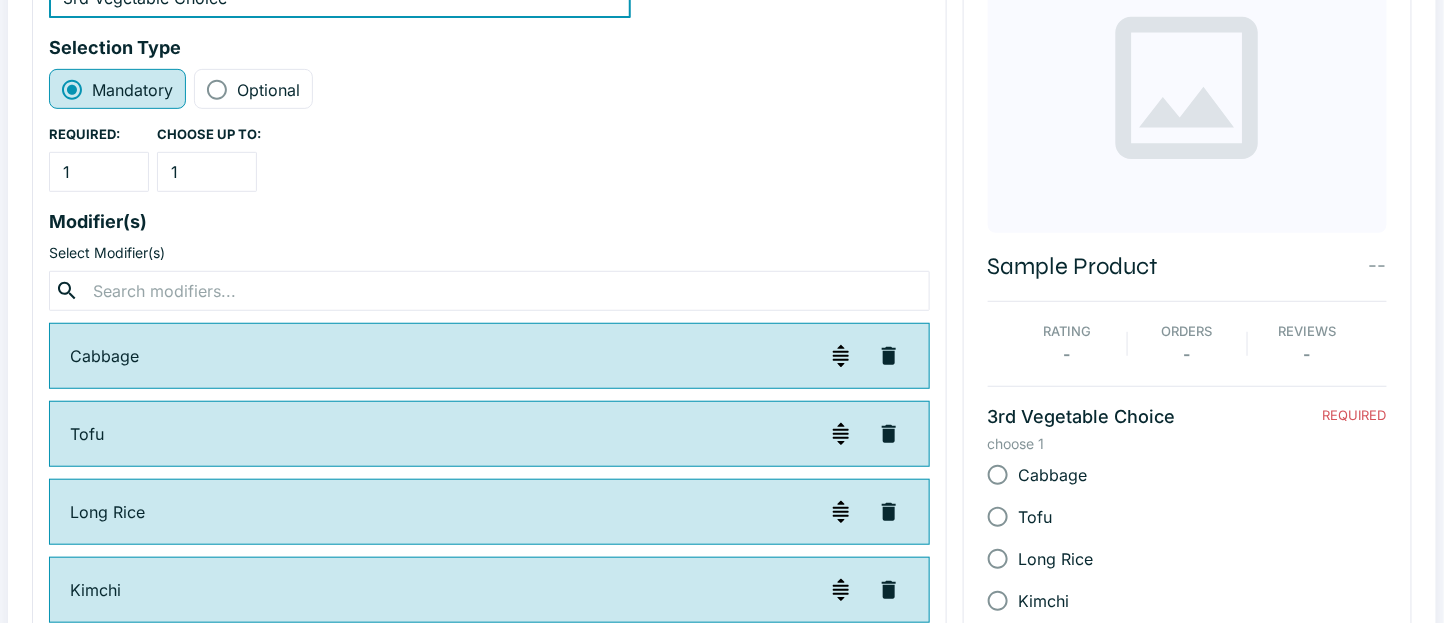 scroll, scrollTop: 0, scrollLeft: 0, axis: both 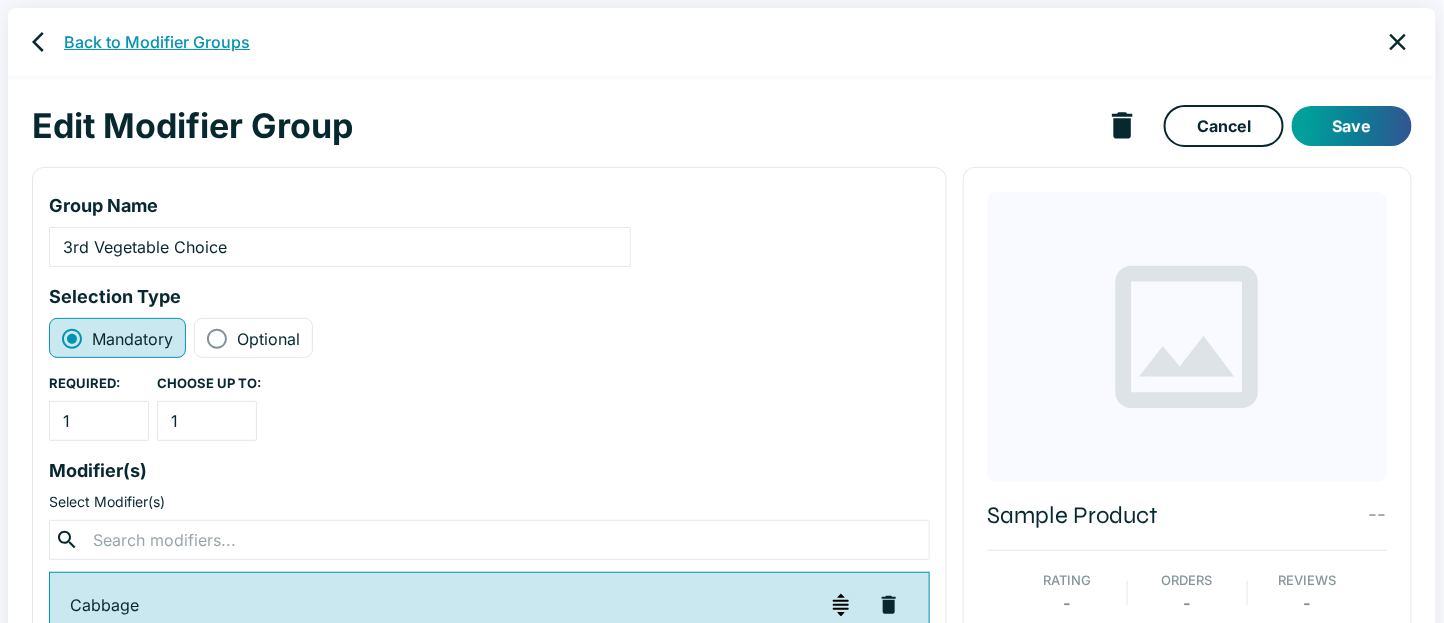 click on "Back to Modifier Groups" at bounding box center [157, 42] 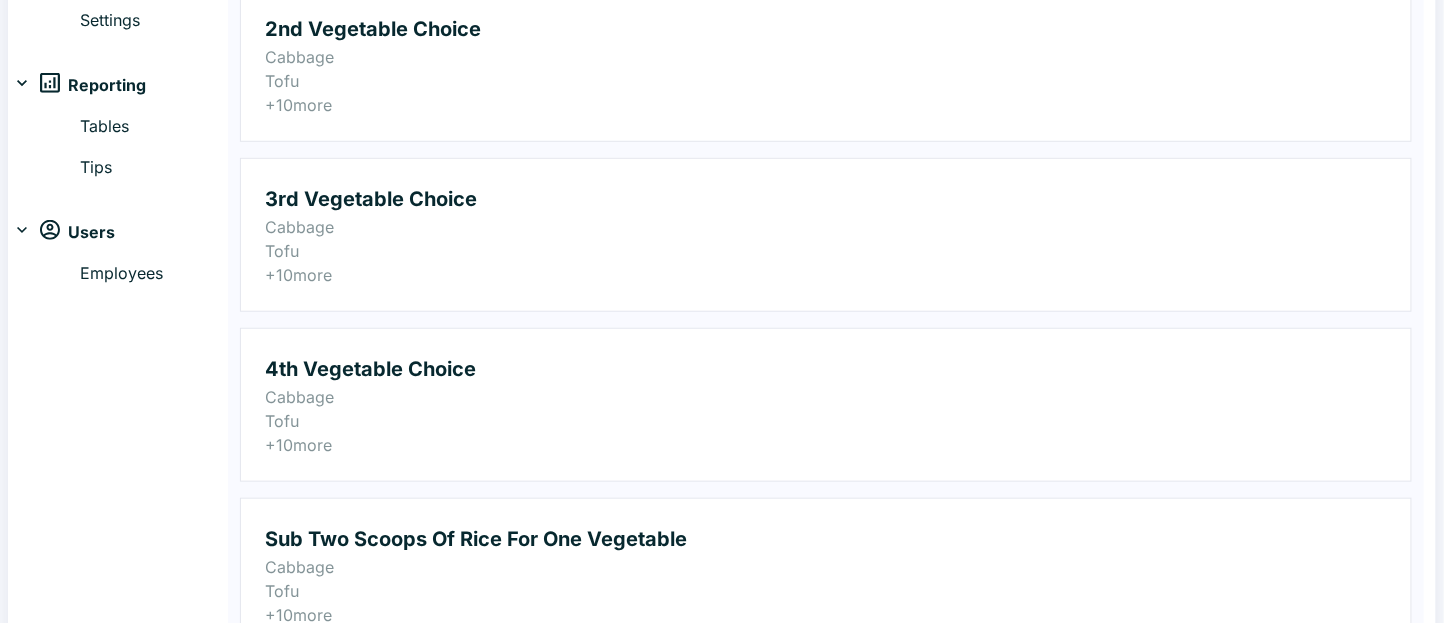 scroll, scrollTop: 666, scrollLeft: 0, axis: vertical 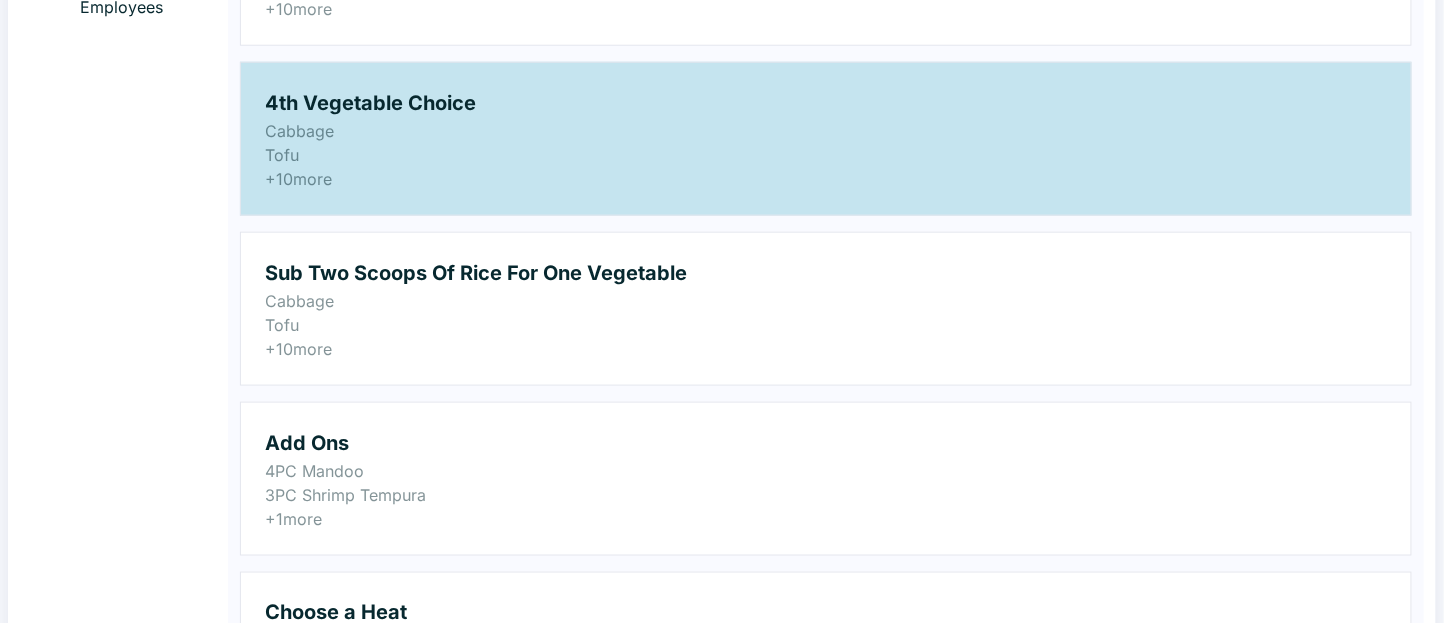 click on "Tofu" at bounding box center [826, 155] 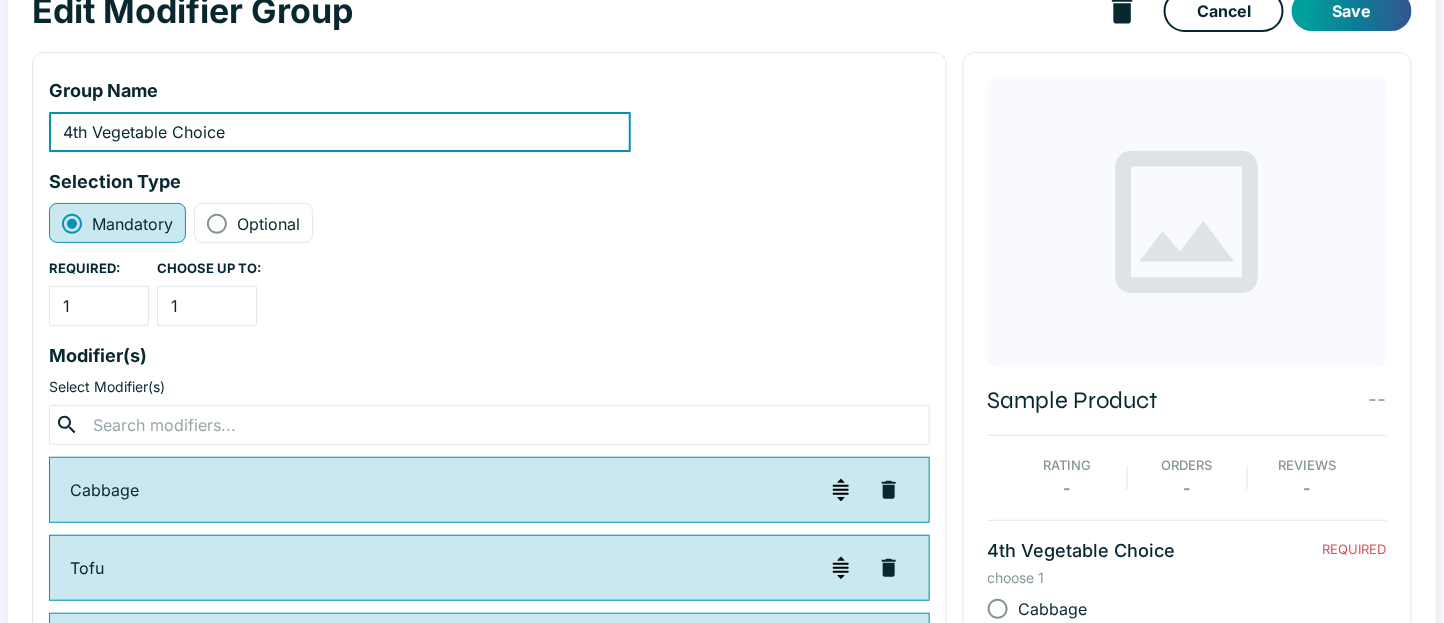 scroll, scrollTop: 0, scrollLeft: 0, axis: both 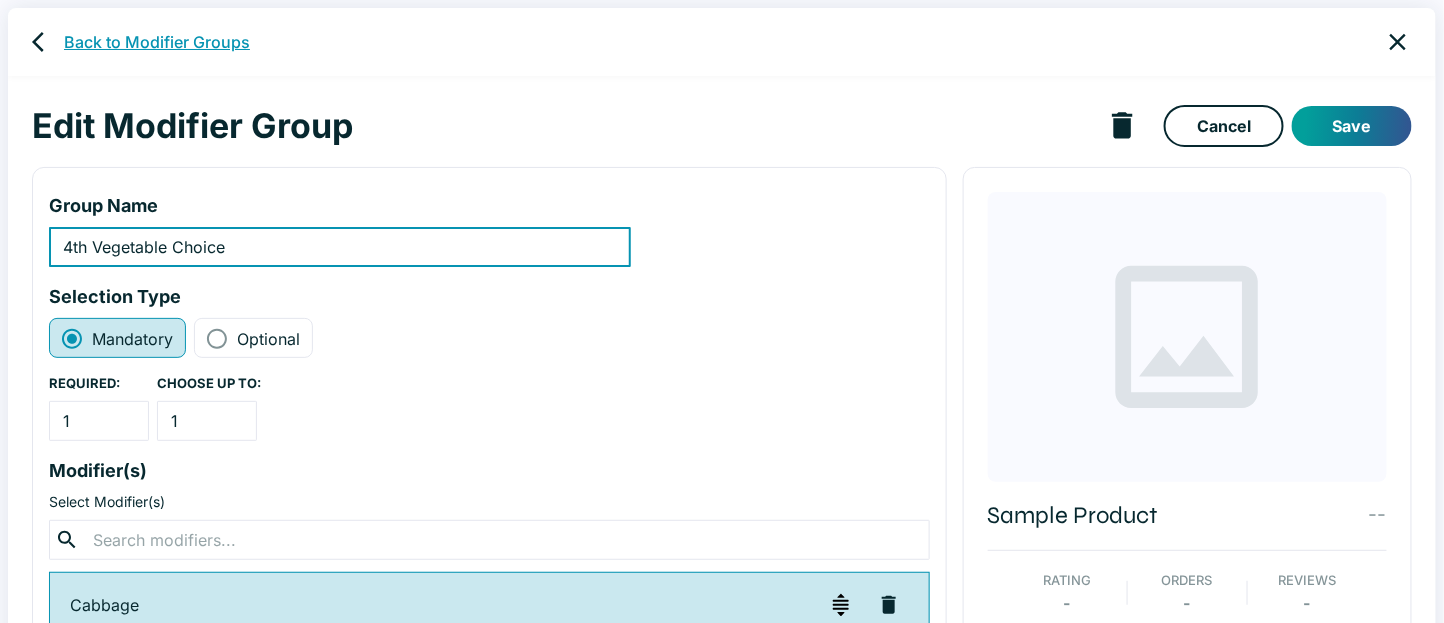 click on "Back to Modifier Groups" at bounding box center (157, 42) 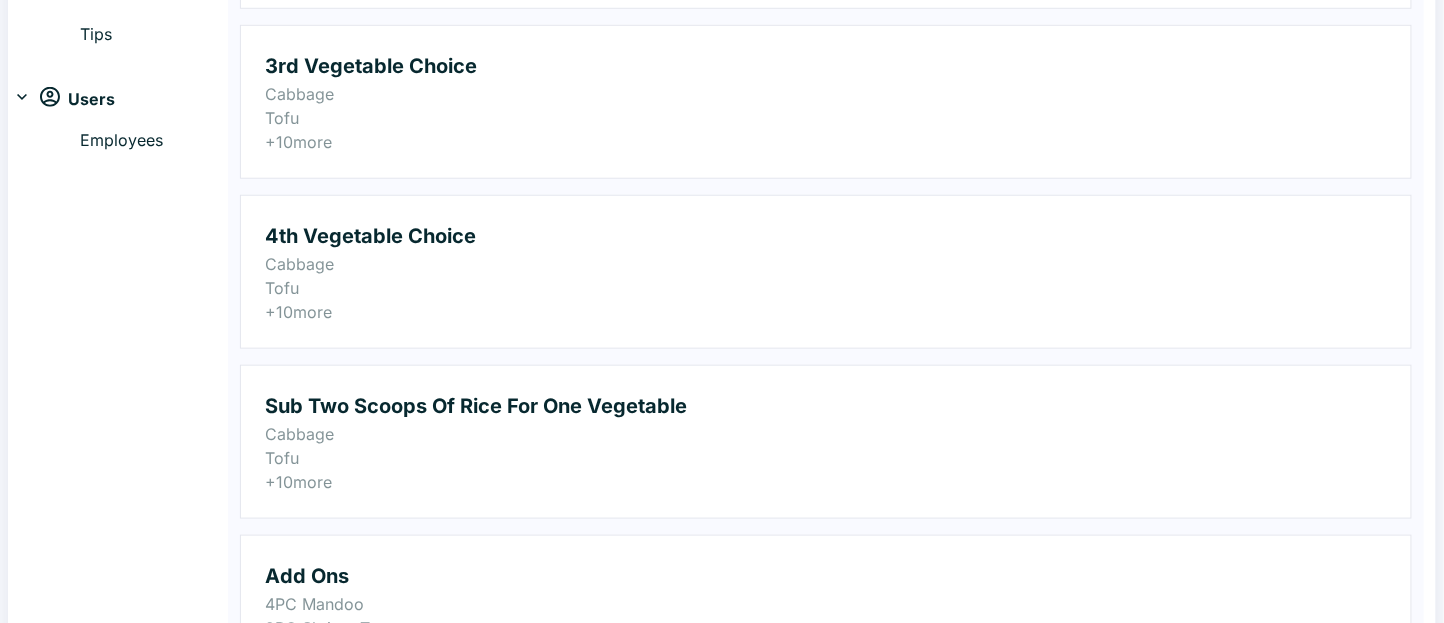 scroll, scrollTop: 666, scrollLeft: 0, axis: vertical 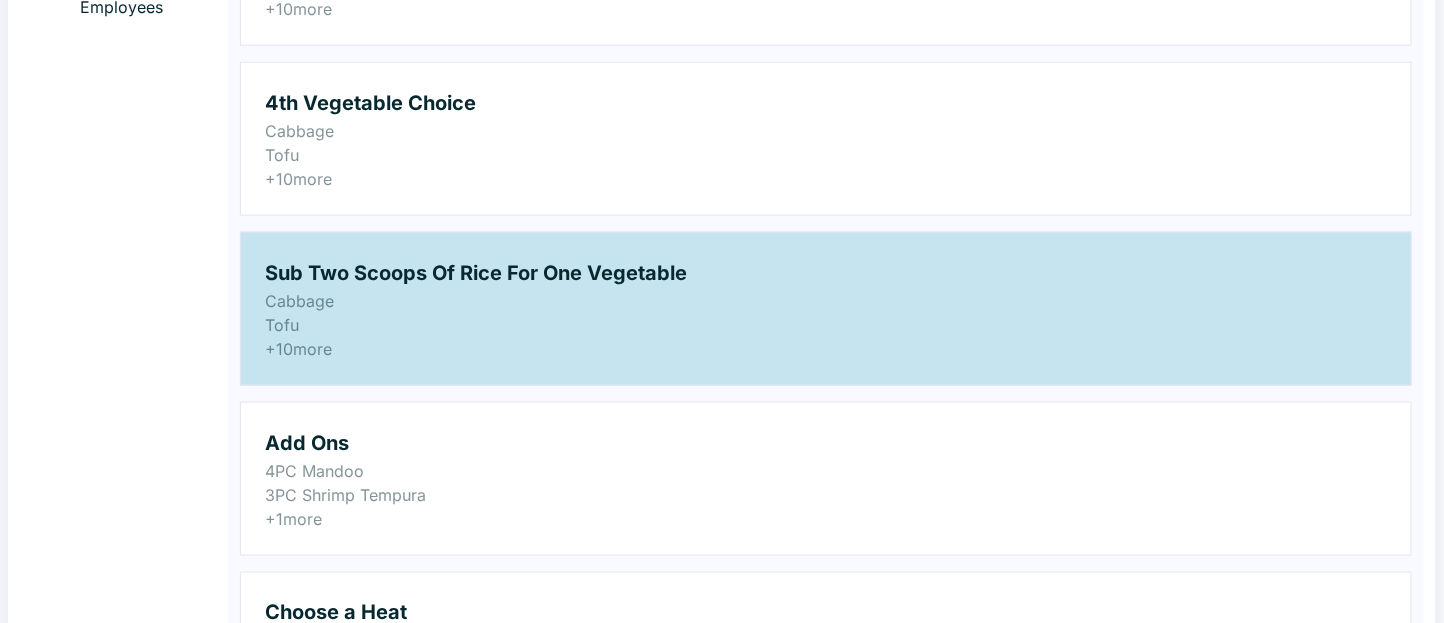 click on "Cabbage" at bounding box center [826, 301] 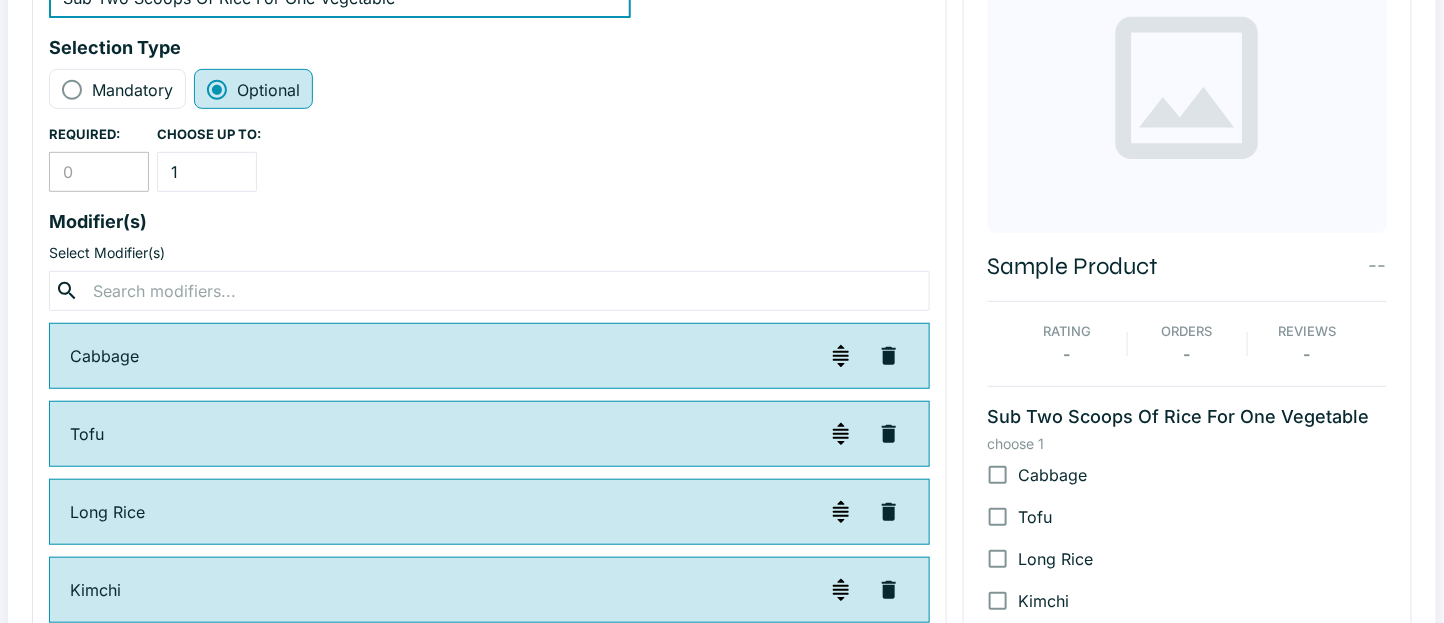 scroll, scrollTop: 0, scrollLeft: 0, axis: both 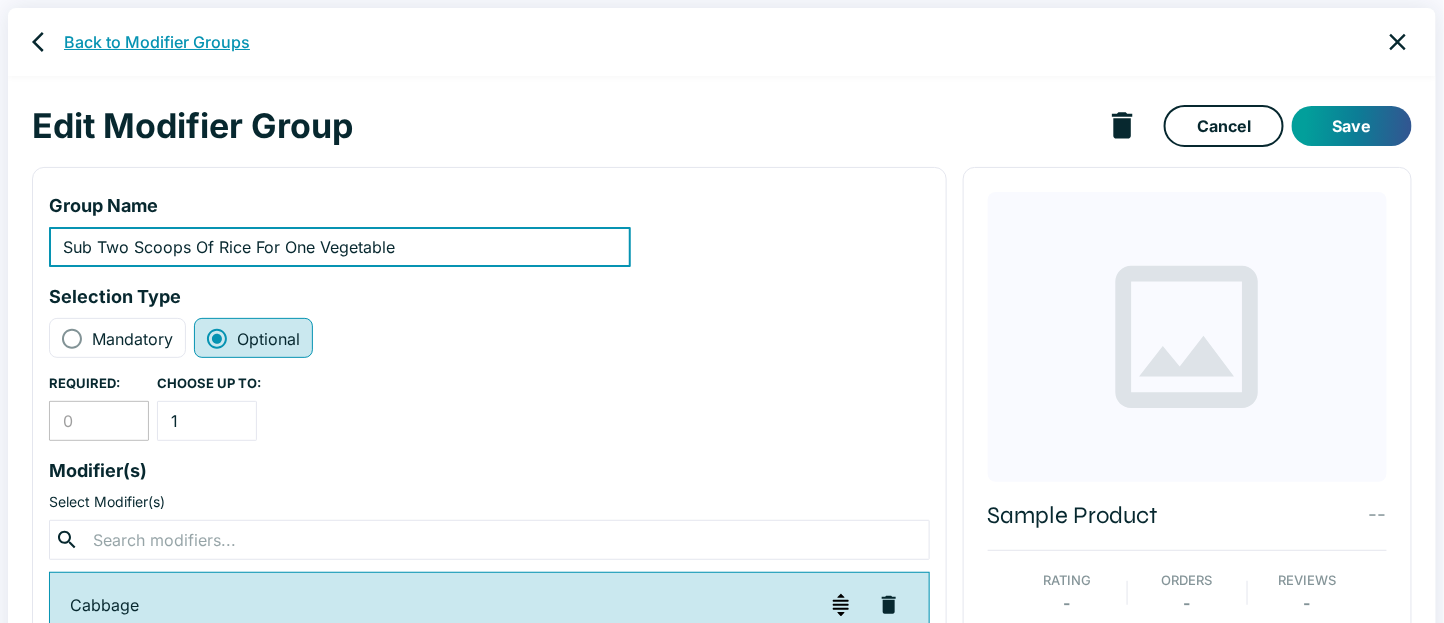 click on "Back to Modifier Groups" at bounding box center (157, 42) 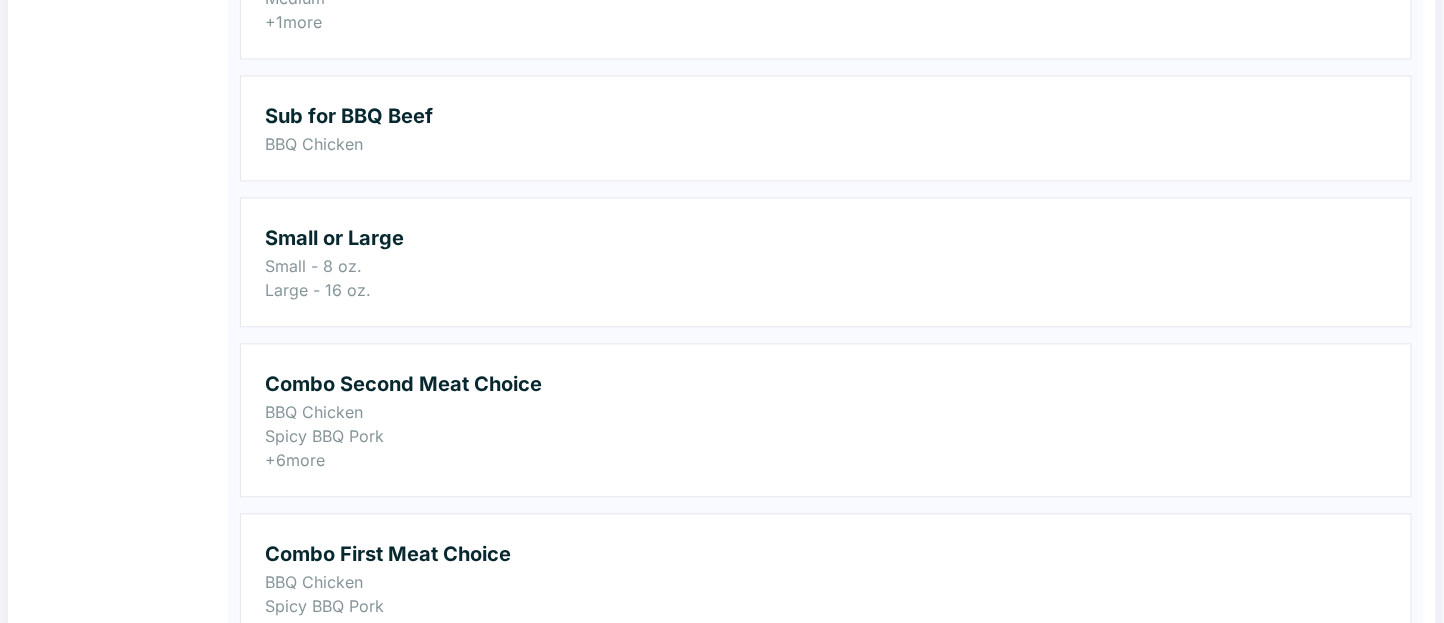scroll, scrollTop: 1600, scrollLeft: 0, axis: vertical 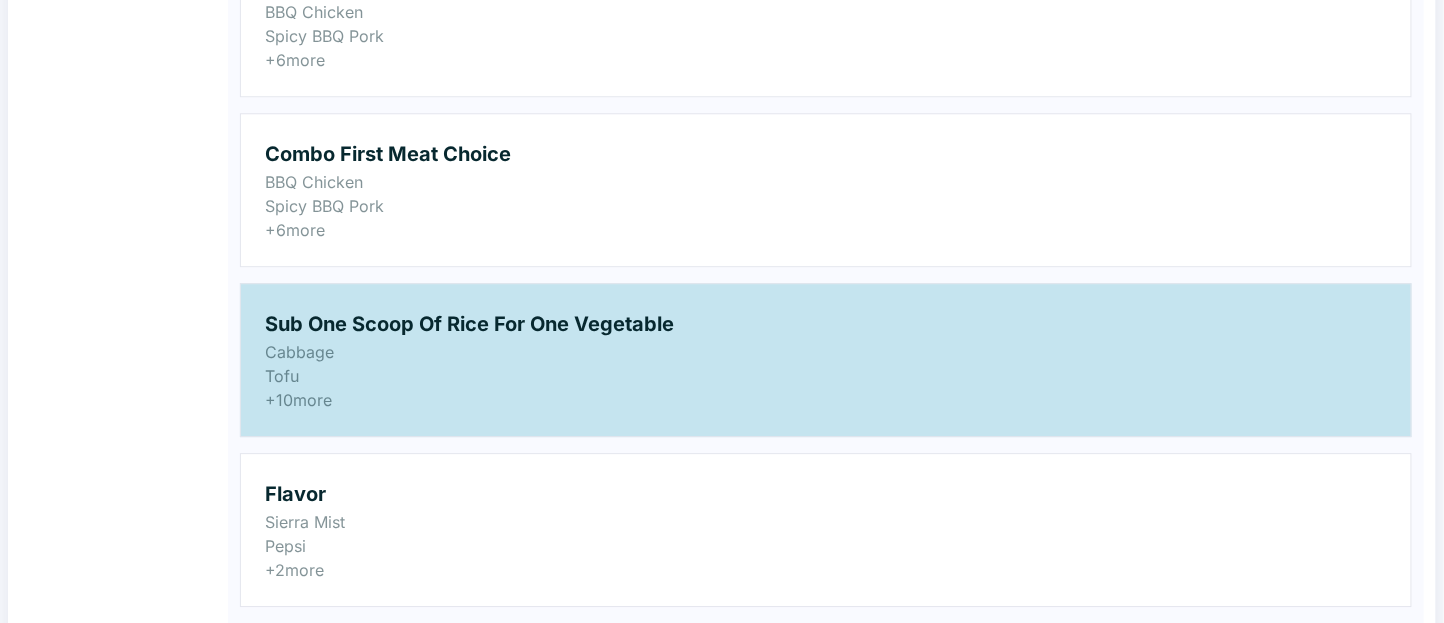 click on "Cabbage" at bounding box center [826, 352] 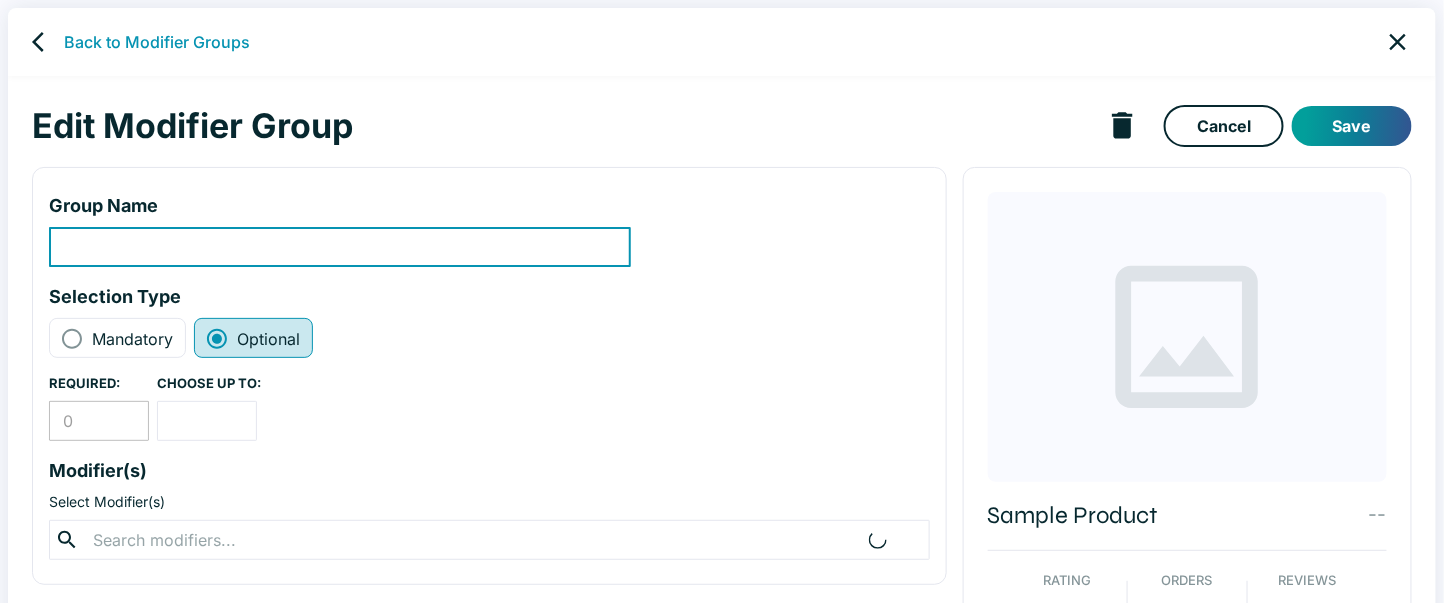 type on "Sub One Scoop Of Rice For One Vegetable" 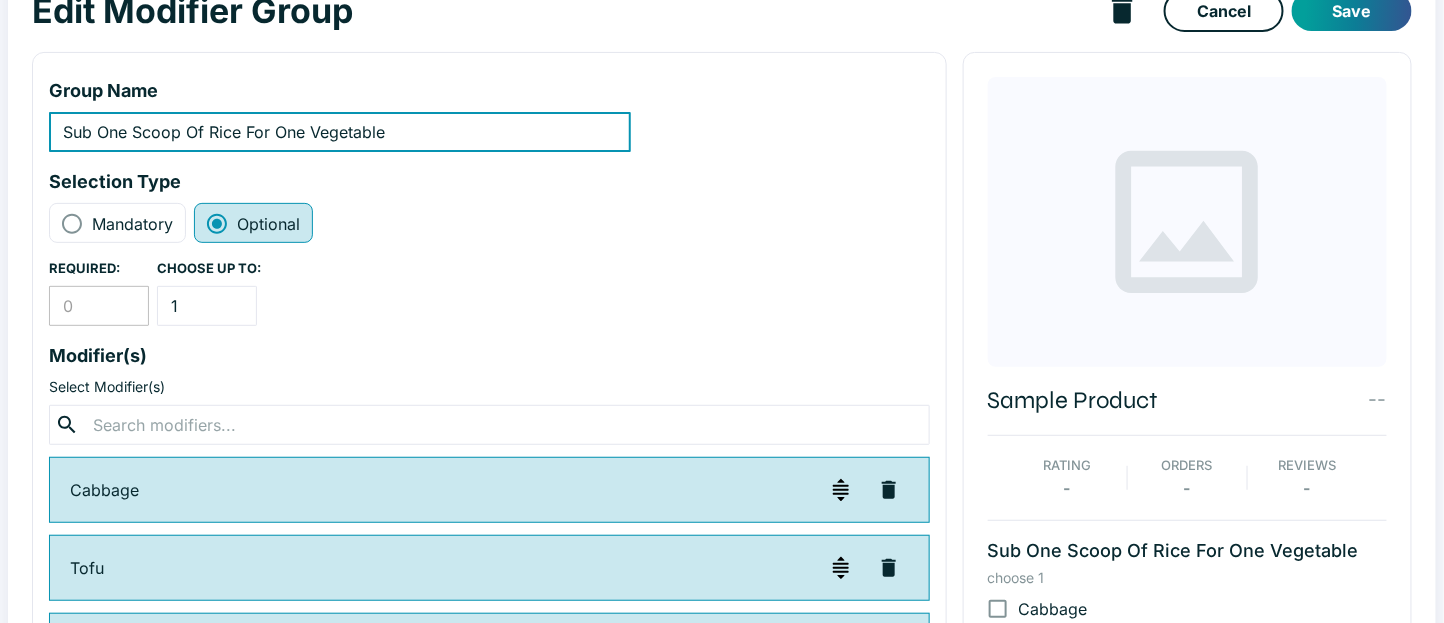 scroll, scrollTop: 0, scrollLeft: 0, axis: both 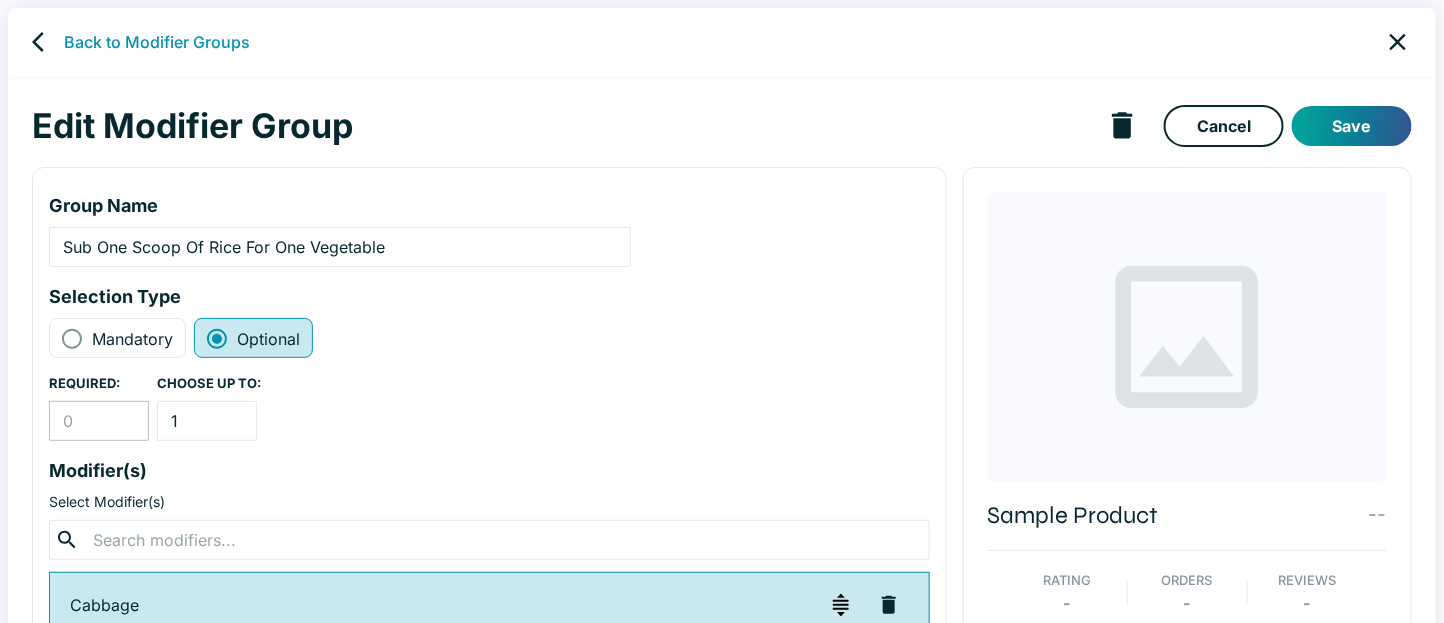 drag, startPoint x: 104, startPoint y: 29, endPoint x: 109, endPoint y: 46, distance: 17.720045 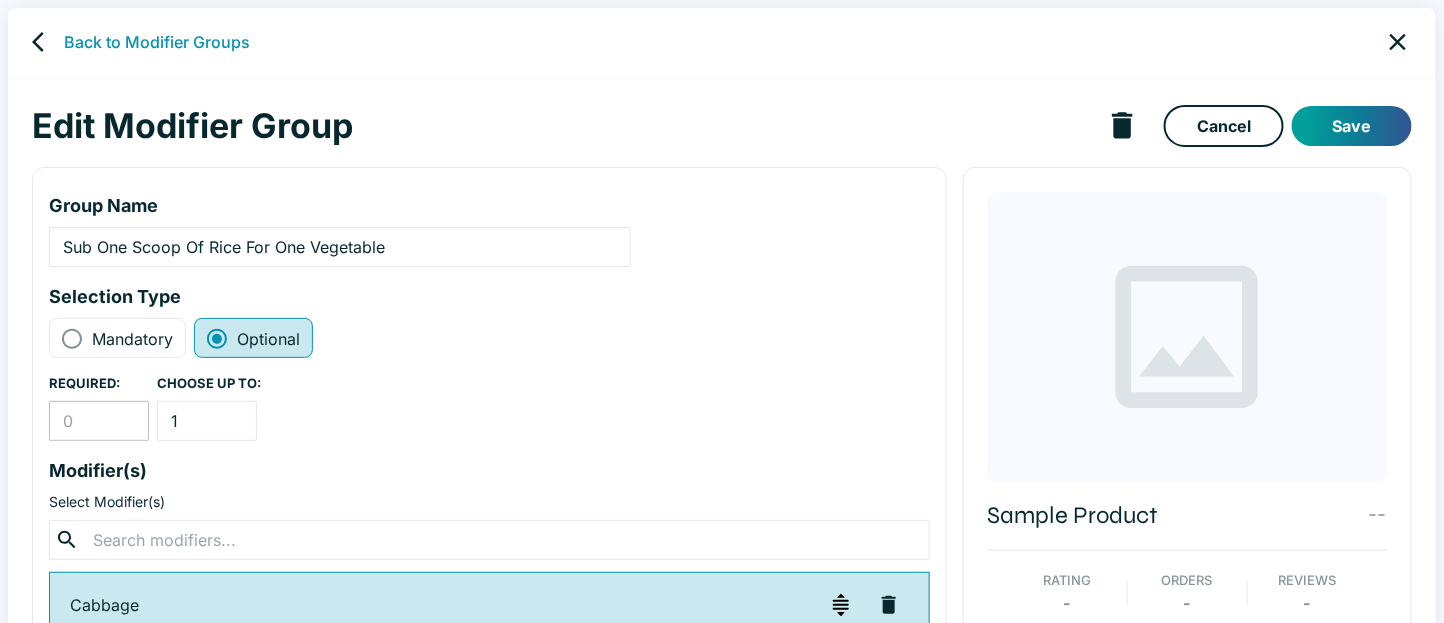 click on "Back to Modifier Groups" at bounding box center (722, 42) 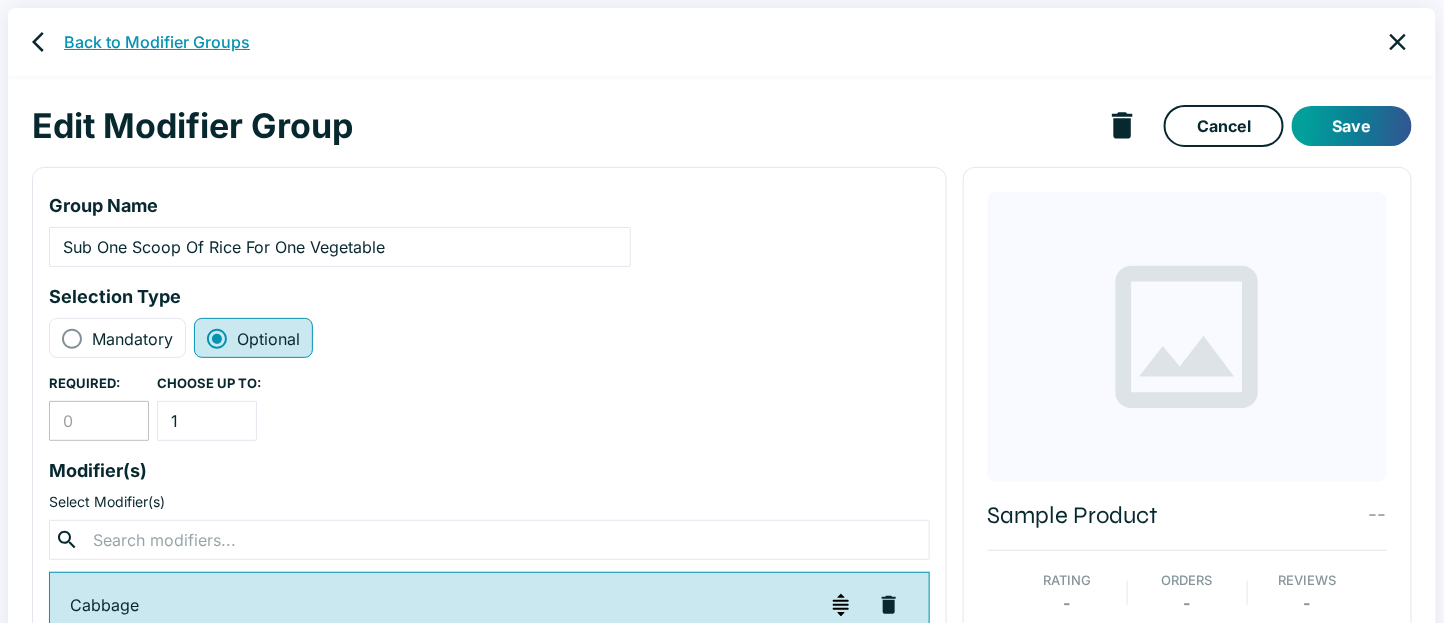 click on "Back to Modifier Groups" at bounding box center [157, 42] 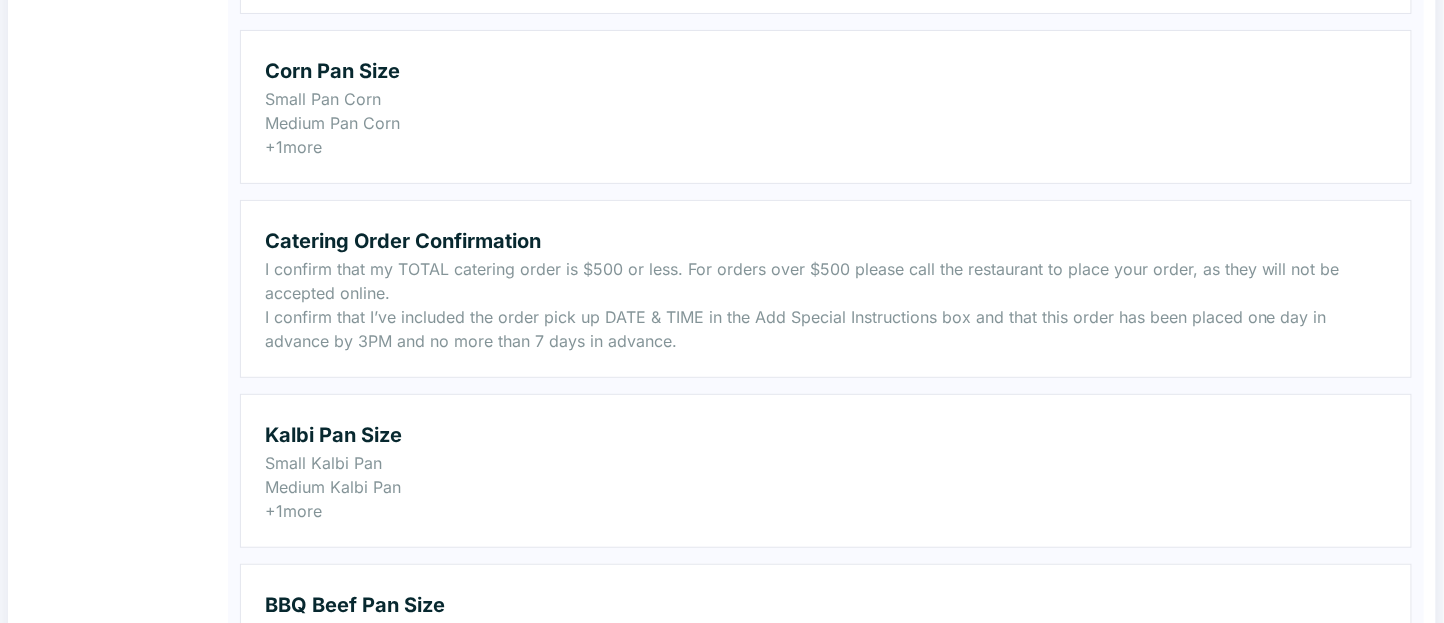 scroll, scrollTop: 2933, scrollLeft: 0, axis: vertical 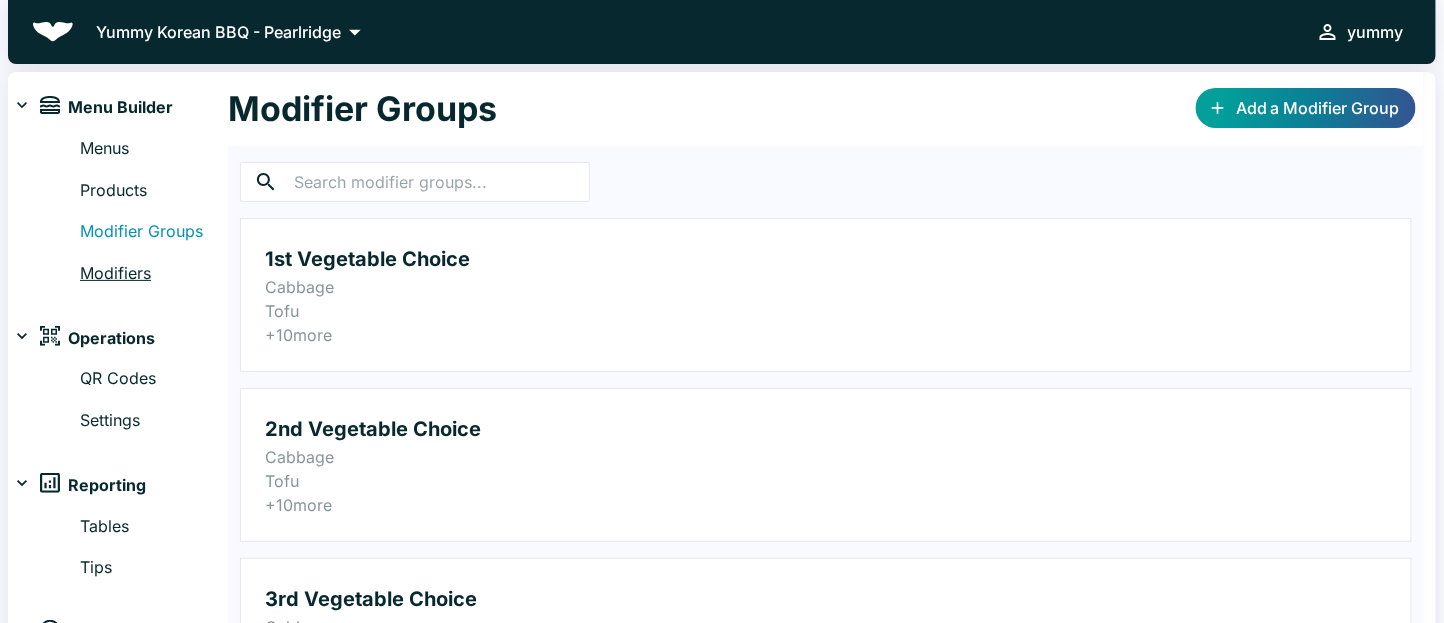 click on "Modifiers" at bounding box center (154, 274) 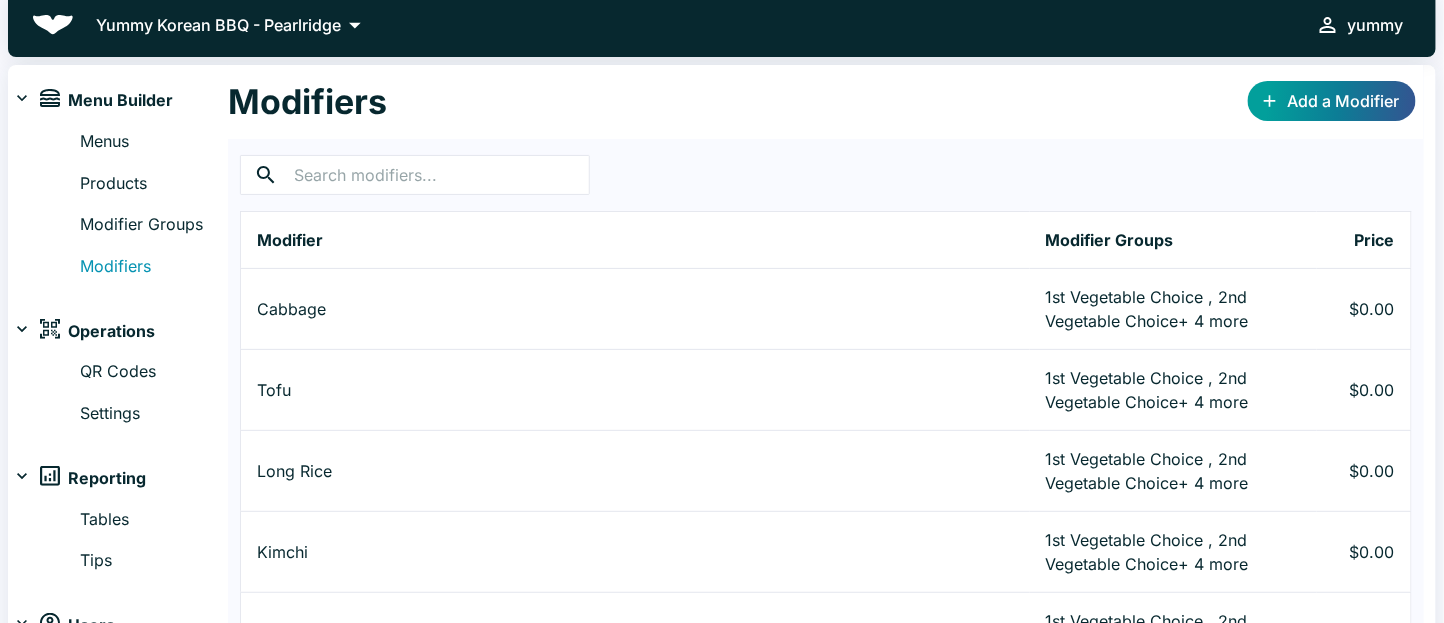 scroll, scrollTop: 0, scrollLeft: 0, axis: both 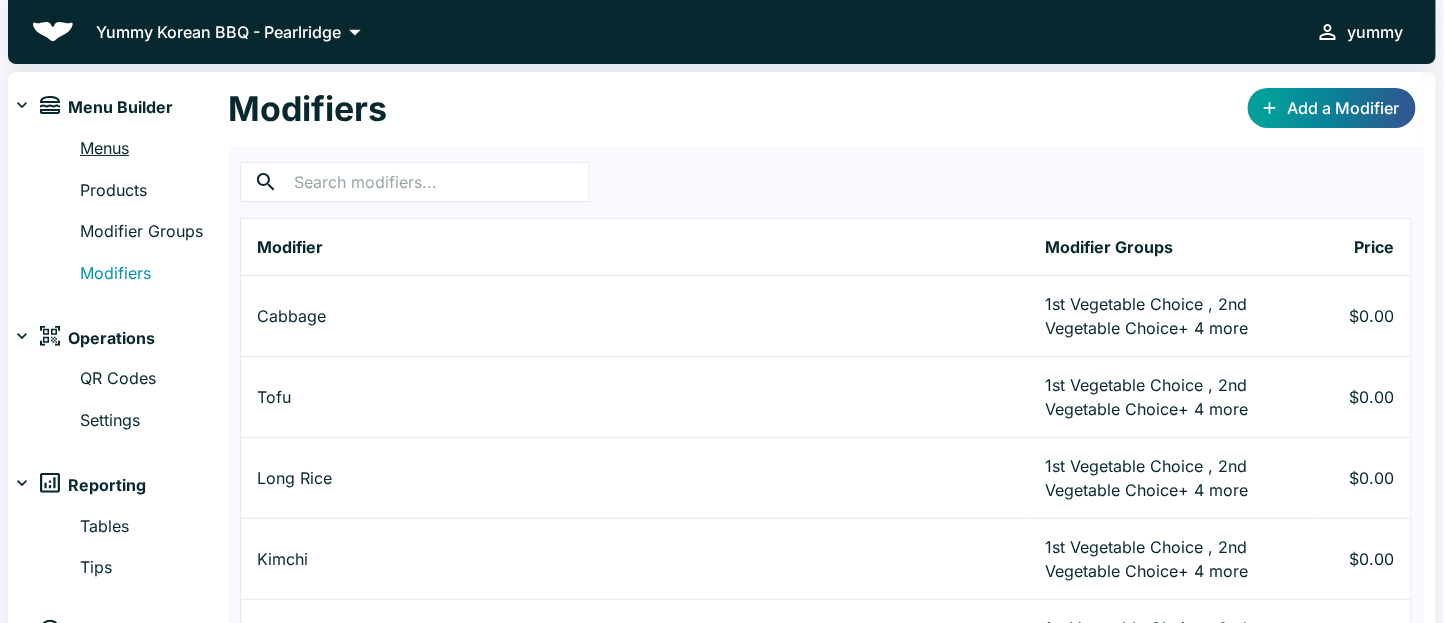 click on "Menus" at bounding box center (154, 149) 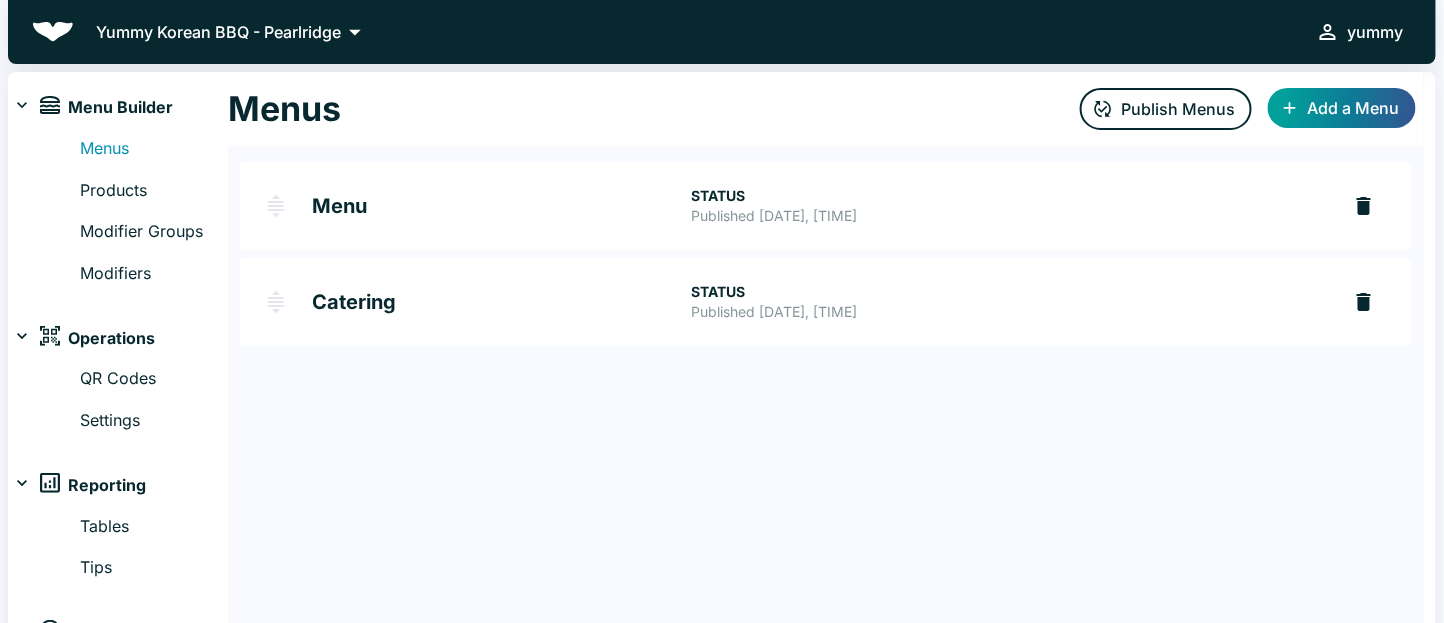 click on "Catering STATUS Published Jul 25, 2025, 12:43 PM" at bounding box center [790, 302] 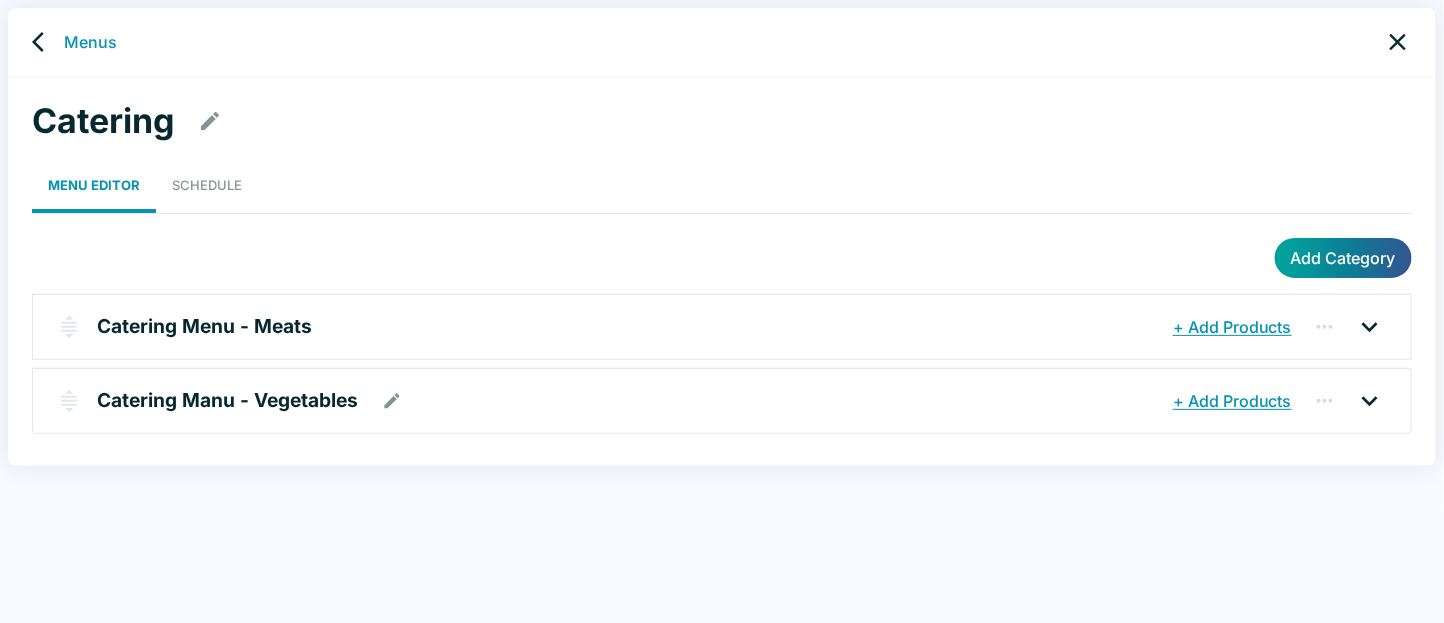 click on "Catering Manu - Vegetables" at bounding box center [632, 401] 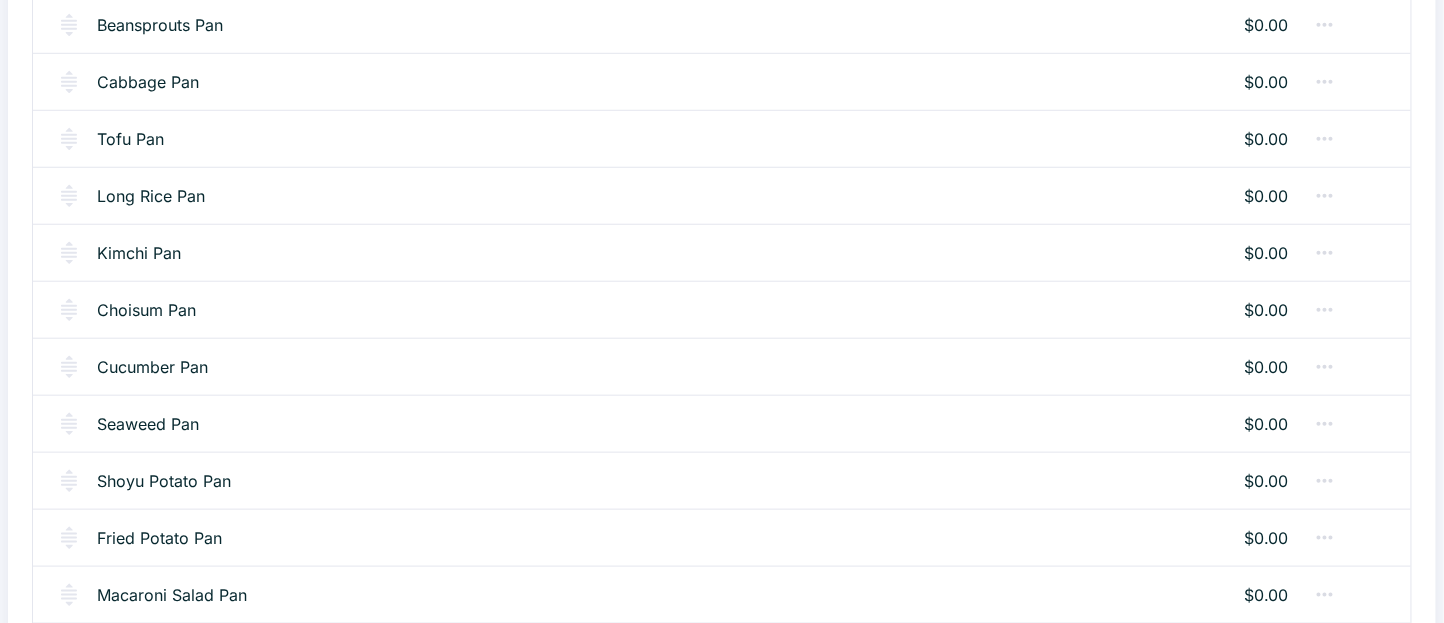 scroll, scrollTop: 0, scrollLeft: 0, axis: both 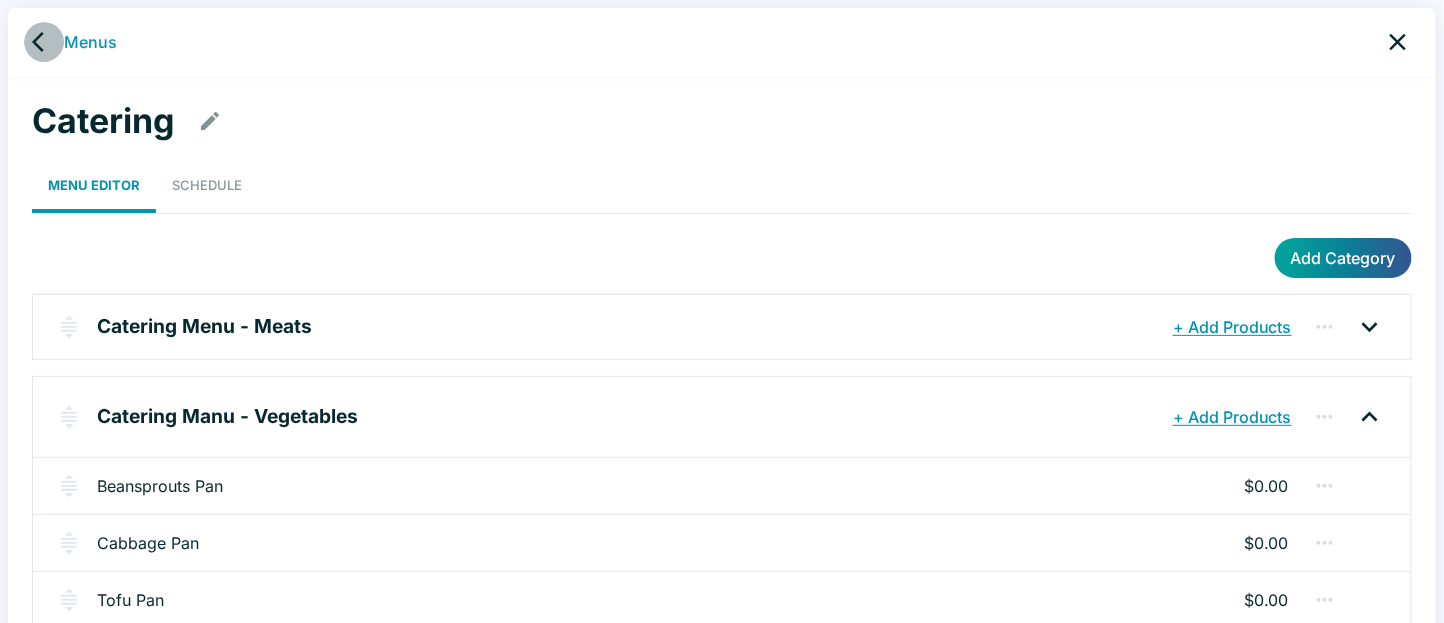 click 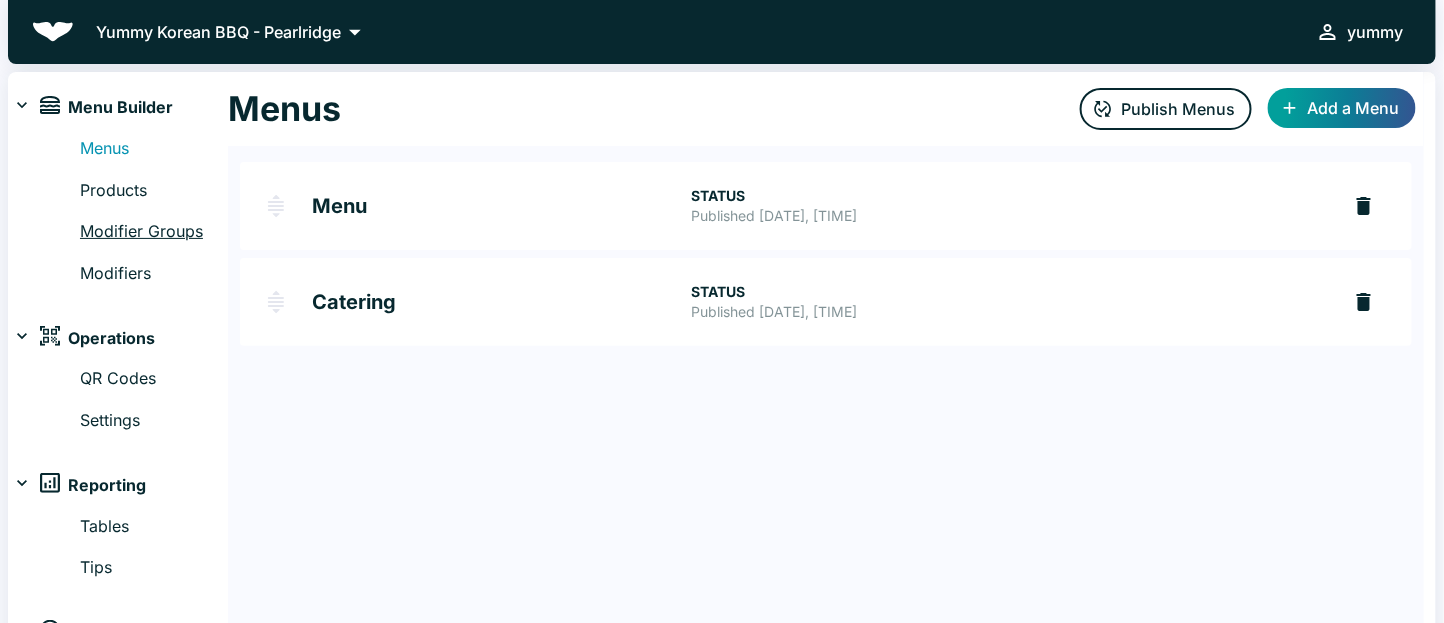 click on "Modifier Groups" at bounding box center (154, 232) 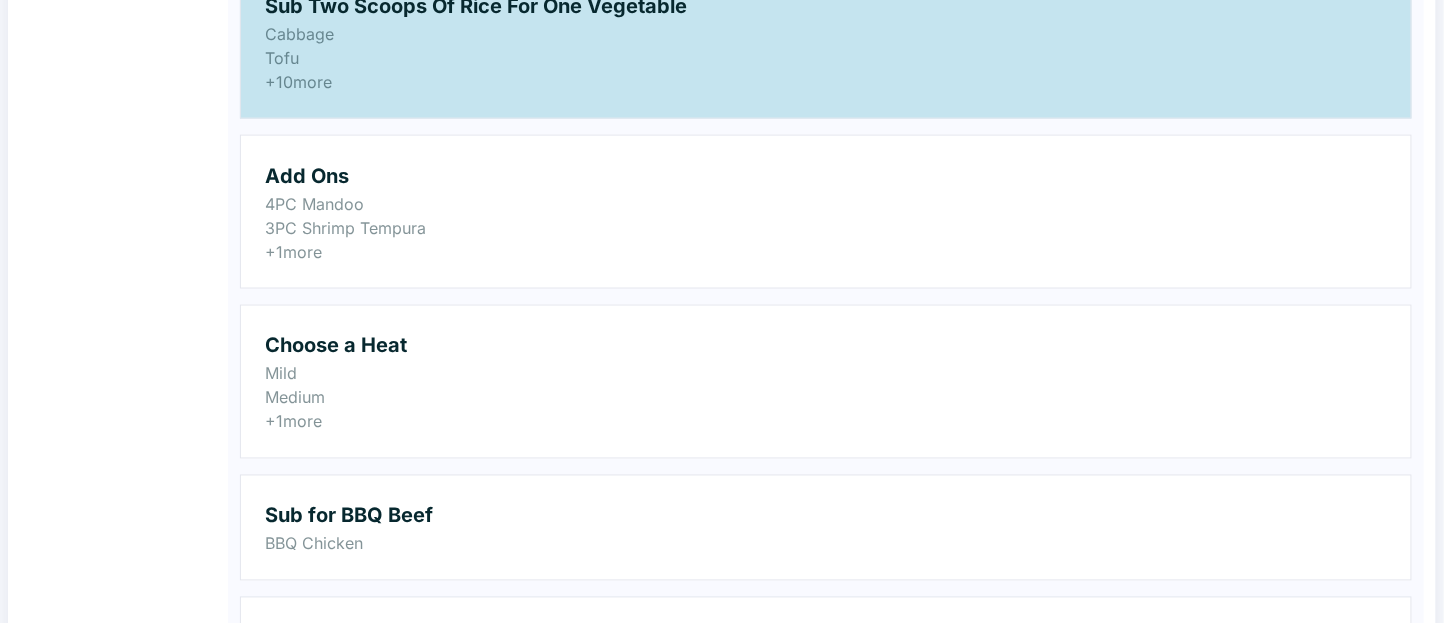 scroll, scrollTop: 1066, scrollLeft: 0, axis: vertical 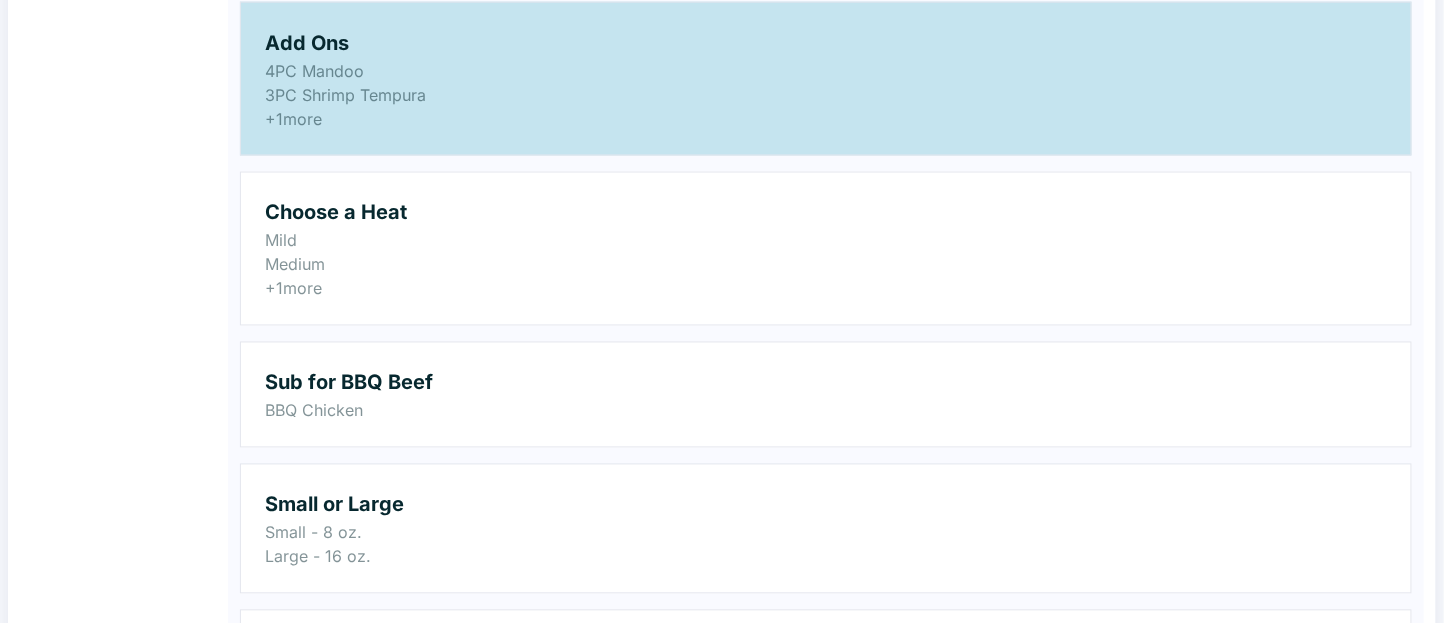 click on "+ 1  more" at bounding box center (826, 119) 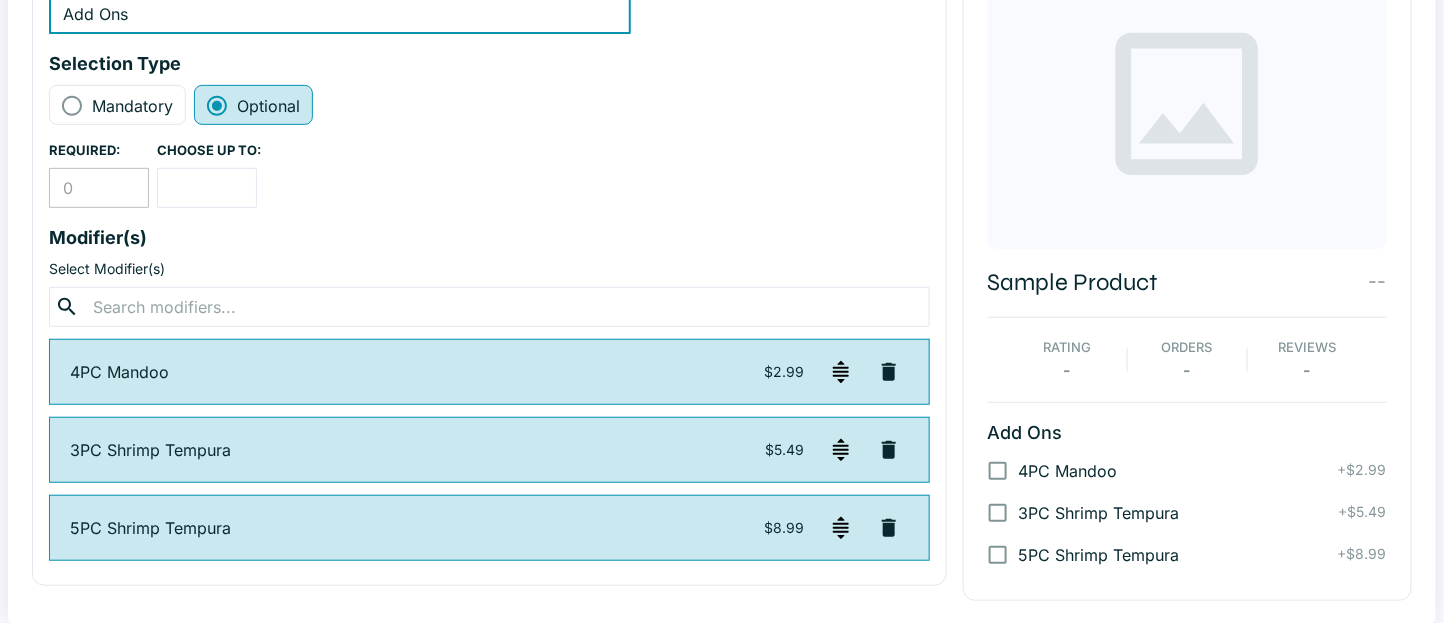 scroll, scrollTop: 0, scrollLeft: 0, axis: both 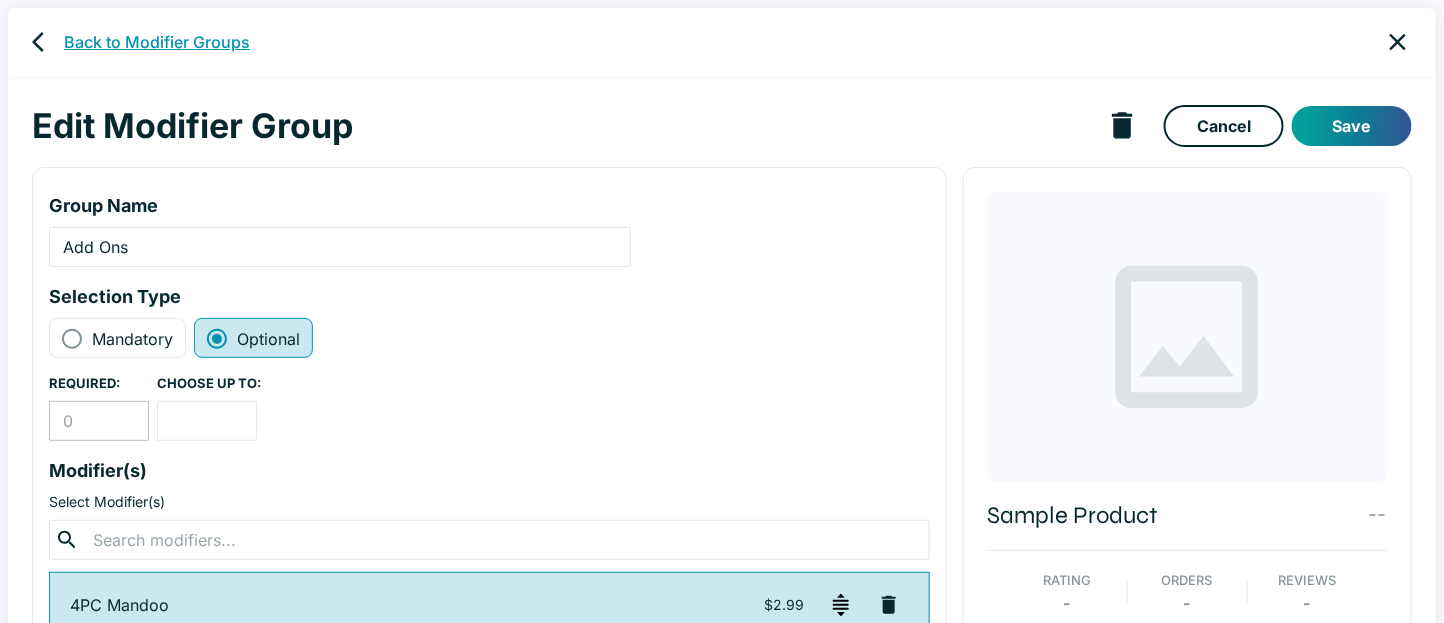 click on "Back to Modifier Groups" at bounding box center (157, 42) 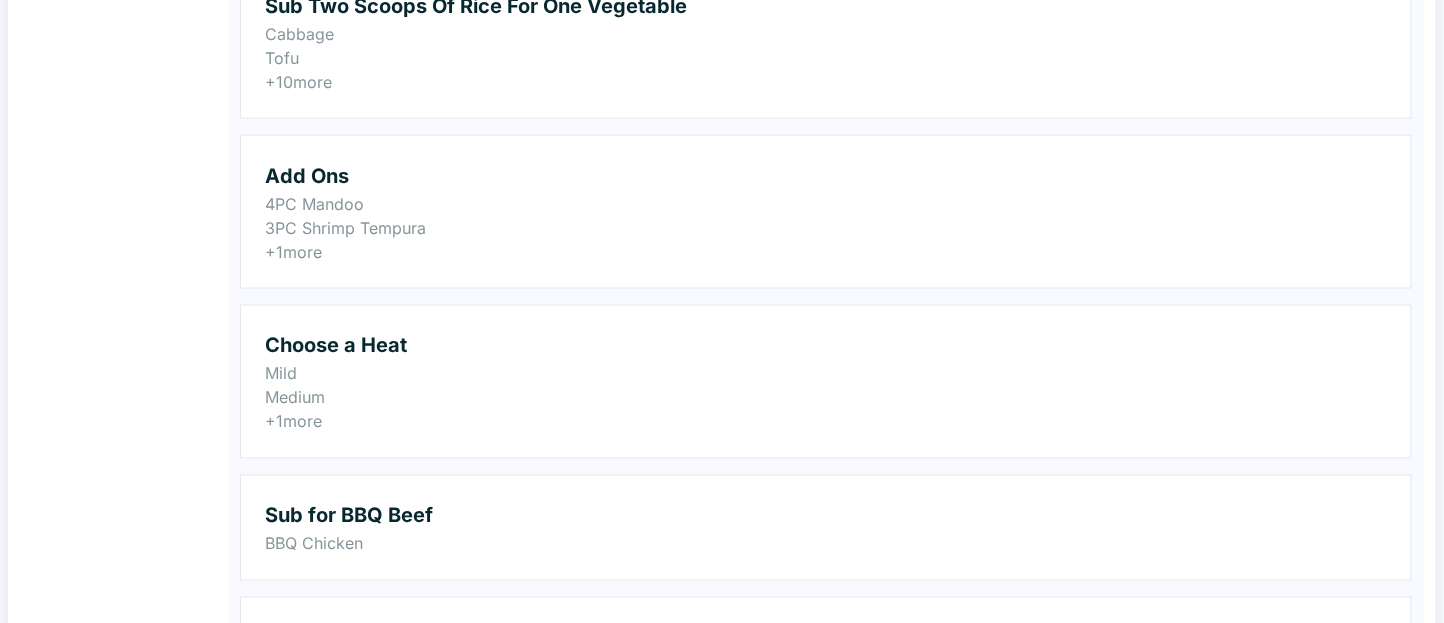 scroll, scrollTop: 533, scrollLeft: 0, axis: vertical 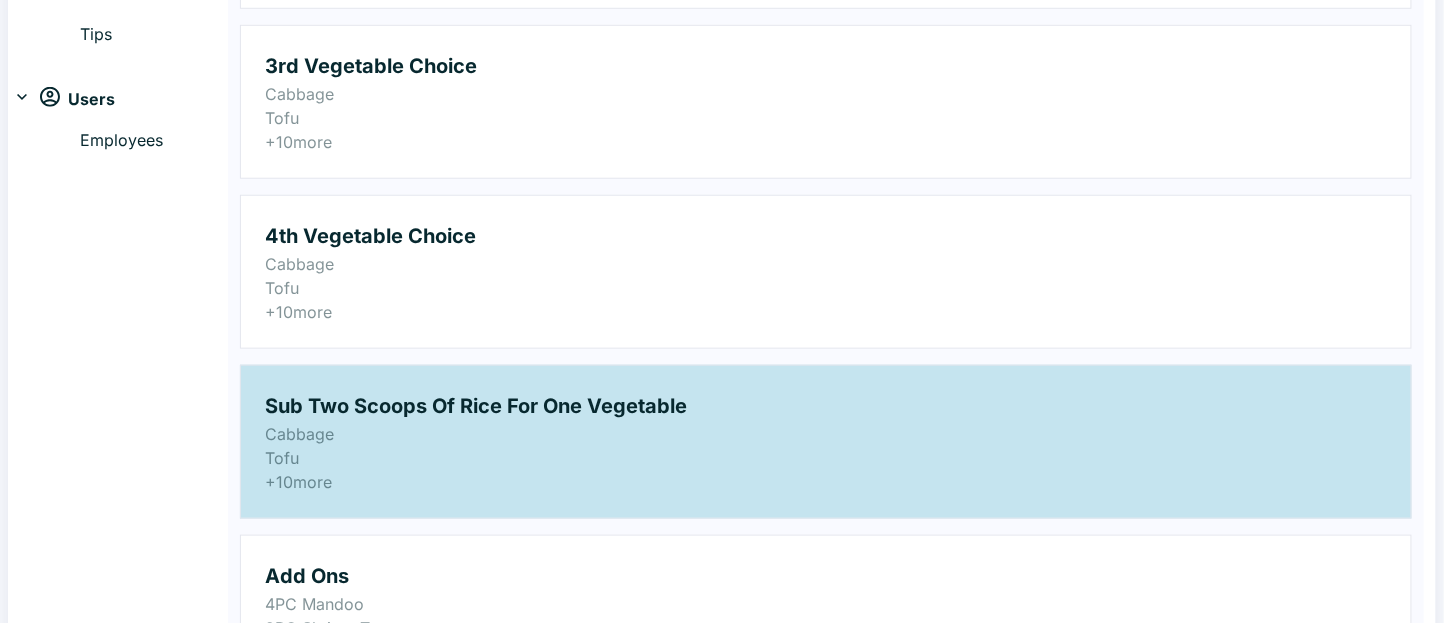 click on "Sub Two Scoops Of Rice For One Vegetable" at bounding box center [826, 406] 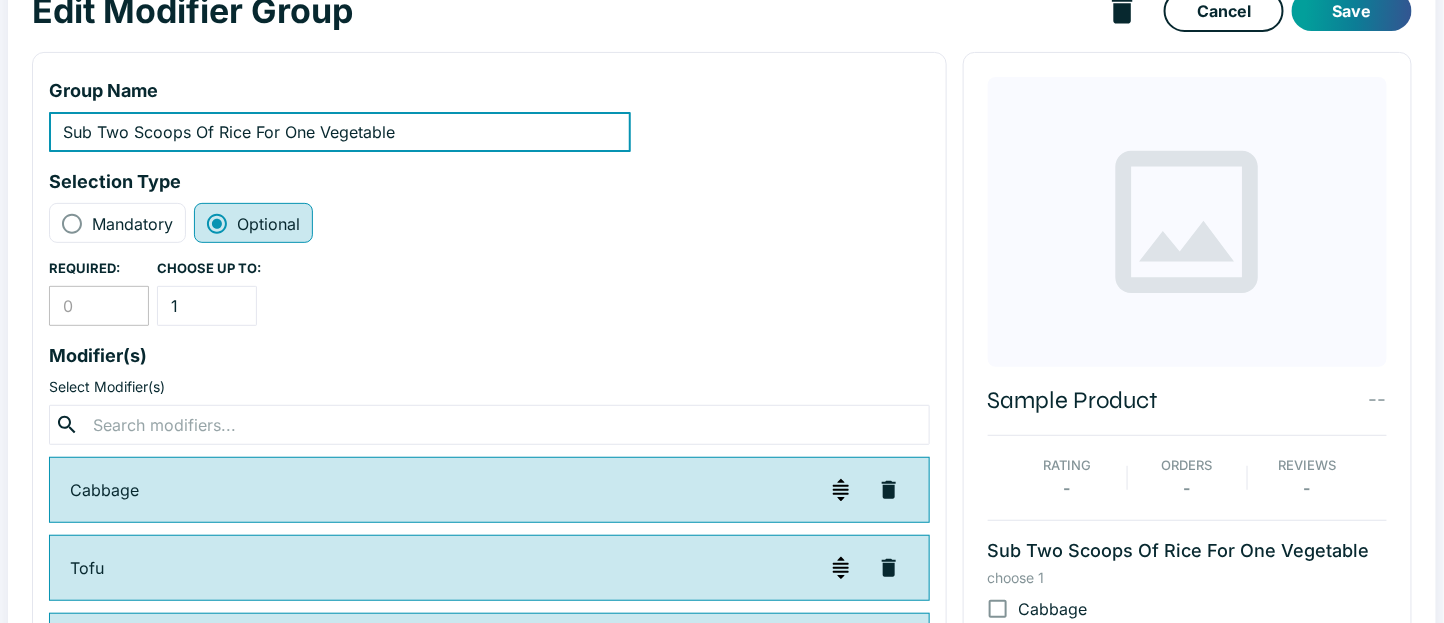 scroll, scrollTop: 0, scrollLeft: 0, axis: both 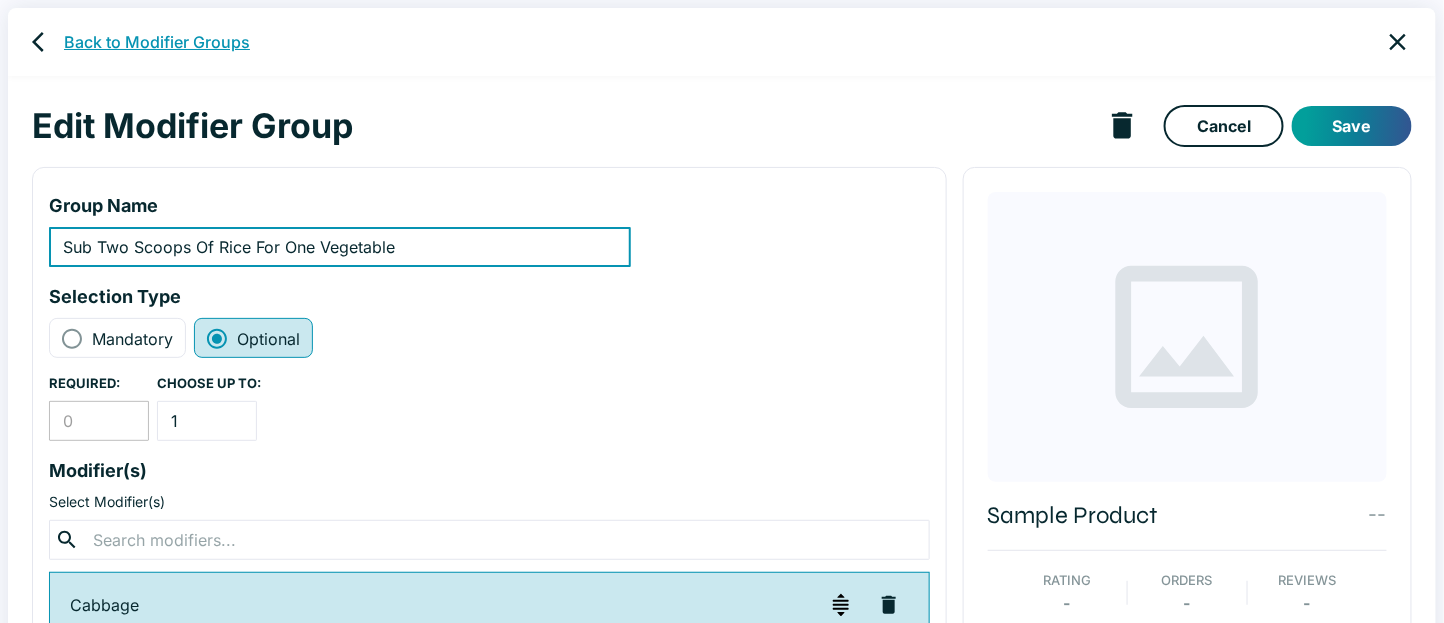click on "Back to Modifier Groups" at bounding box center (157, 42) 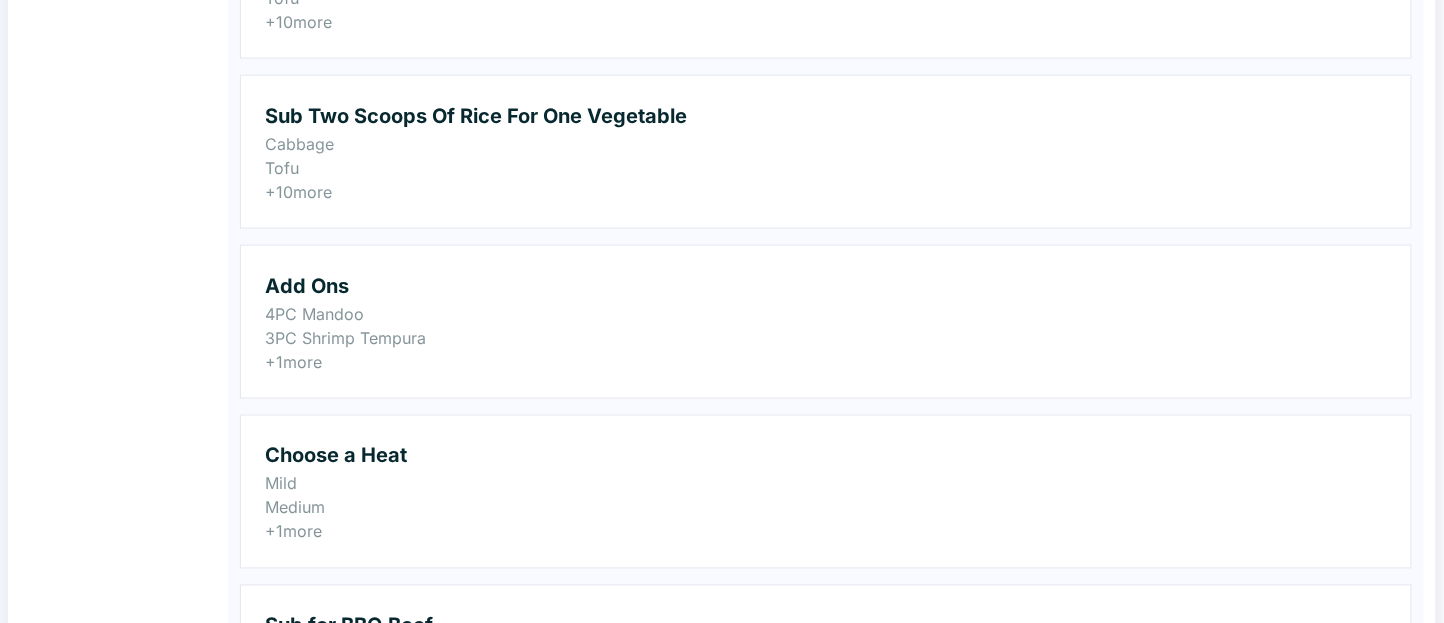 scroll, scrollTop: 23, scrollLeft: 0, axis: vertical 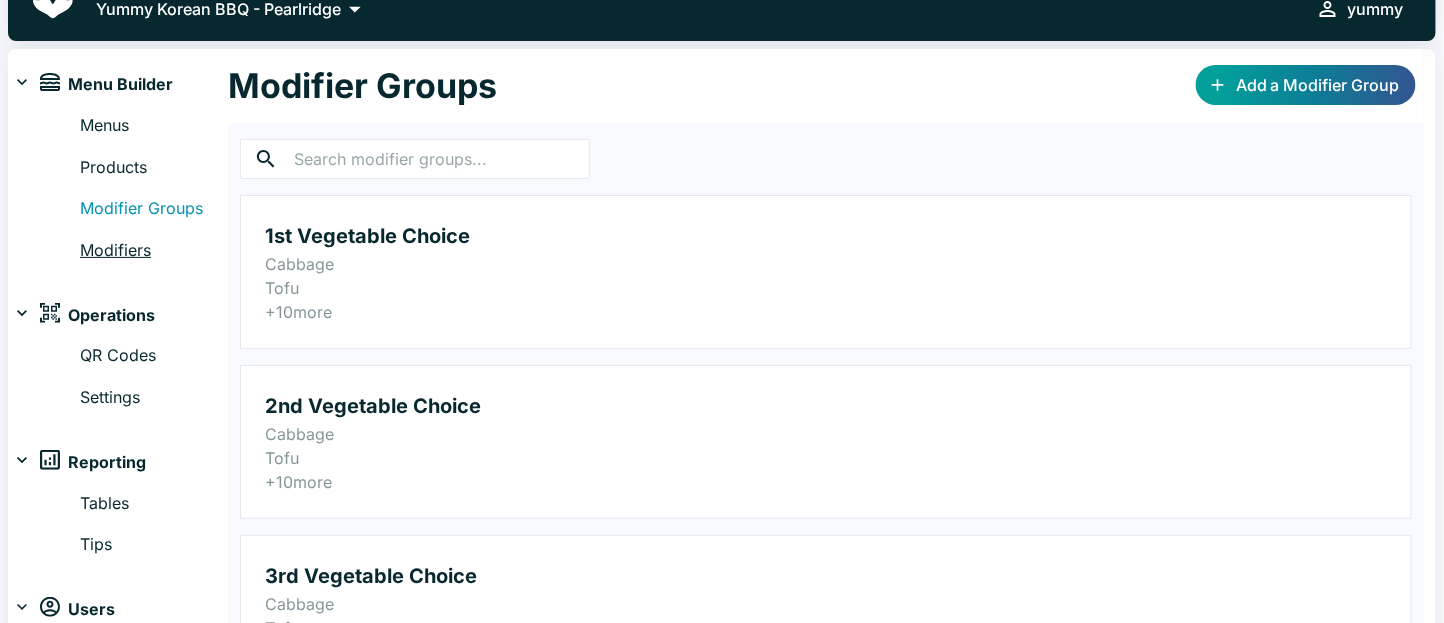 click on "Modifiers" at bounding box center (154, 251) 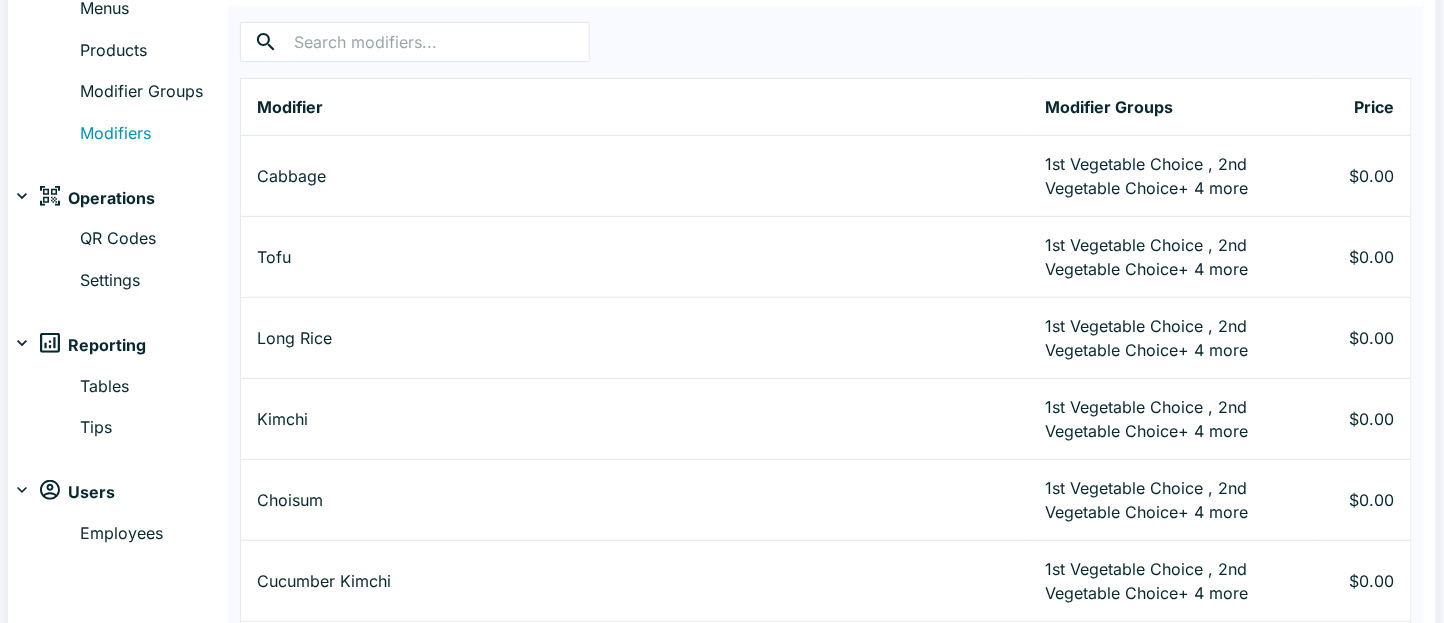 scroll, scrollTop: 0, scrollLeft: 0, axis: both 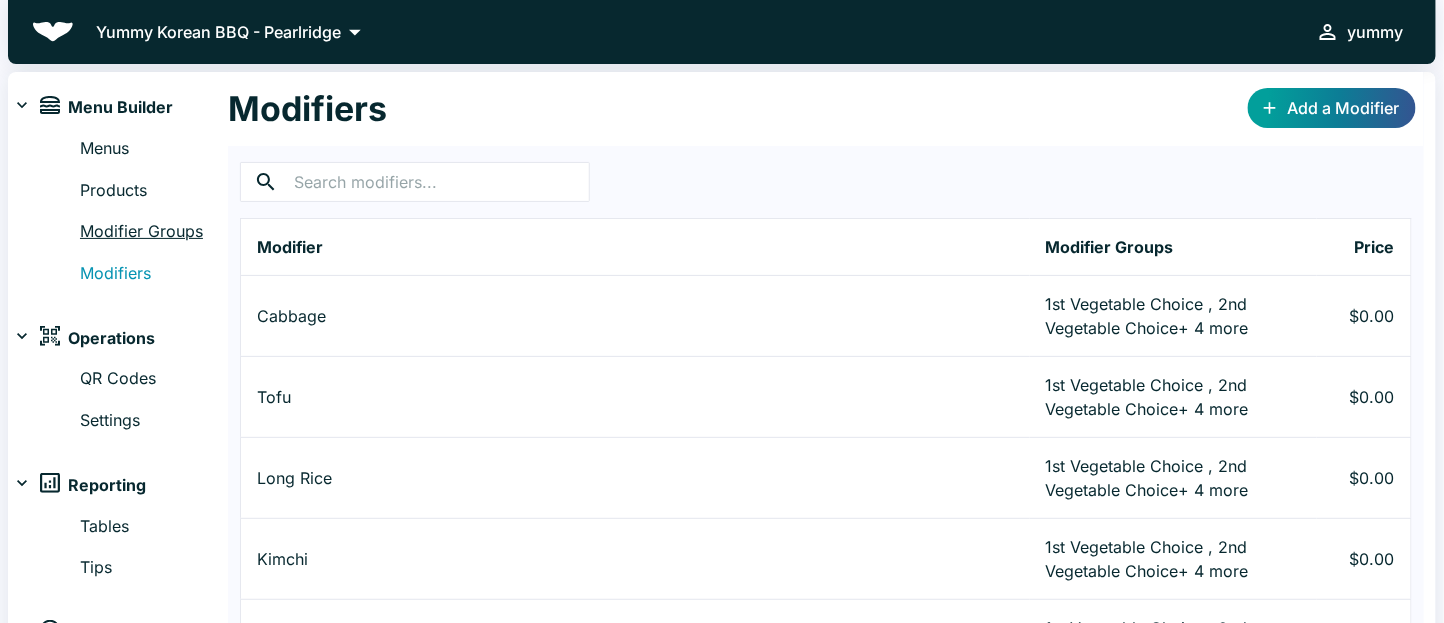 click on "Modifier Groups" at bounding box center (154, 232) 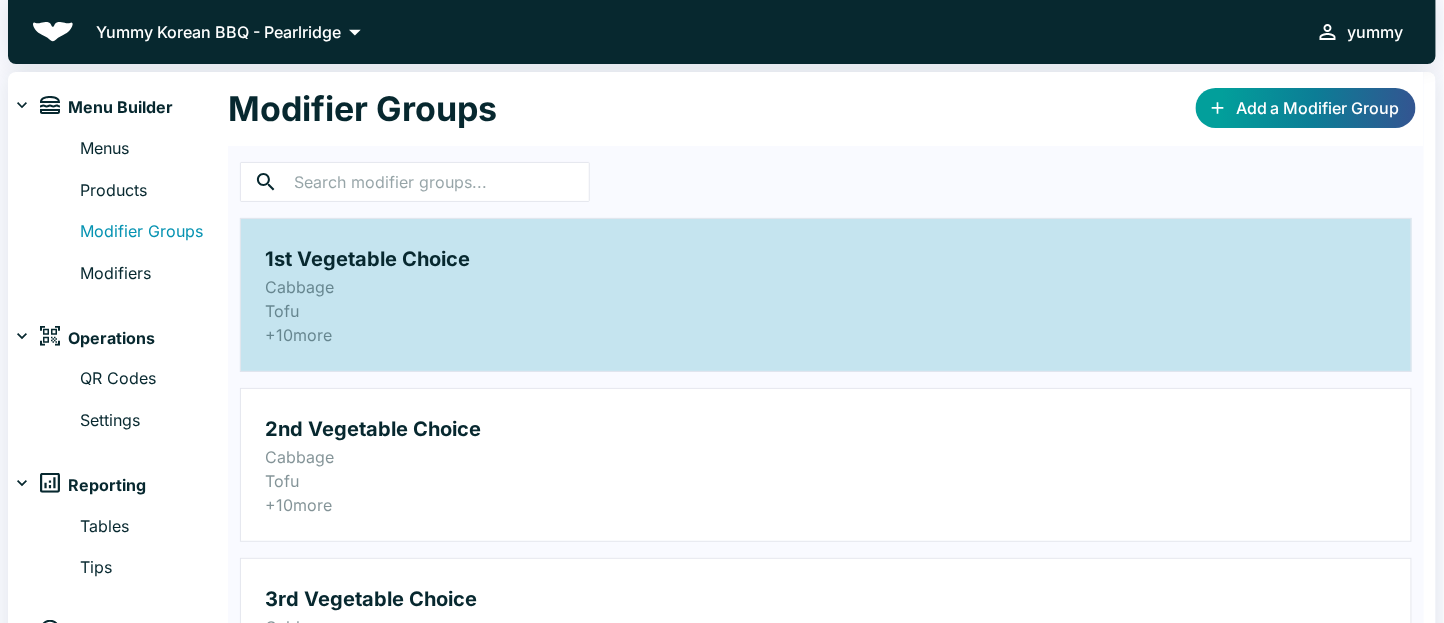 scroll, scrollTop: 533, scrollLeft: 0, axis: vertical 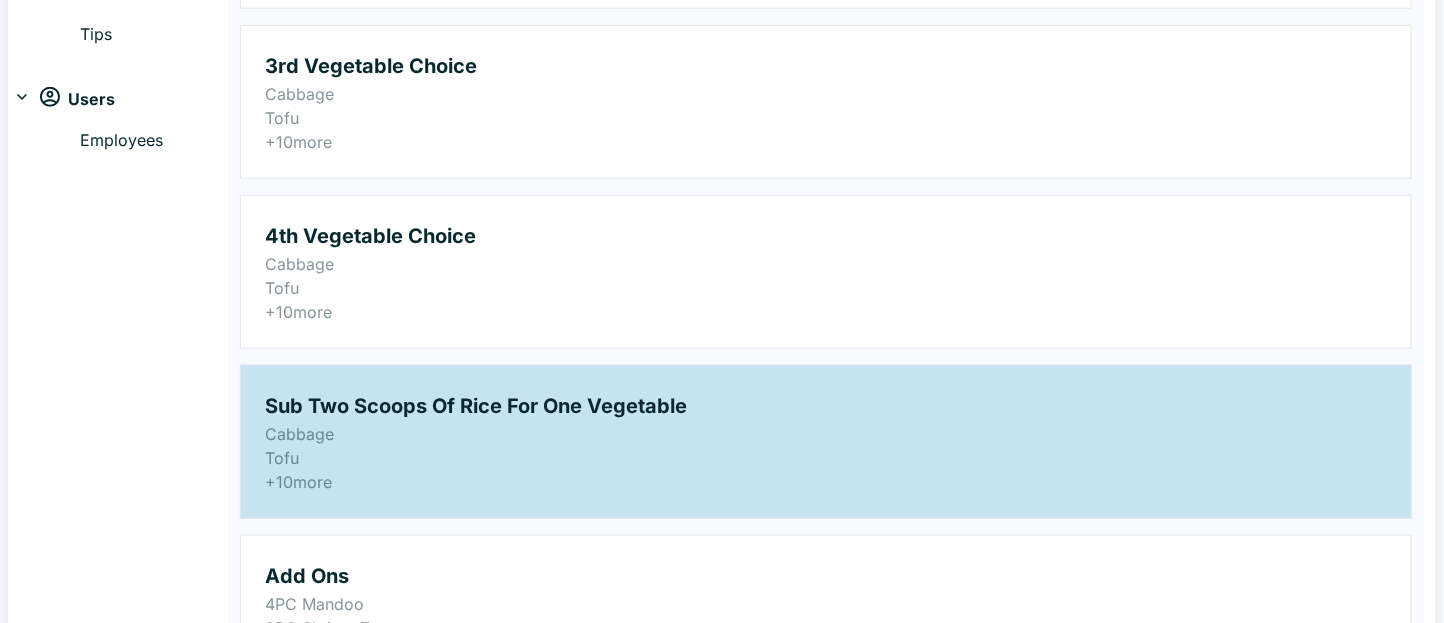 click on "Sub Two Scoops Of Rice For One Vegetable" at bounding box center (826, 406) 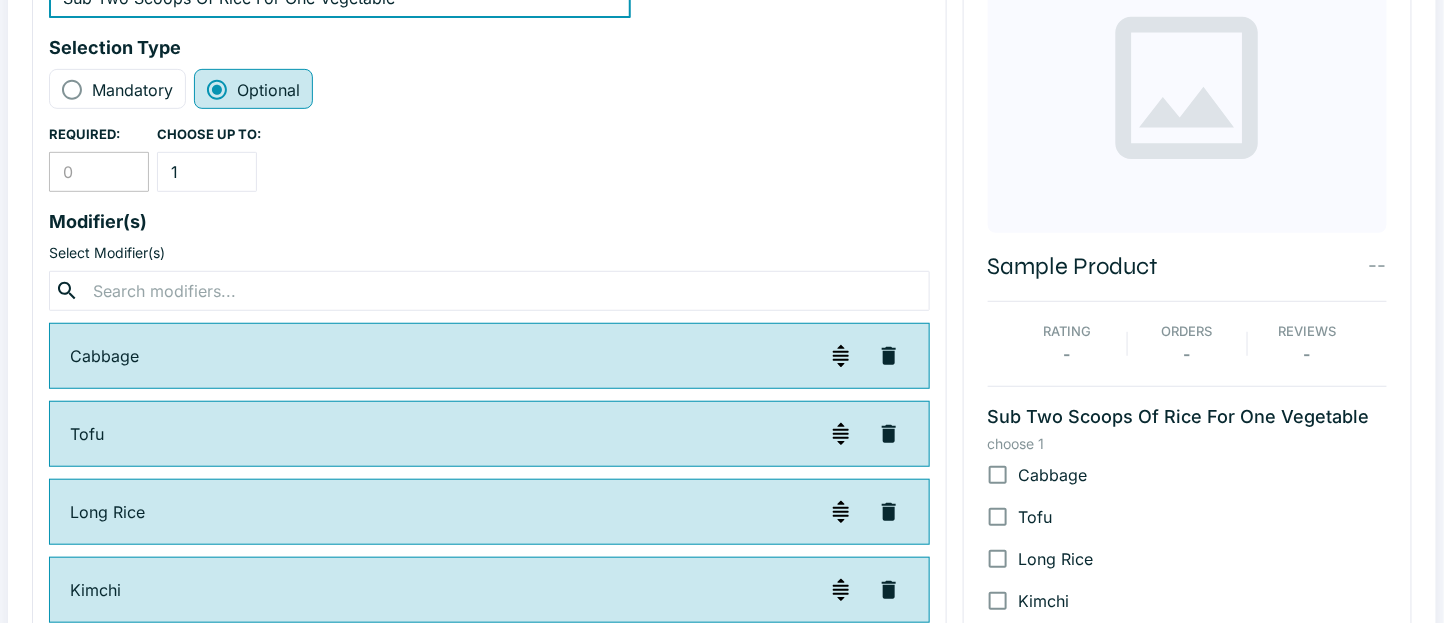 scroll, scrollTop: 0, scrollLeft: 0, axis: both 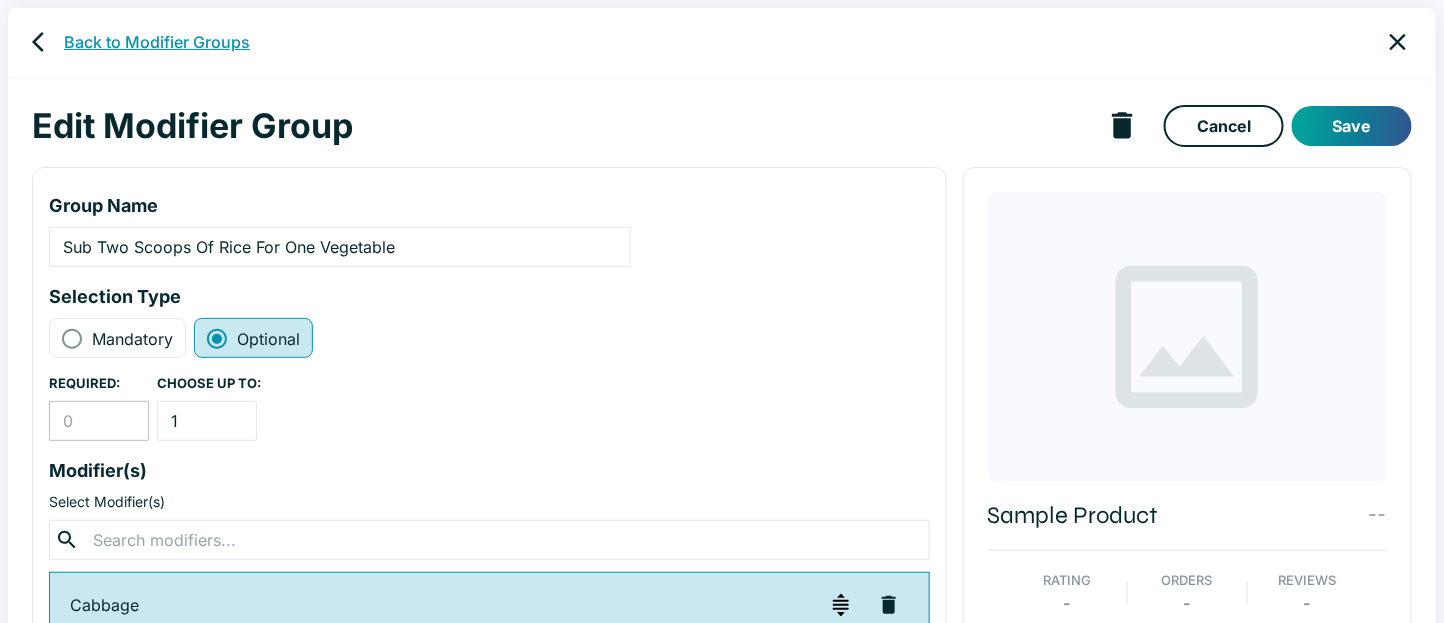 click on "Back to Modifier Groups" at bounding box center [157, 42] 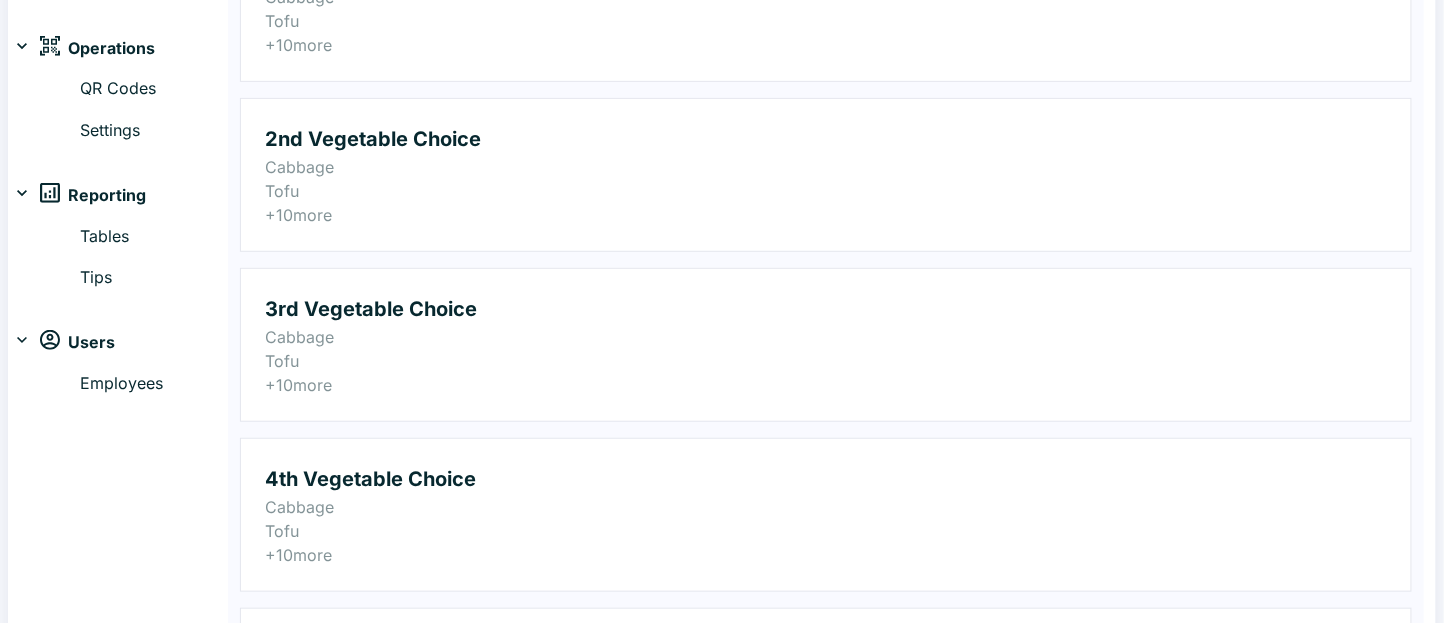 scroll, scrollTop: 0, scrollLeft: 0, axis: both 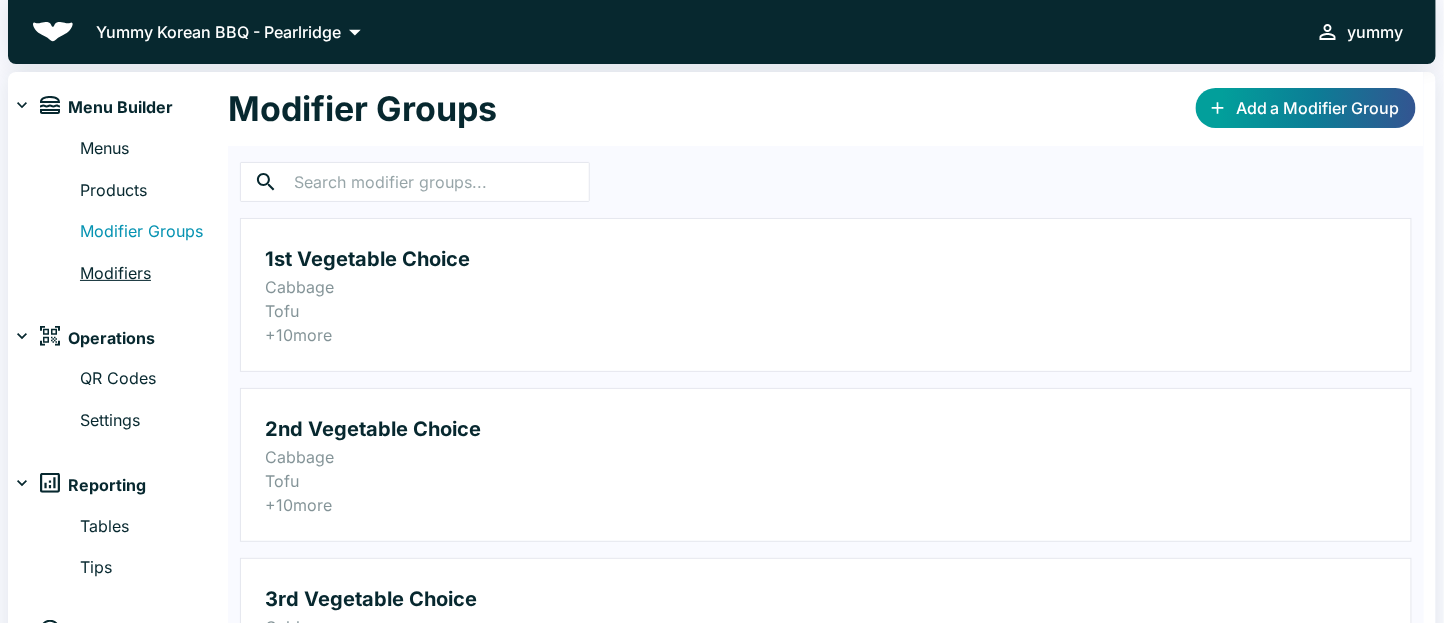 click on "Modifiers" at bounding box center [154, 274] 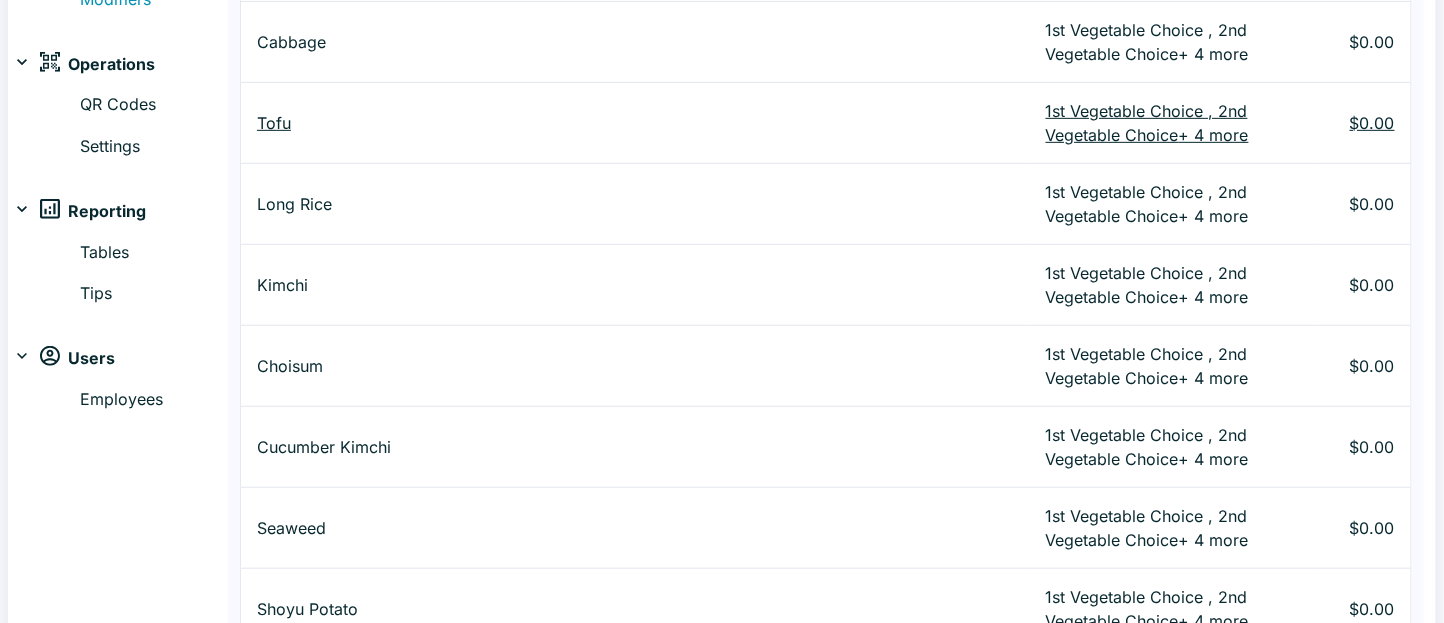 scroll, scrollTop: 0, scrollLeft: 0, axis: both 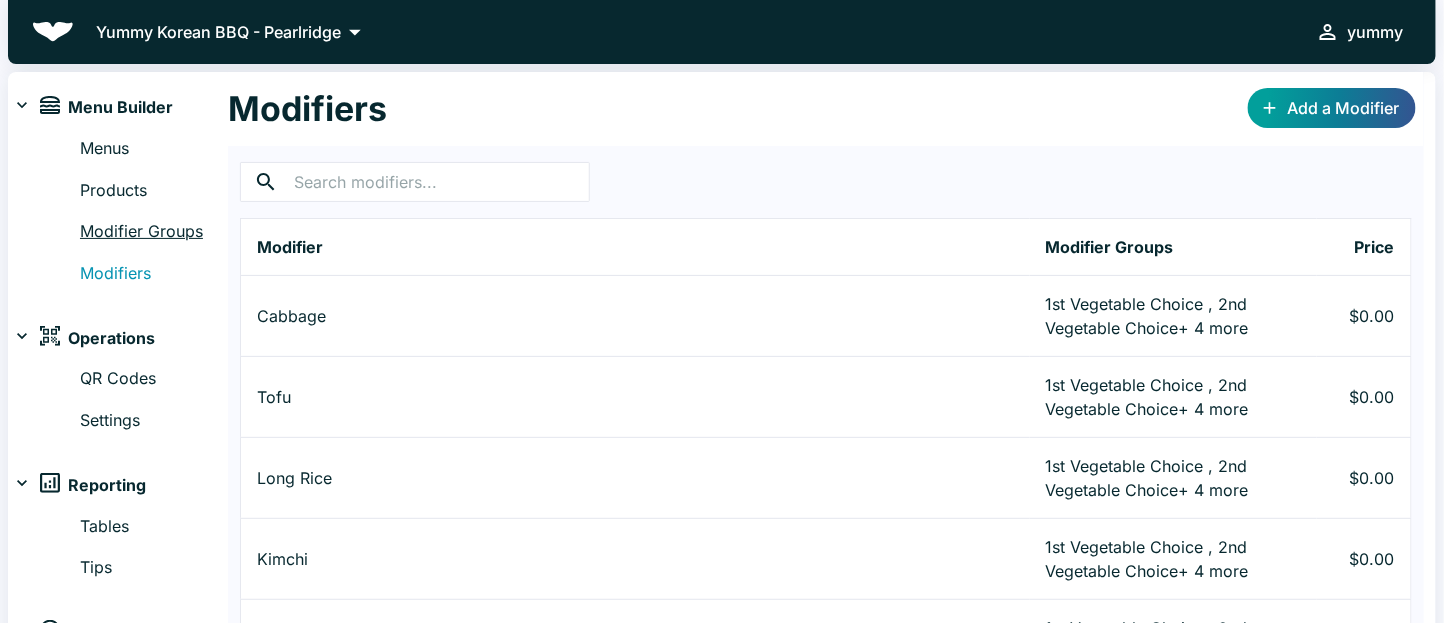 click on "Modifier Groups" at bounding box center (154, 232) 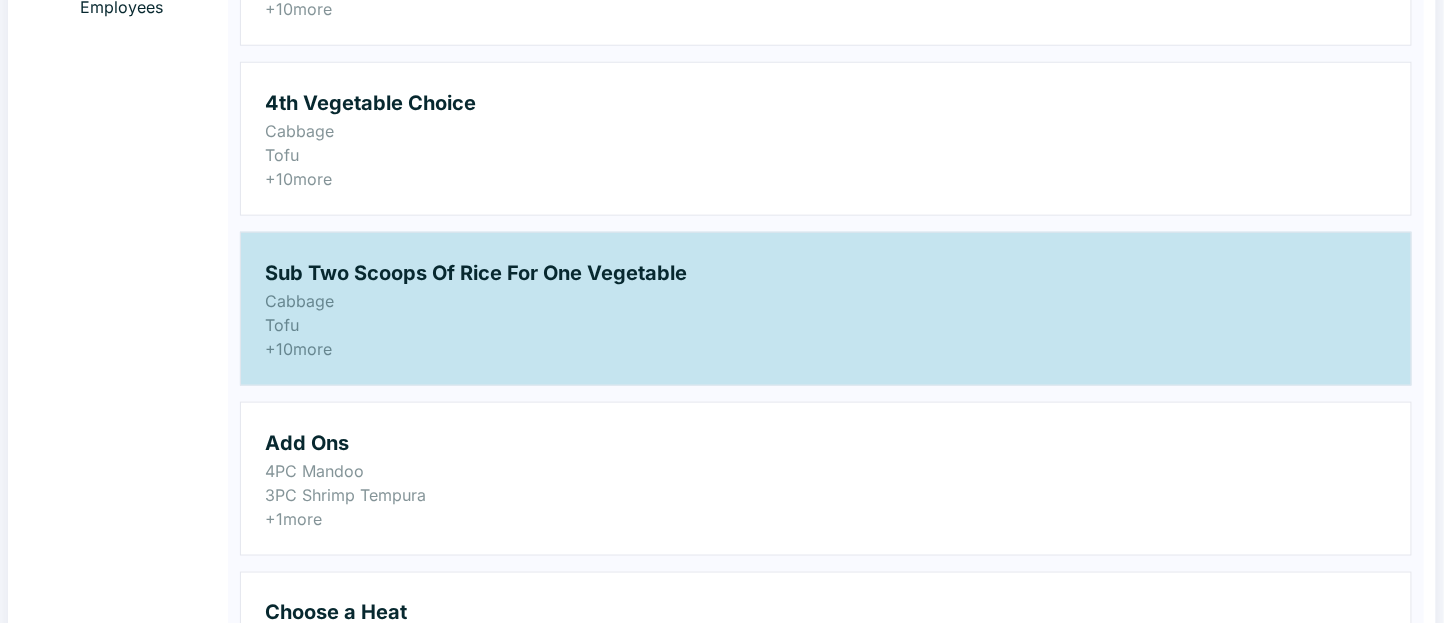 scroll, scrollTop: 1200, scrollLeft: 0, axis: vertical 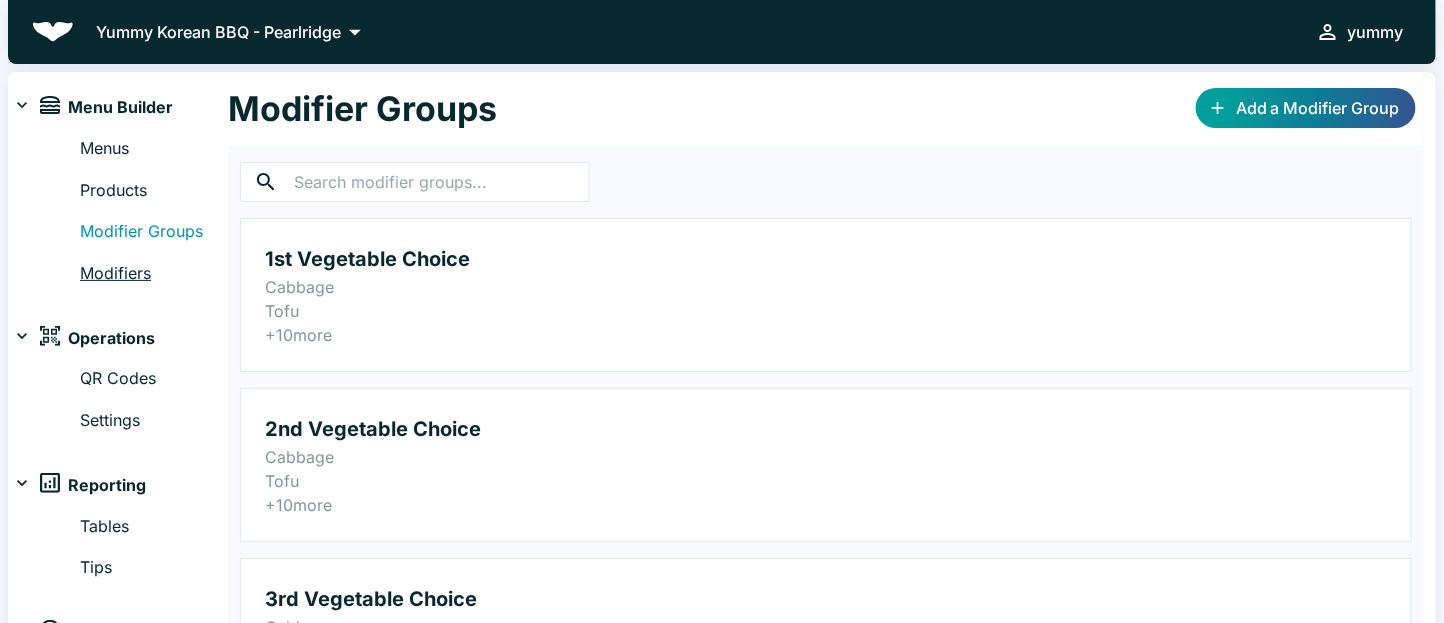 click on "Modifiers" at bounding box center [154, 274] 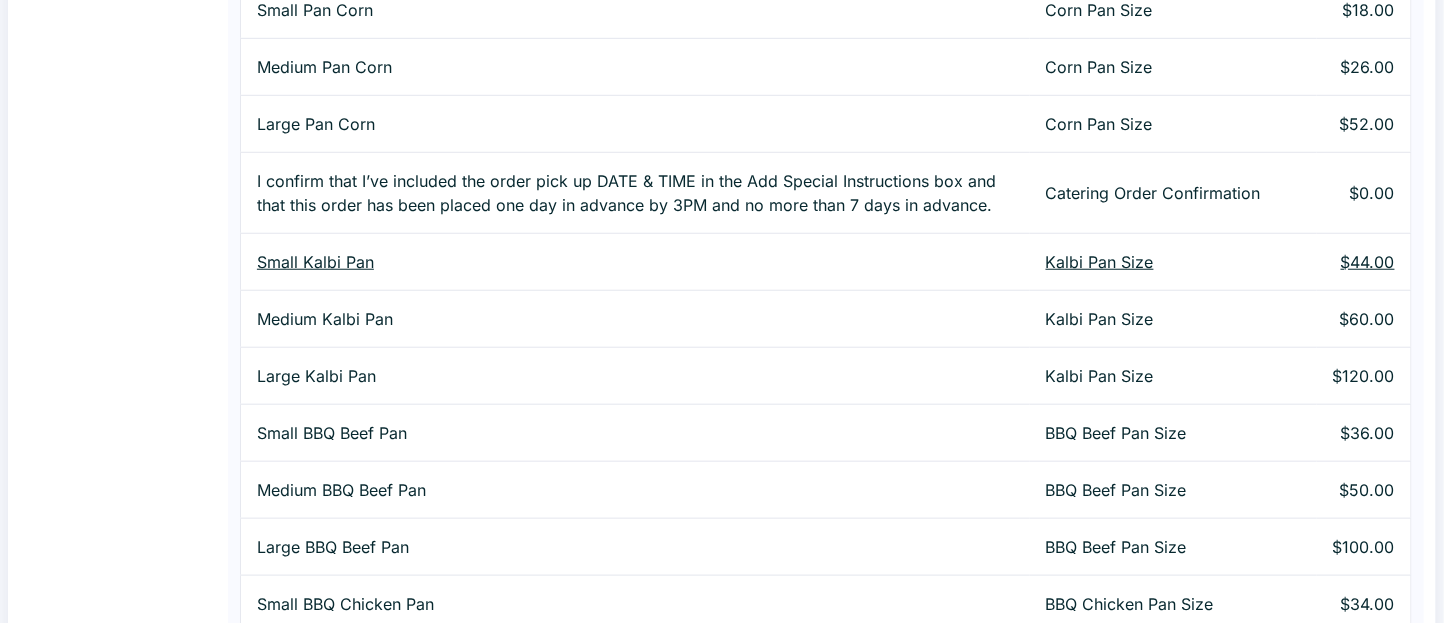 scroll, scrollTop: 3074, scrollLeft: 0, axis: vertical 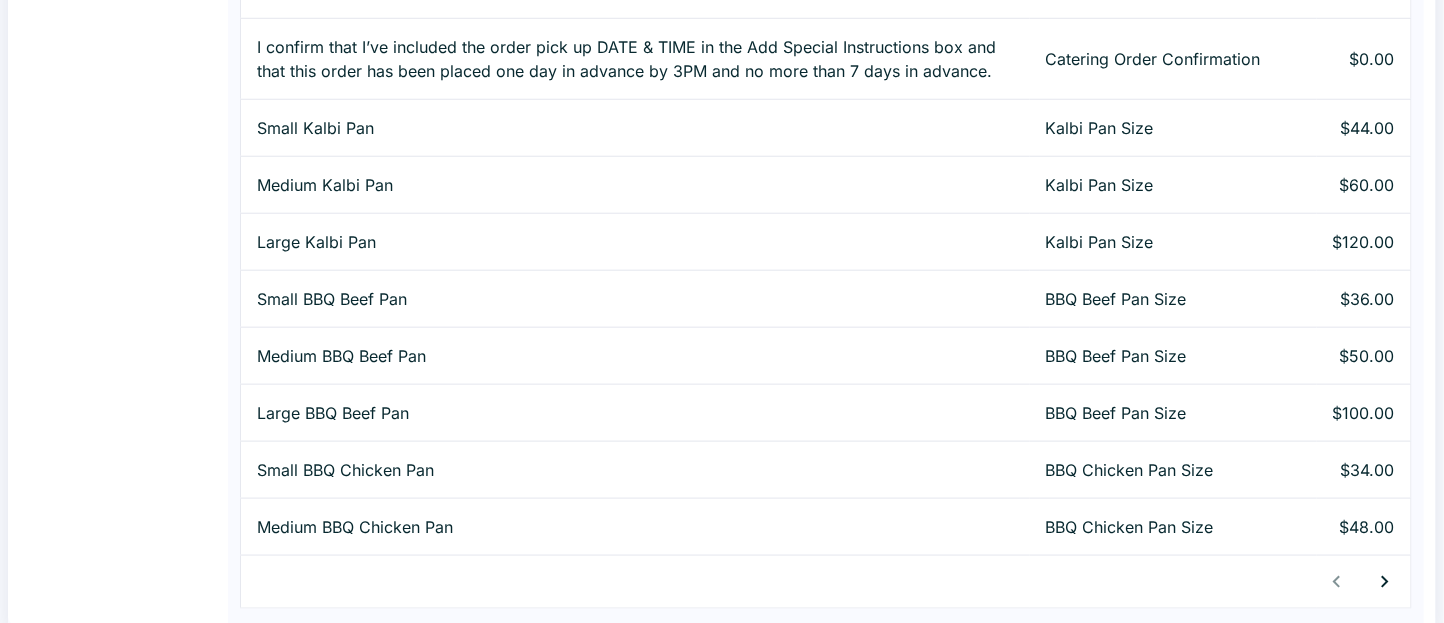 click 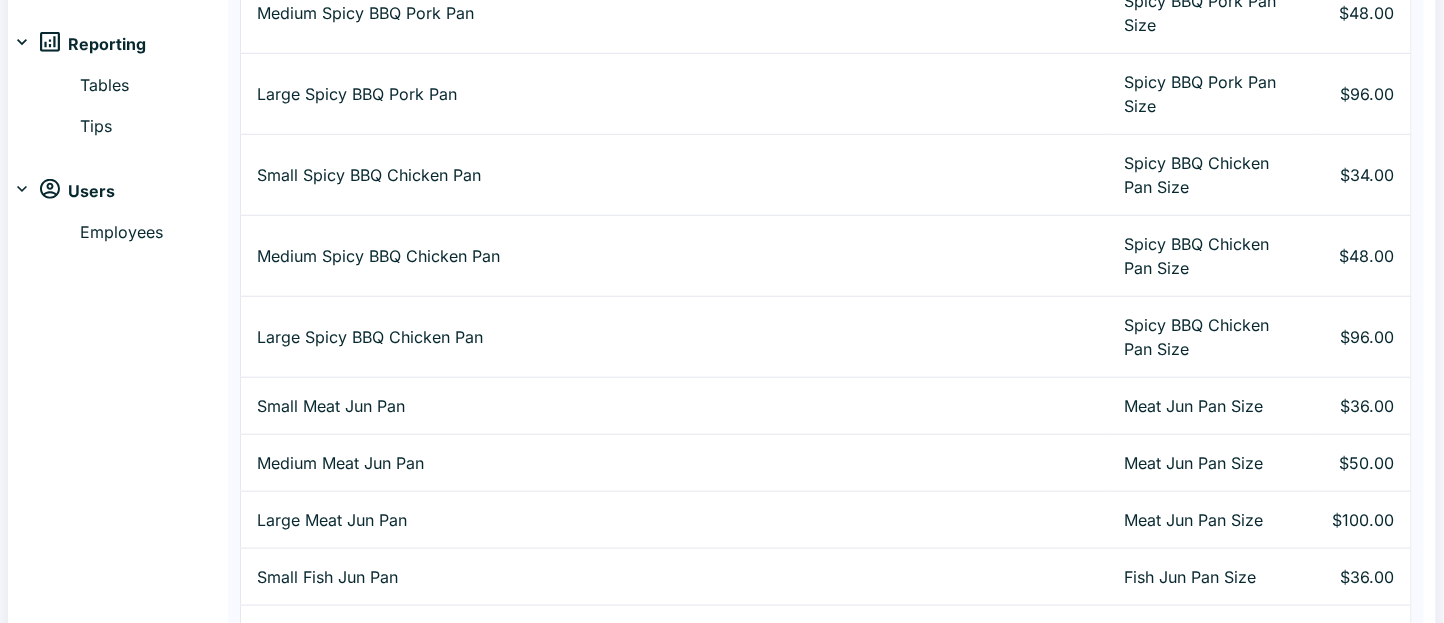 scroll, scrollTop: 0, scrollLeft: 0, axis: both 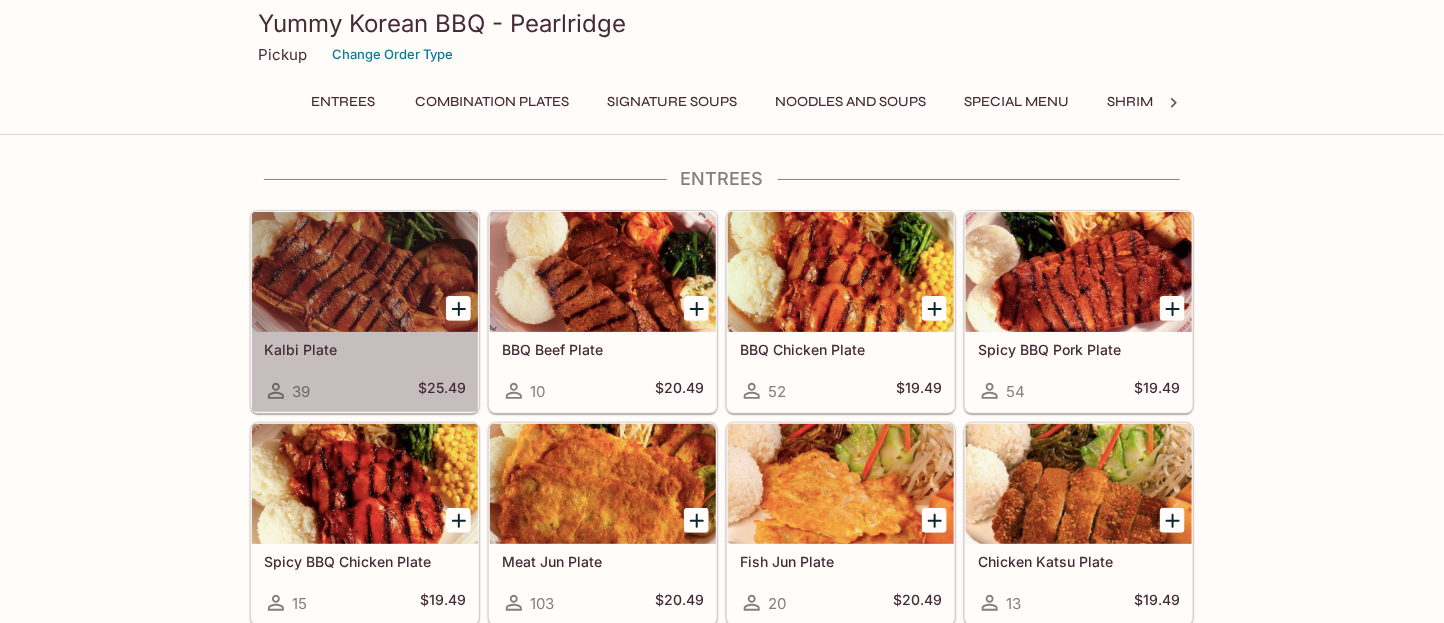 click at bounding box center [365, 272] 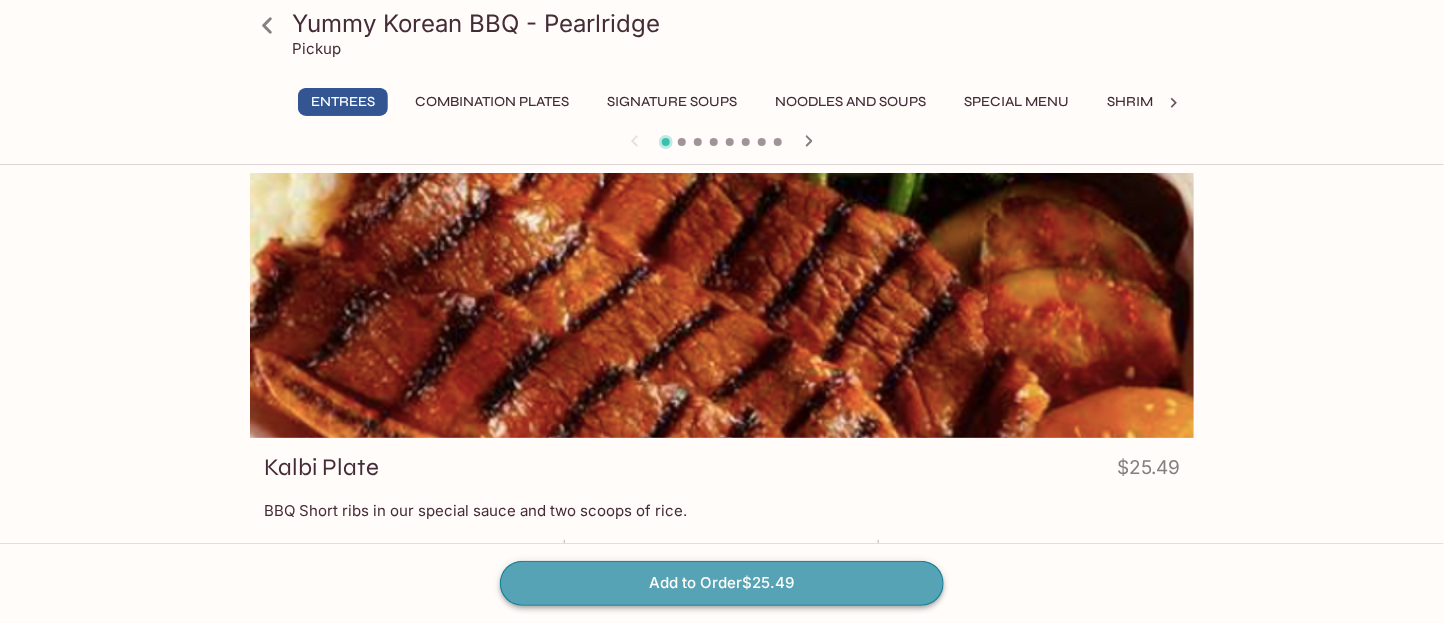 click on "Add to Order  $25.49" at bounding box center [722, 583] 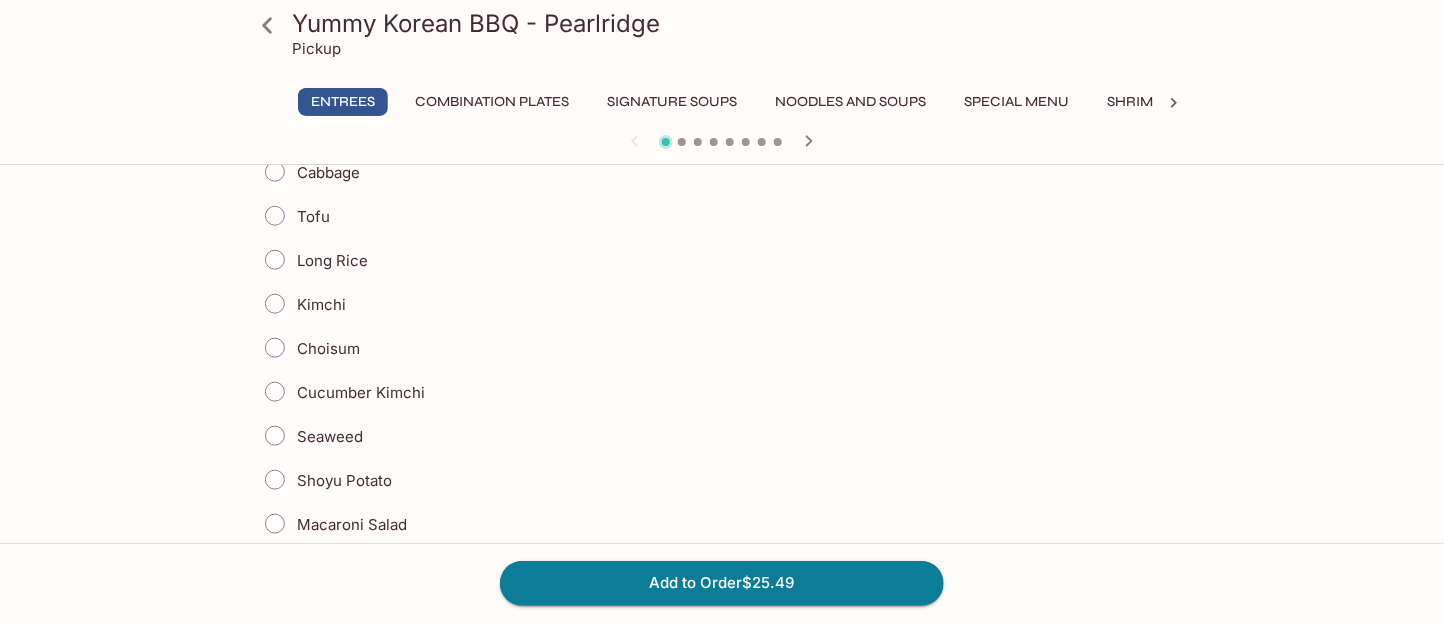 scroll, scrollTop: 649, scrollLeft: 0, axis: vertical 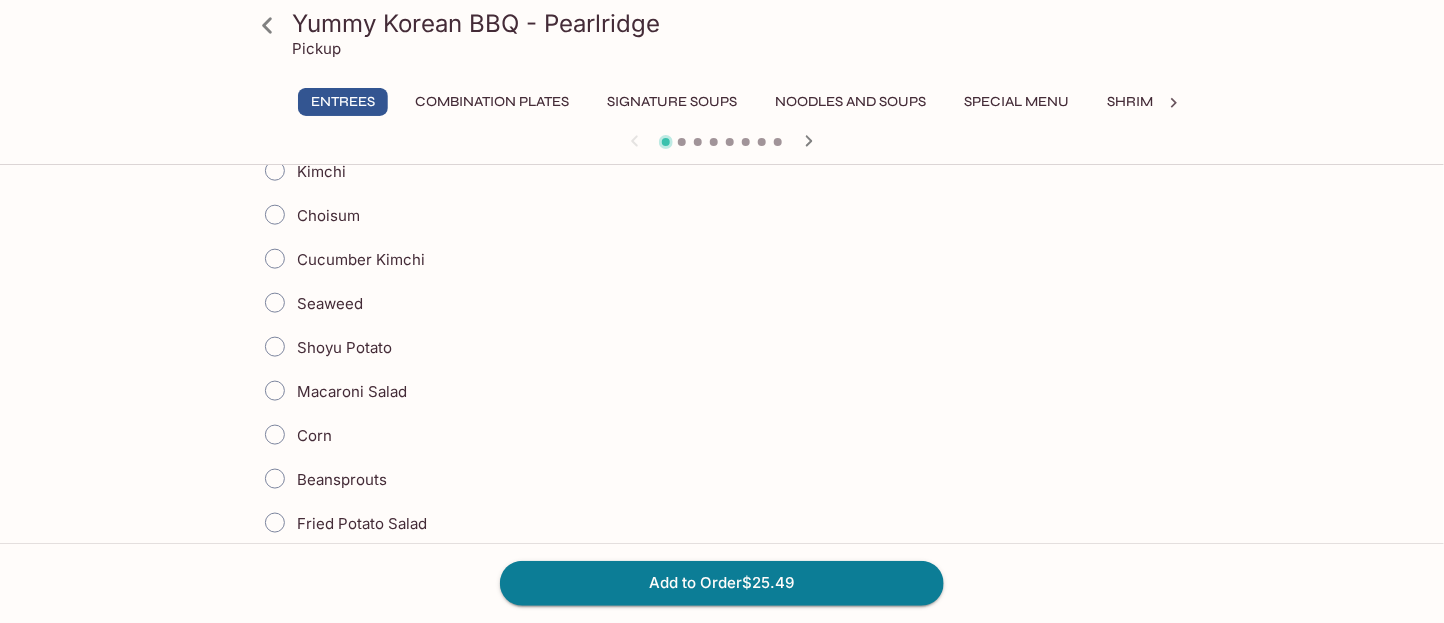 click on "Beansprouts" at bounding box center (342, 479) 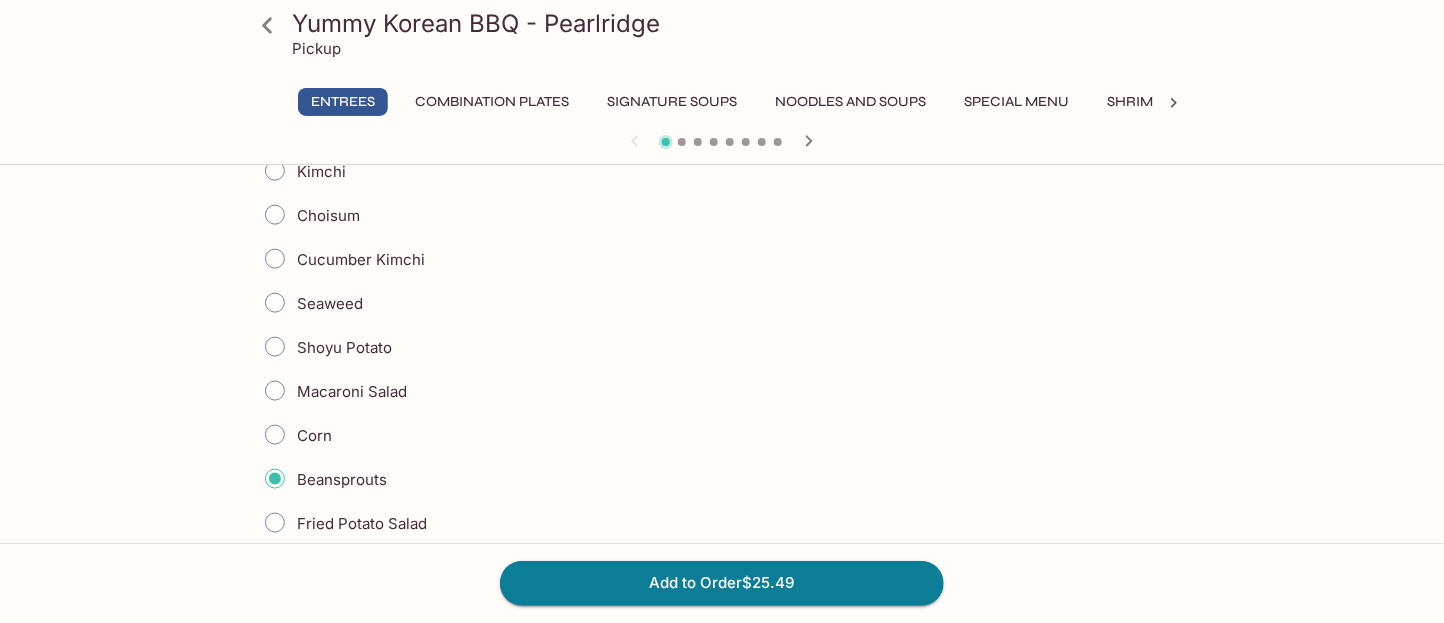scroll, scrollTop: 1049, scrollLeft: 0, axis: vertical 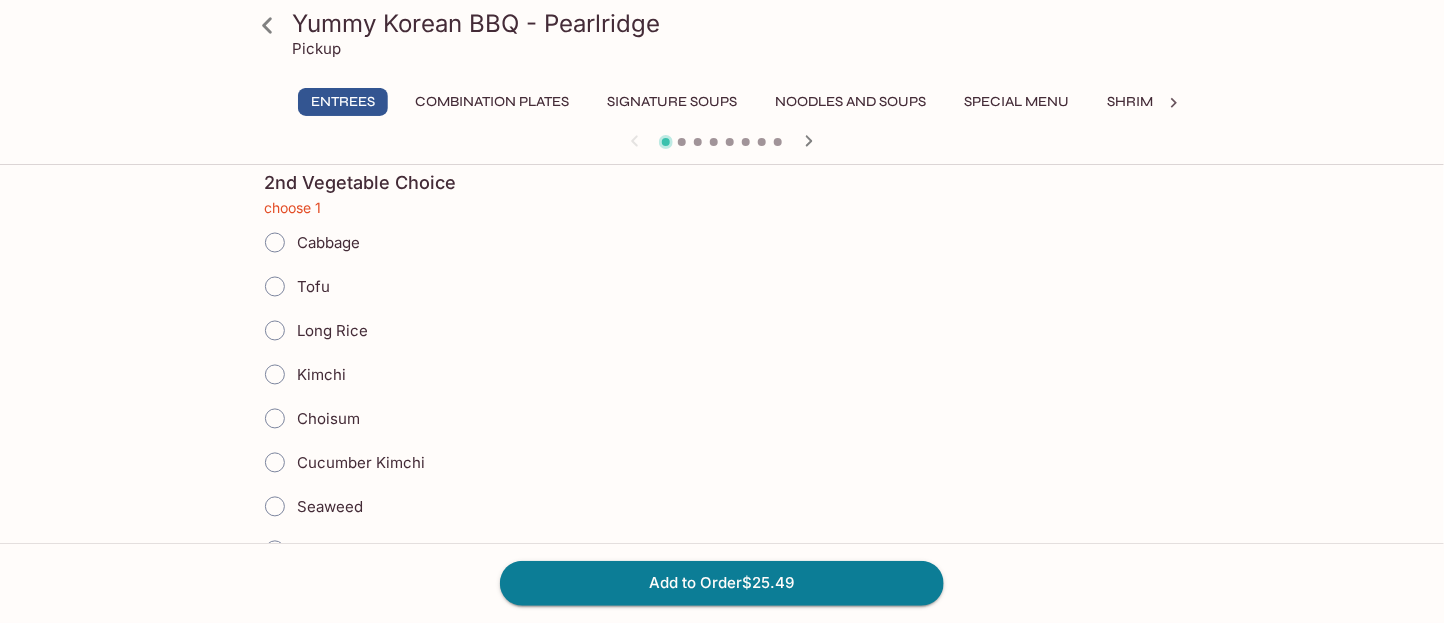 click on "Choisum" at bounding box center [306, 419] 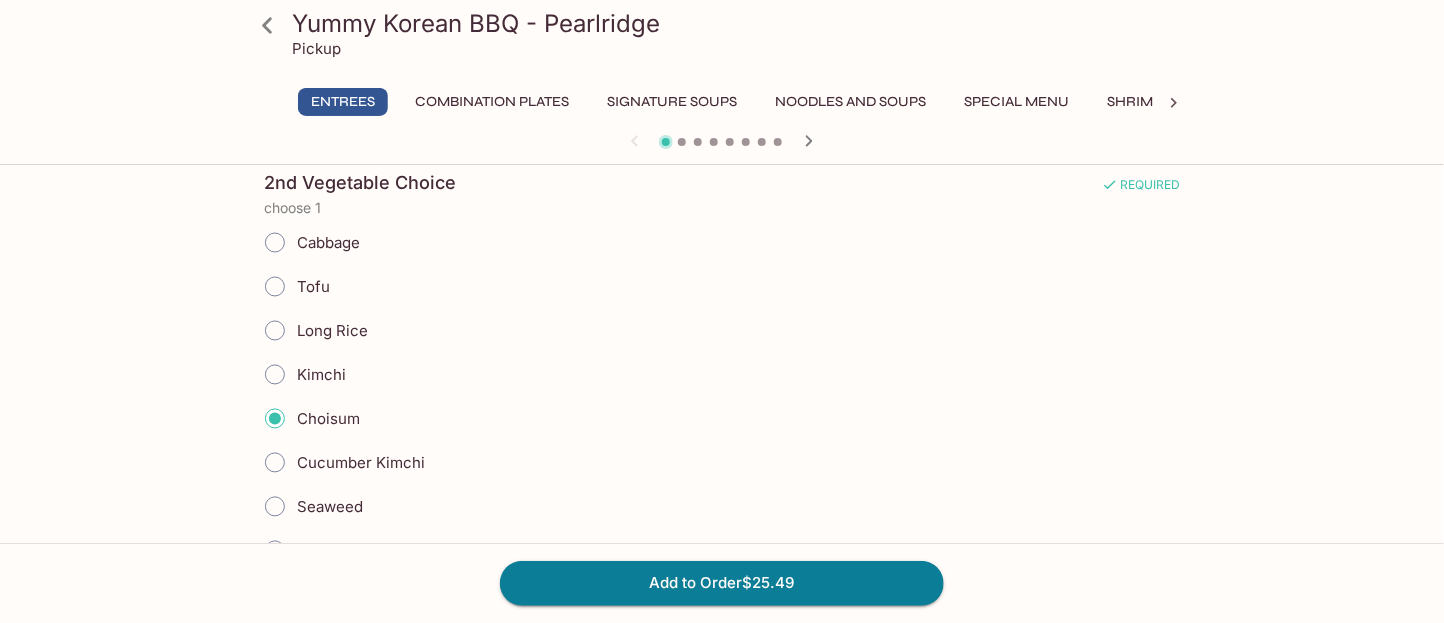scroll, scrollTop: 1449, scrollLeft: 0, axis: vertical 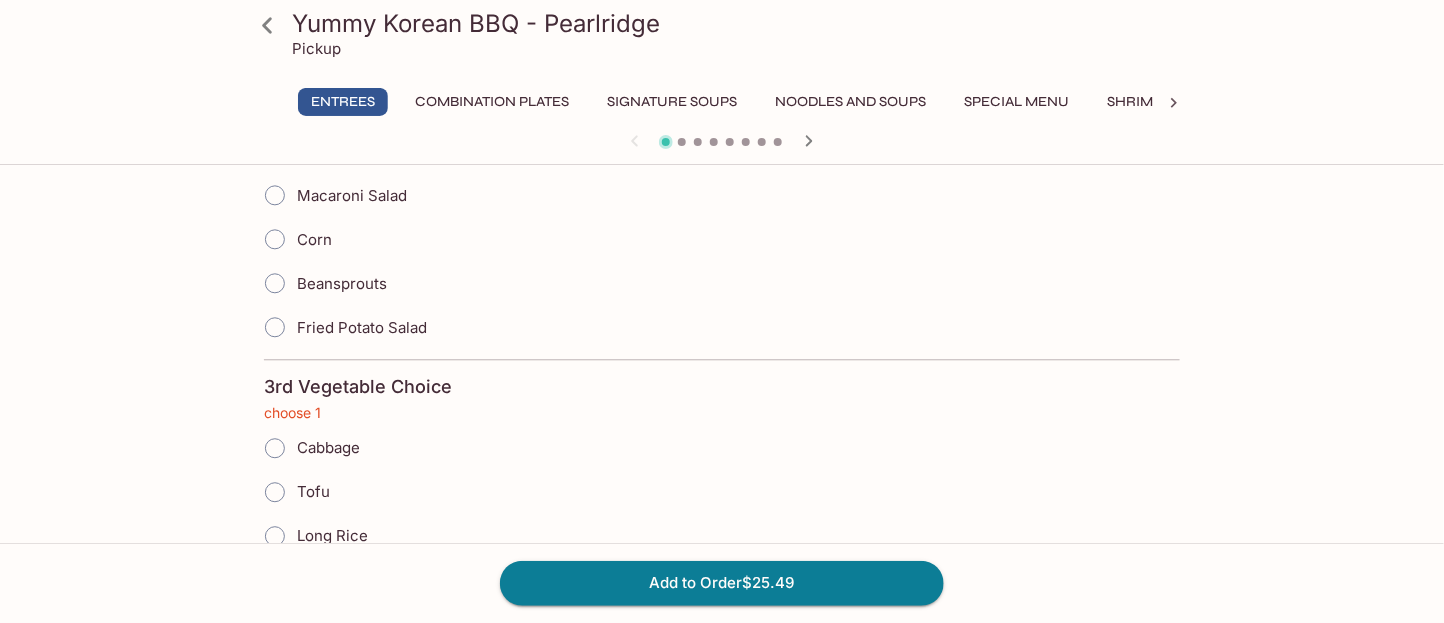 click on "Cabbage" at bounding box center (328, 447) 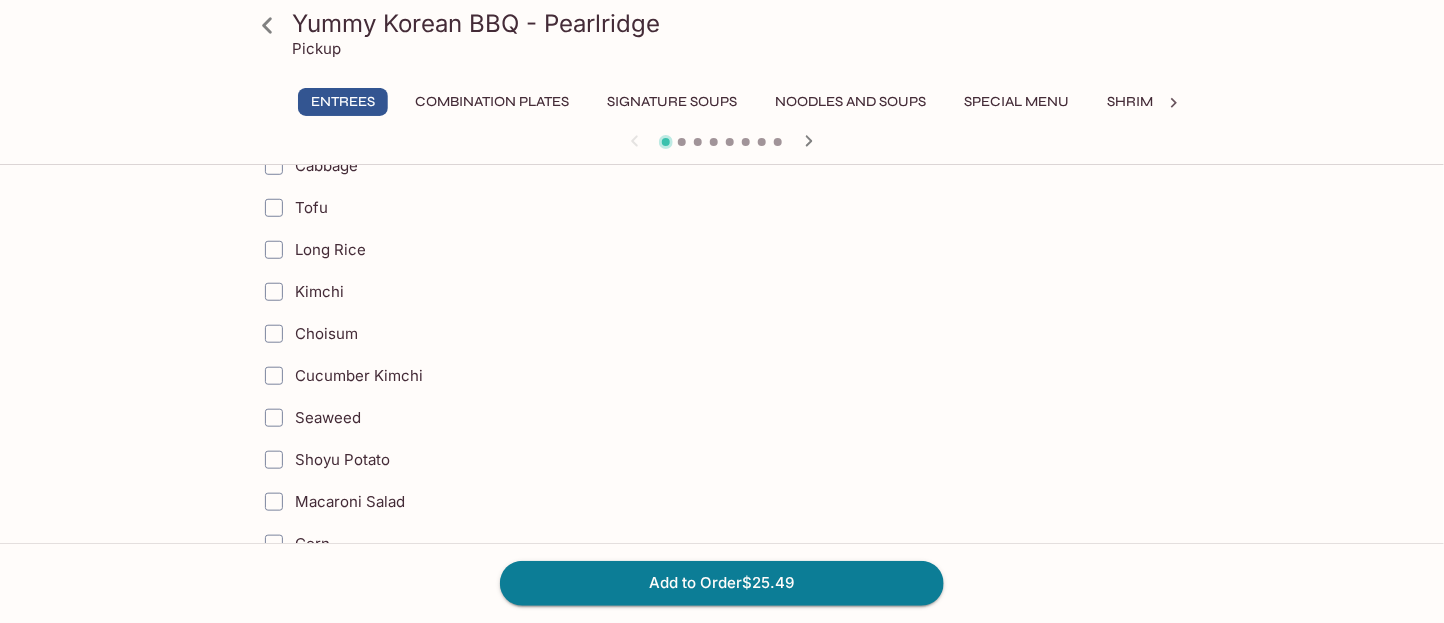 scroll, scrollTop: 2805, scrollLeft: 0, axis: vertical 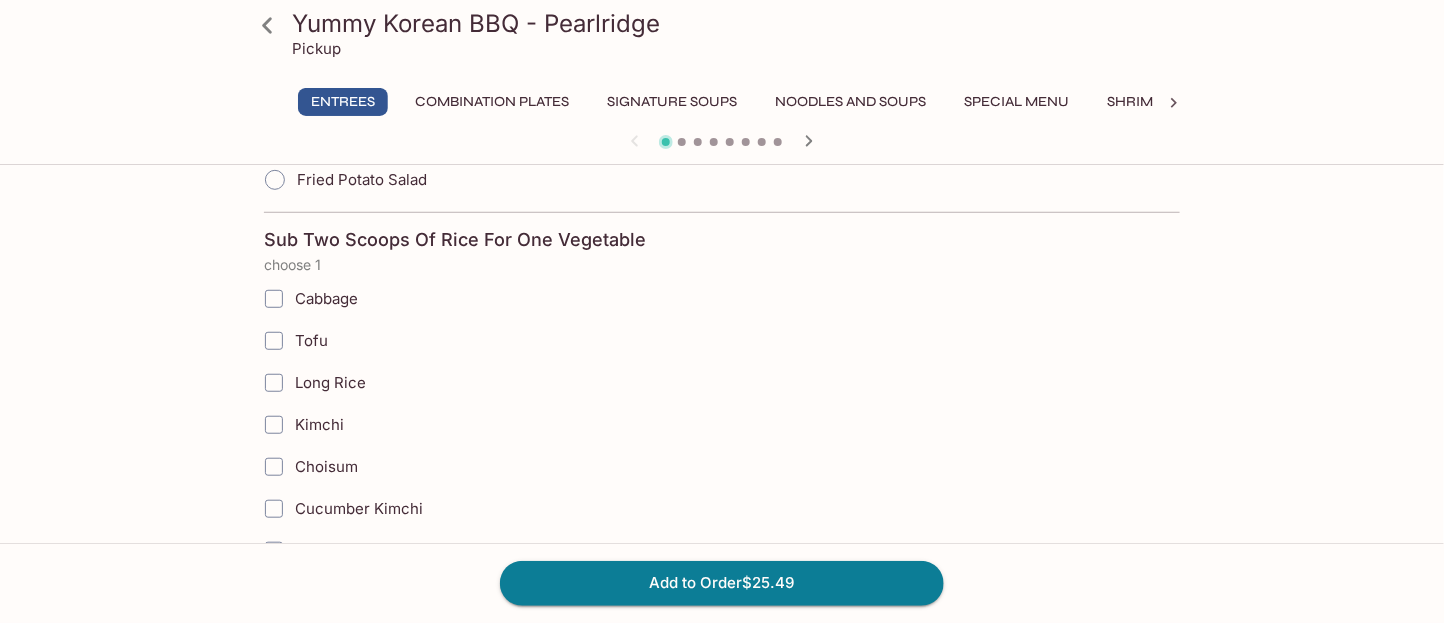 click on "Yummy Korean BBQ - Pearlridge" at bounding box center [739, 23] 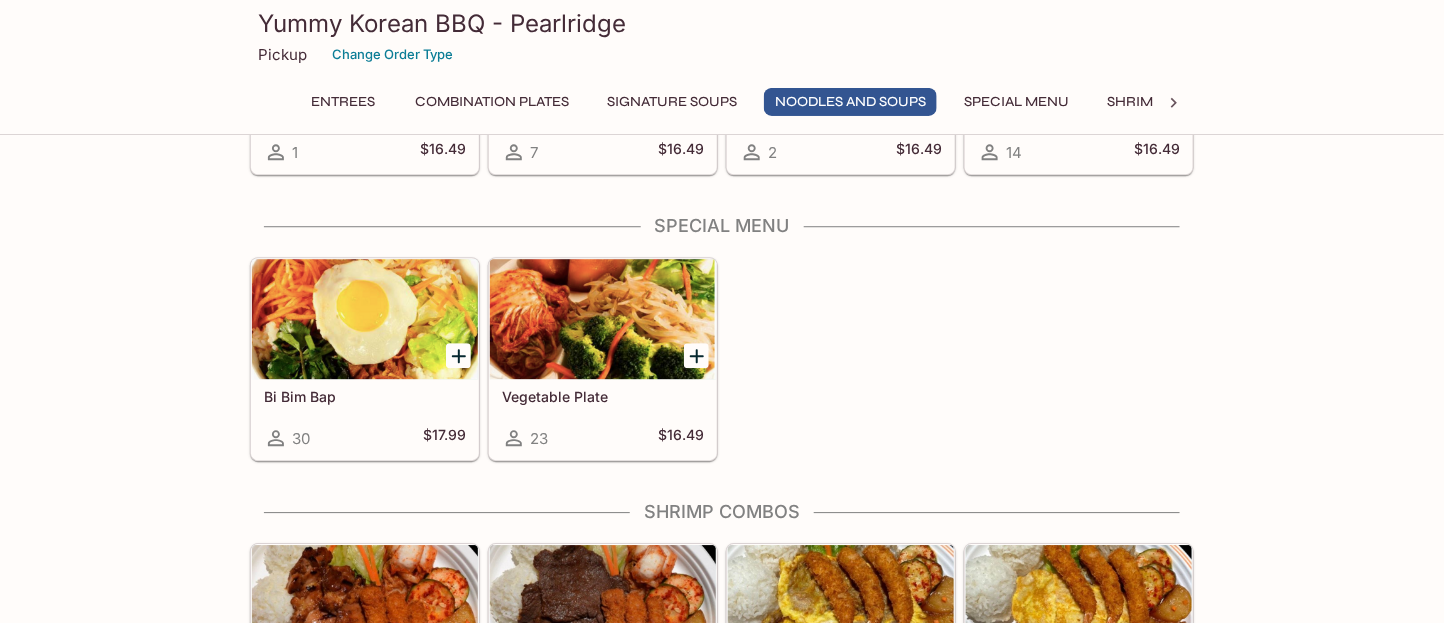 scroll, scrollTop: 1866, scrollLeft: 0, axis: vertical 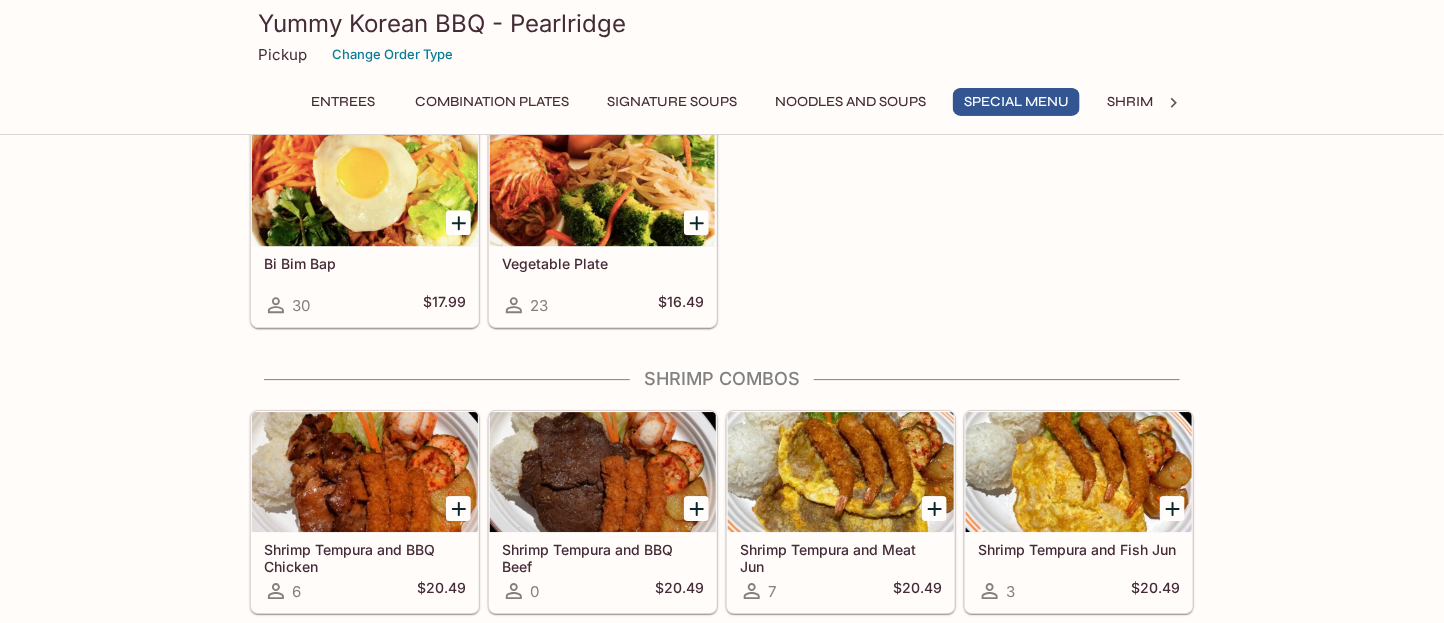 click 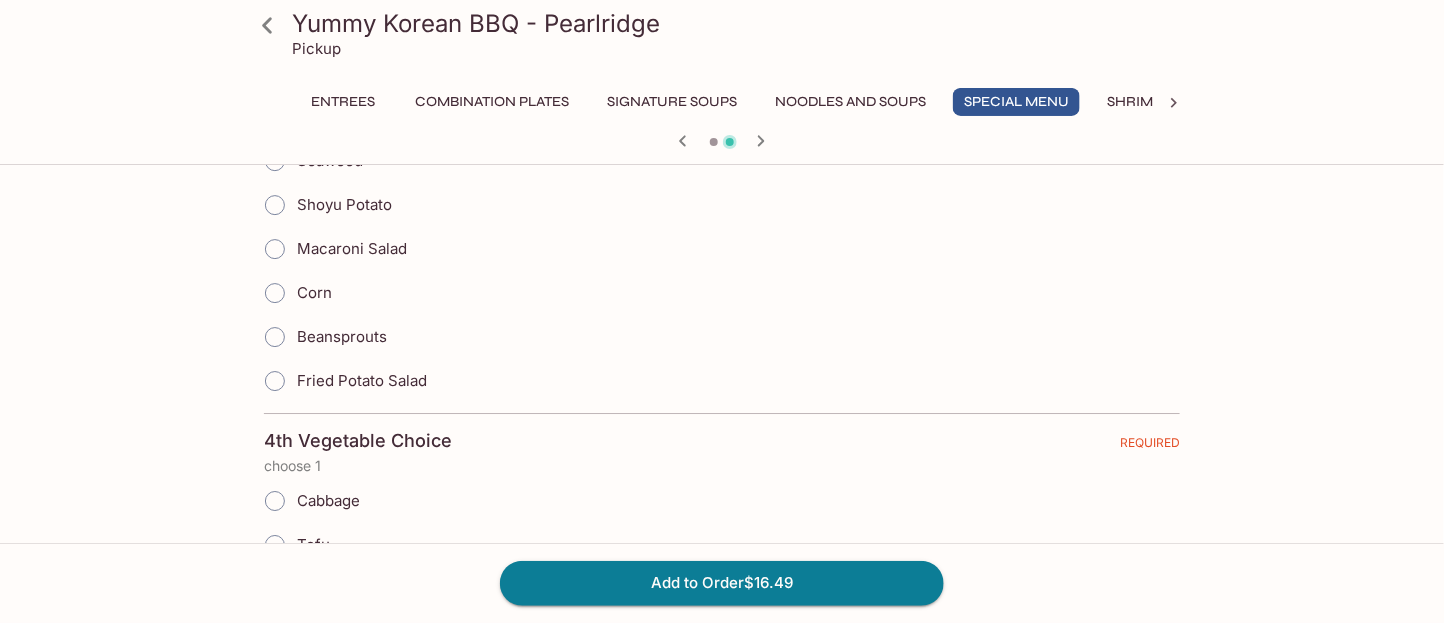 scroll, scrollTop: 1866, scrollLeft: 0, axis: vertical 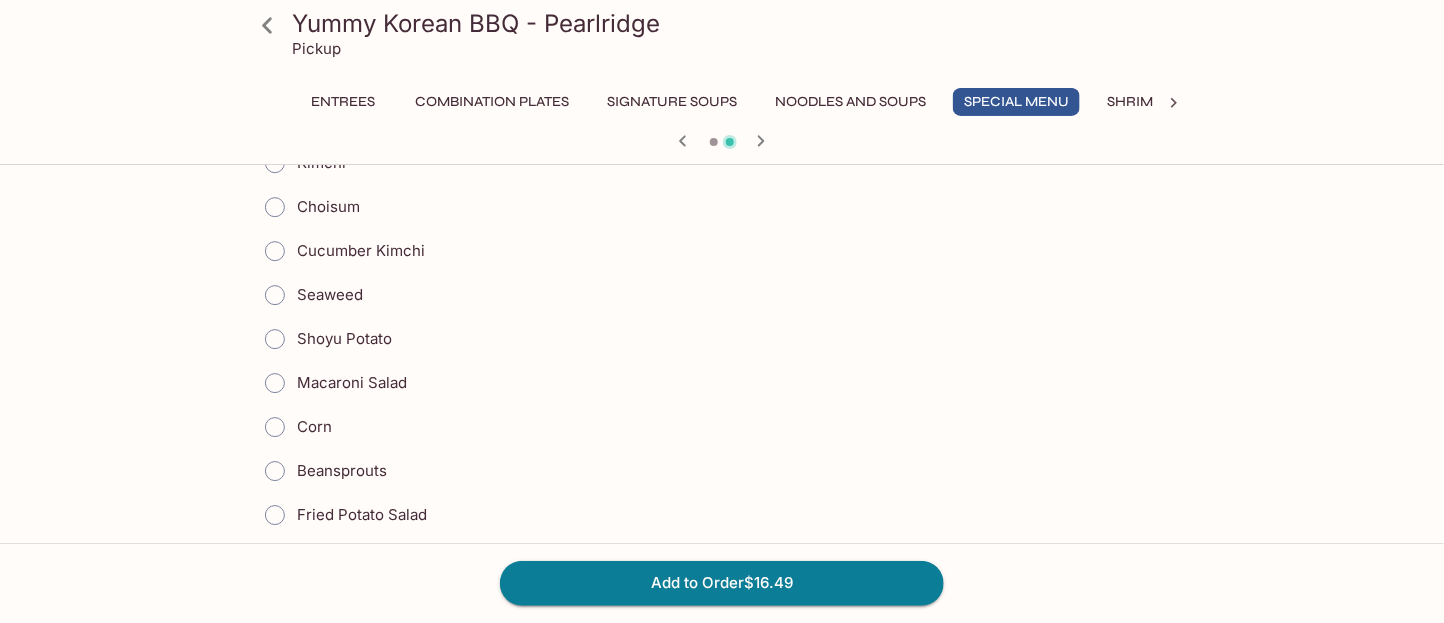 click 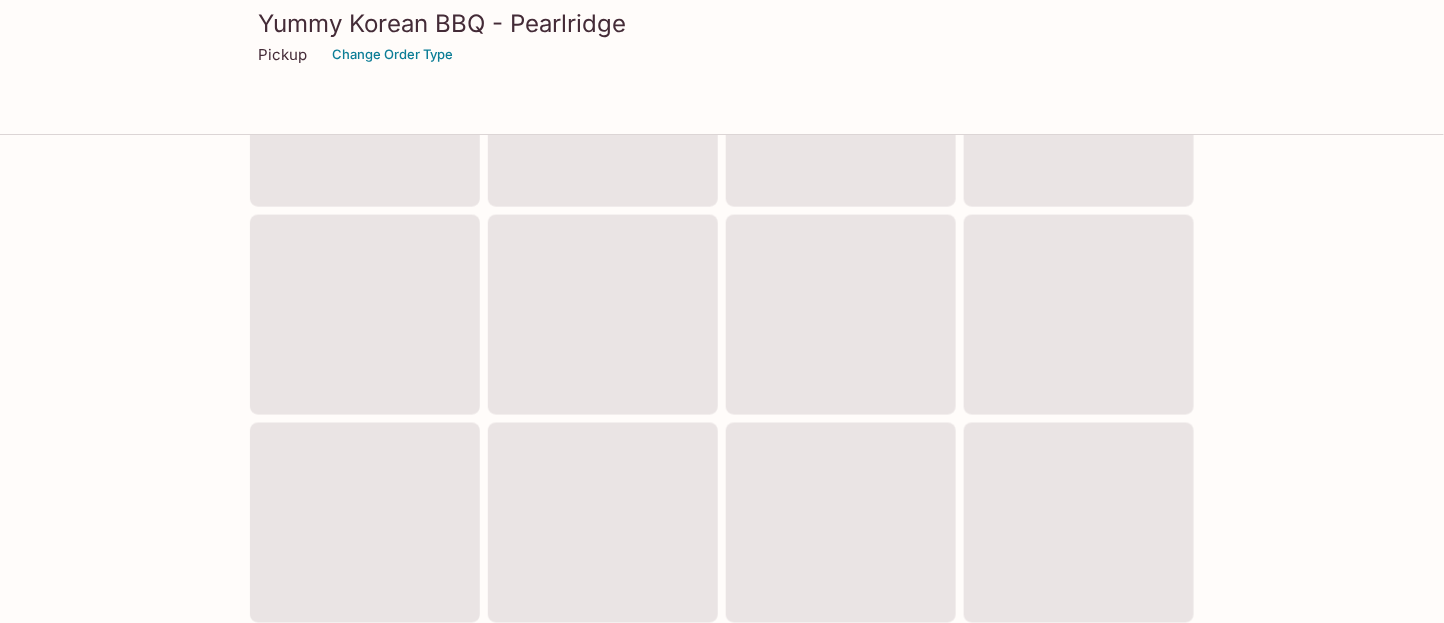 scroll, scrollTop: 0, scrollLeft: 0, axis: both 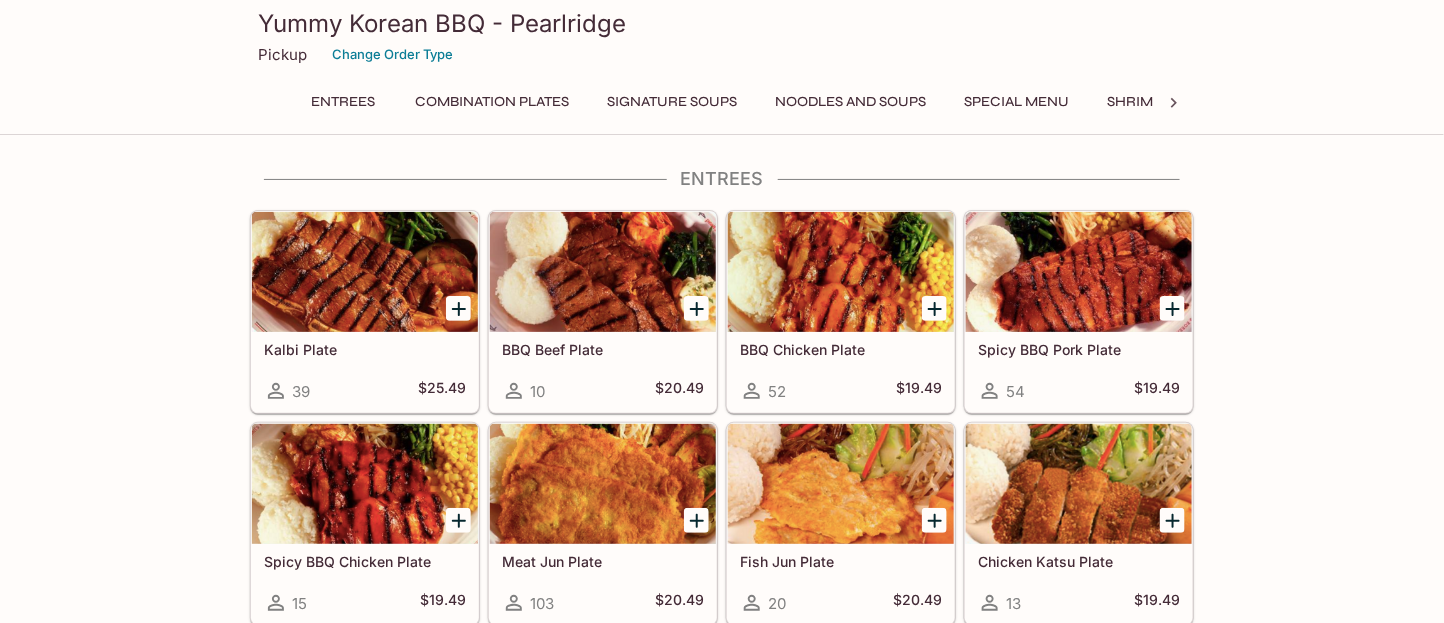 click 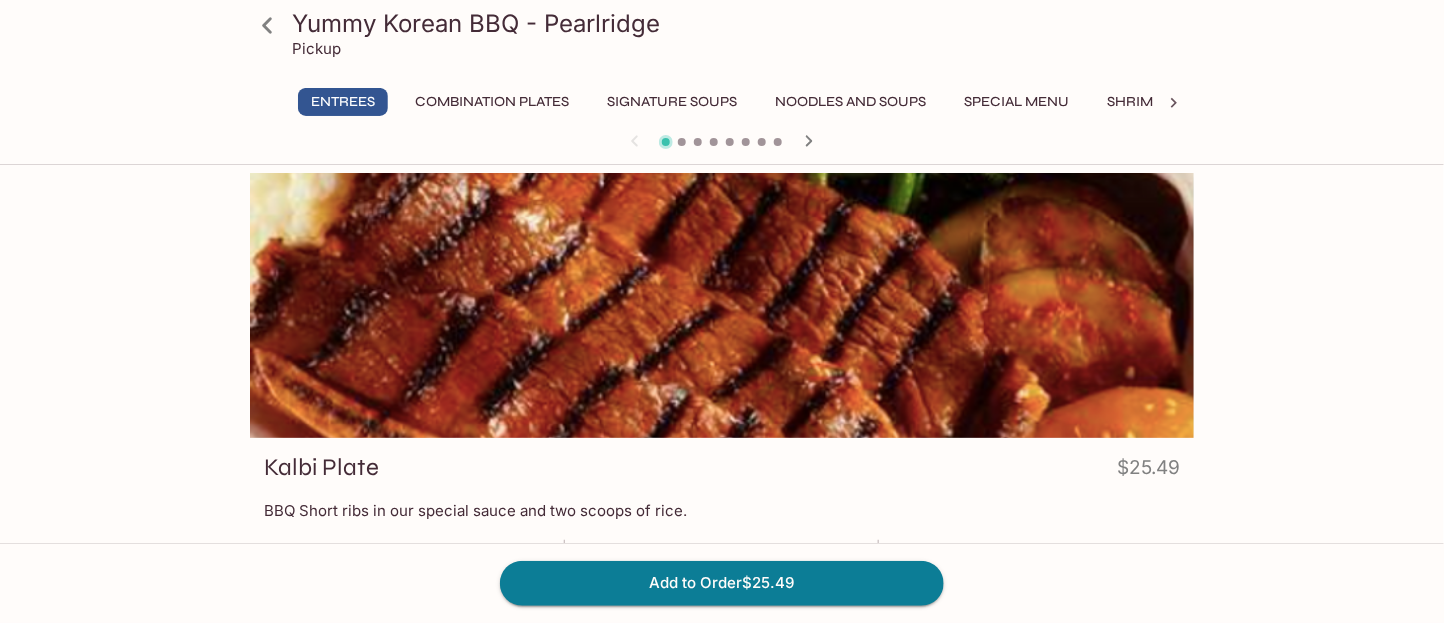 scroll, scrollTop: 400, scrollLeft: 0, axis: vertical 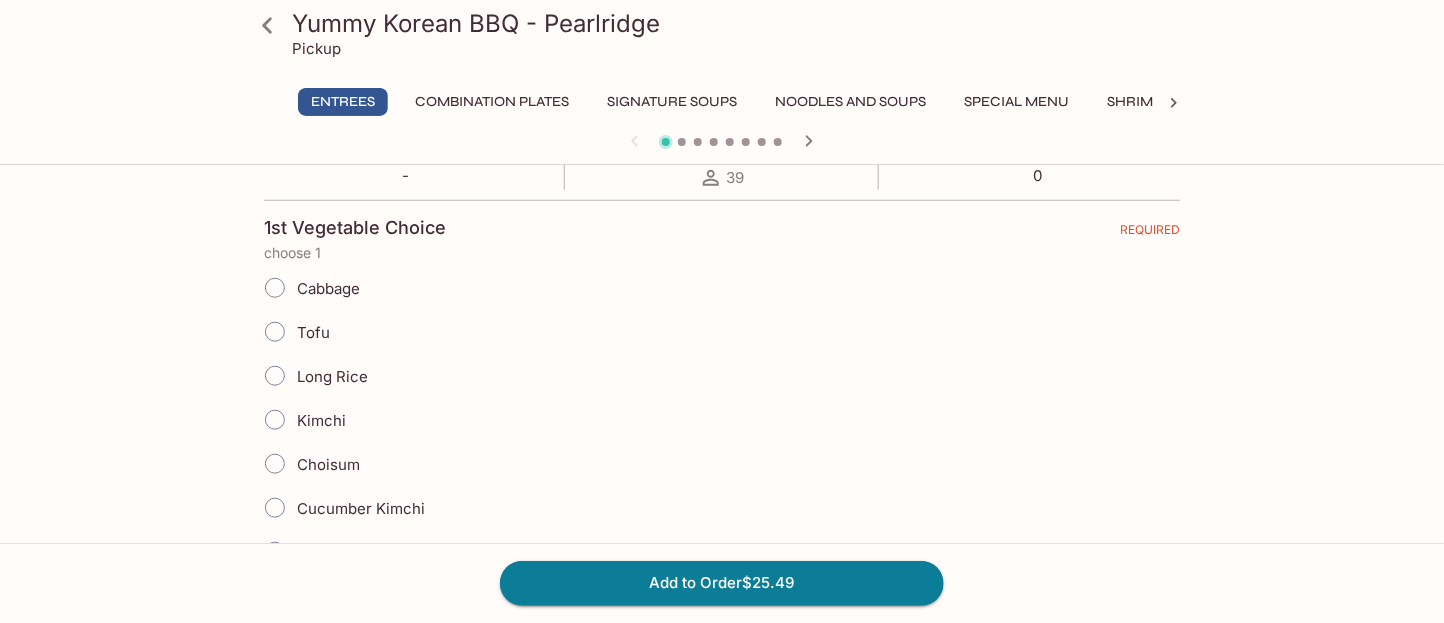 click on "Long Rice" at bounding box center (332, 376) 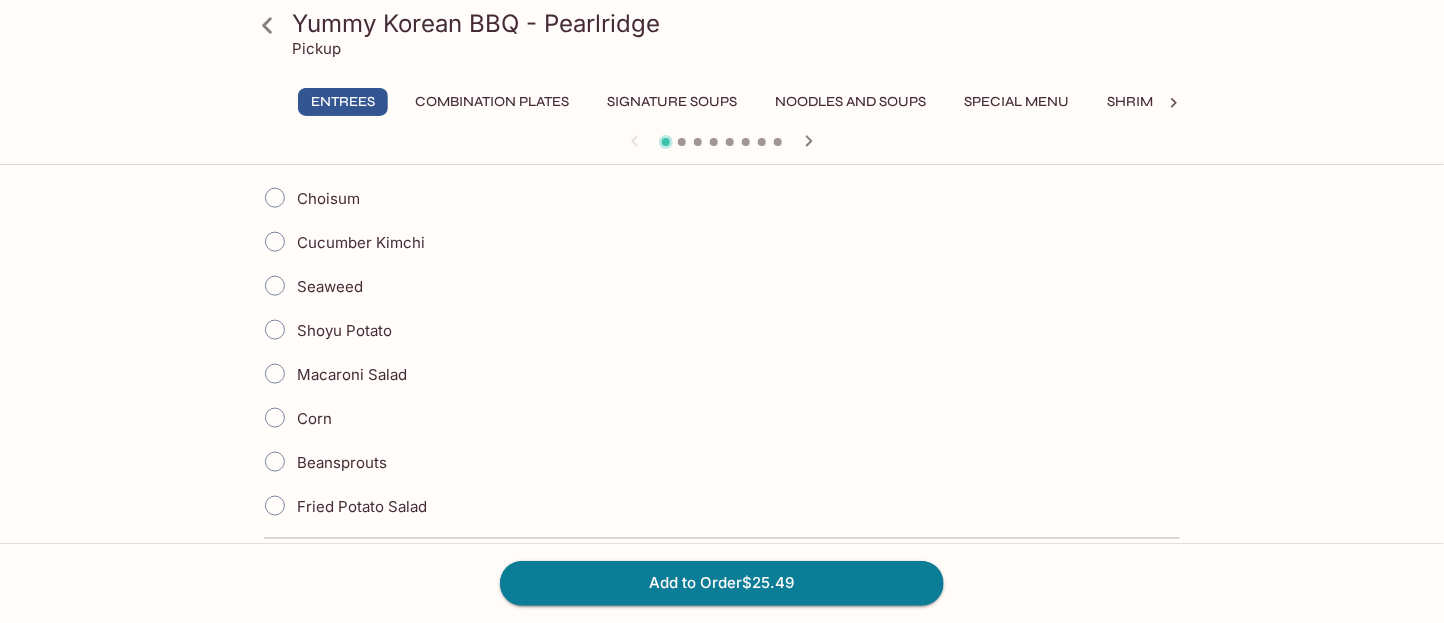 scroll, scrollTop: 933, scrollLeft: 0, axis: vertical 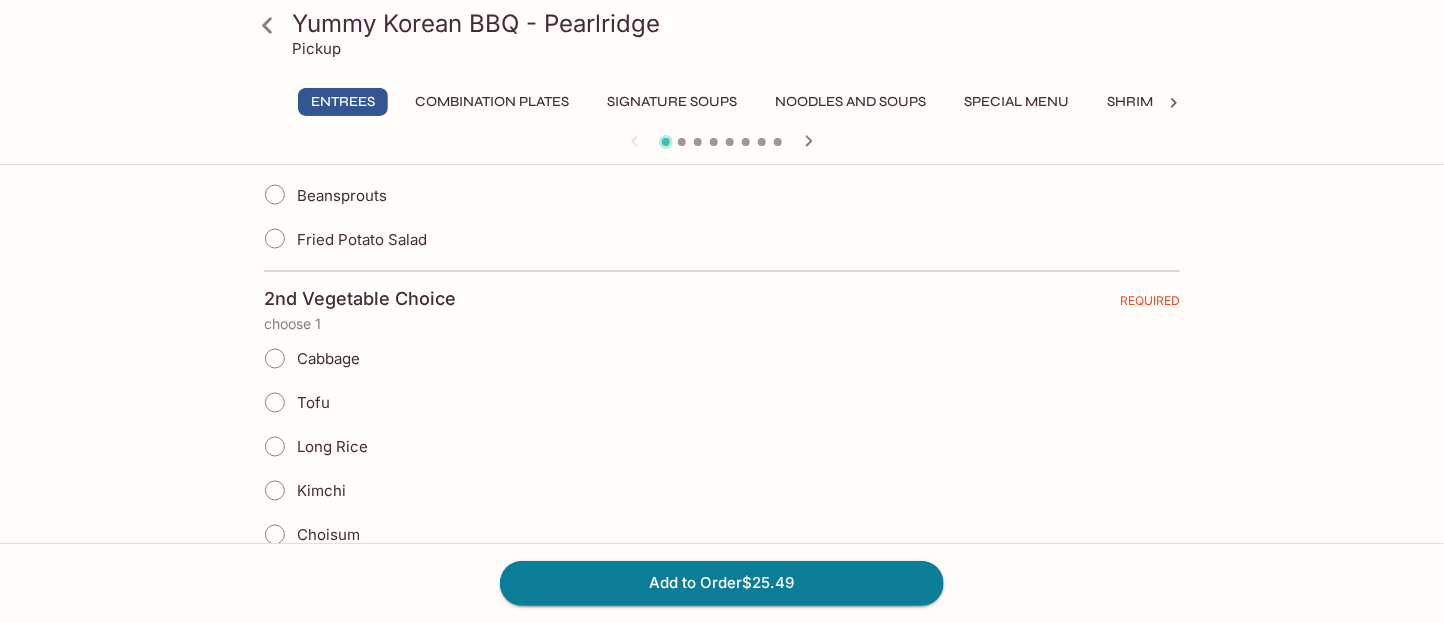 click on "Long Rice" at bounding box center (310, 447) 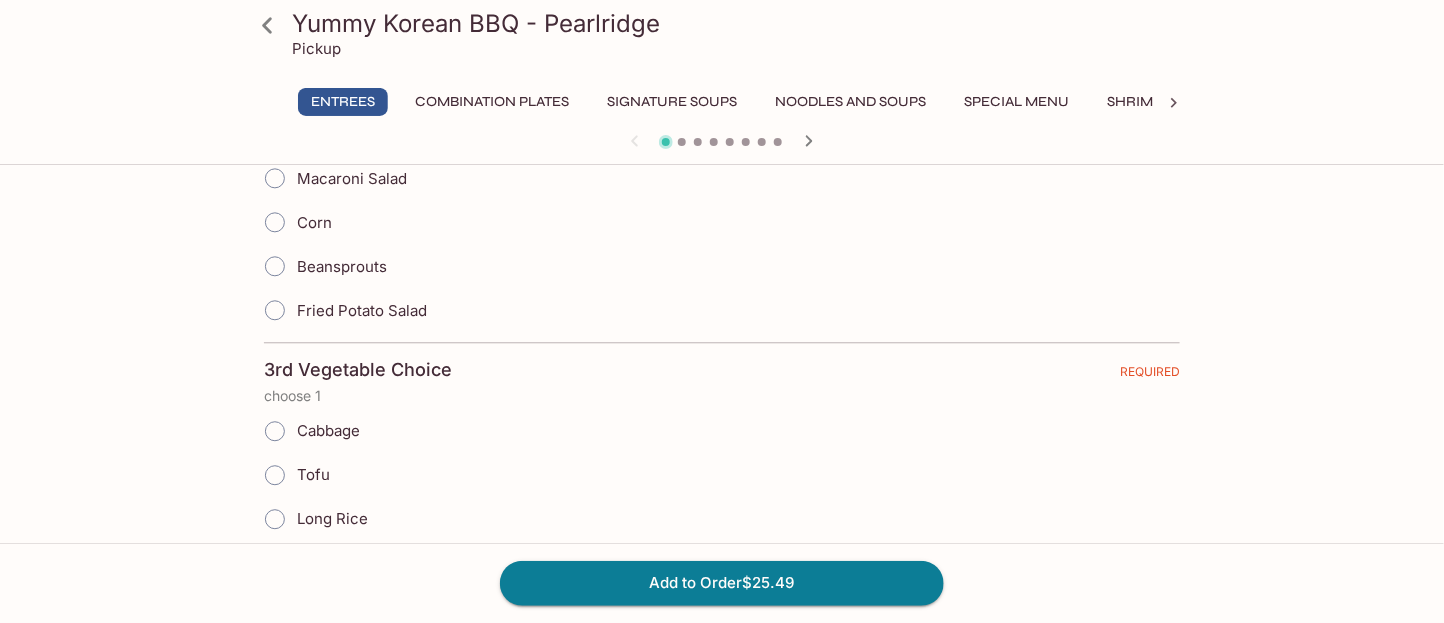 scroll, scrollTop: 1600, scrollLeft: 0, axis: vertical 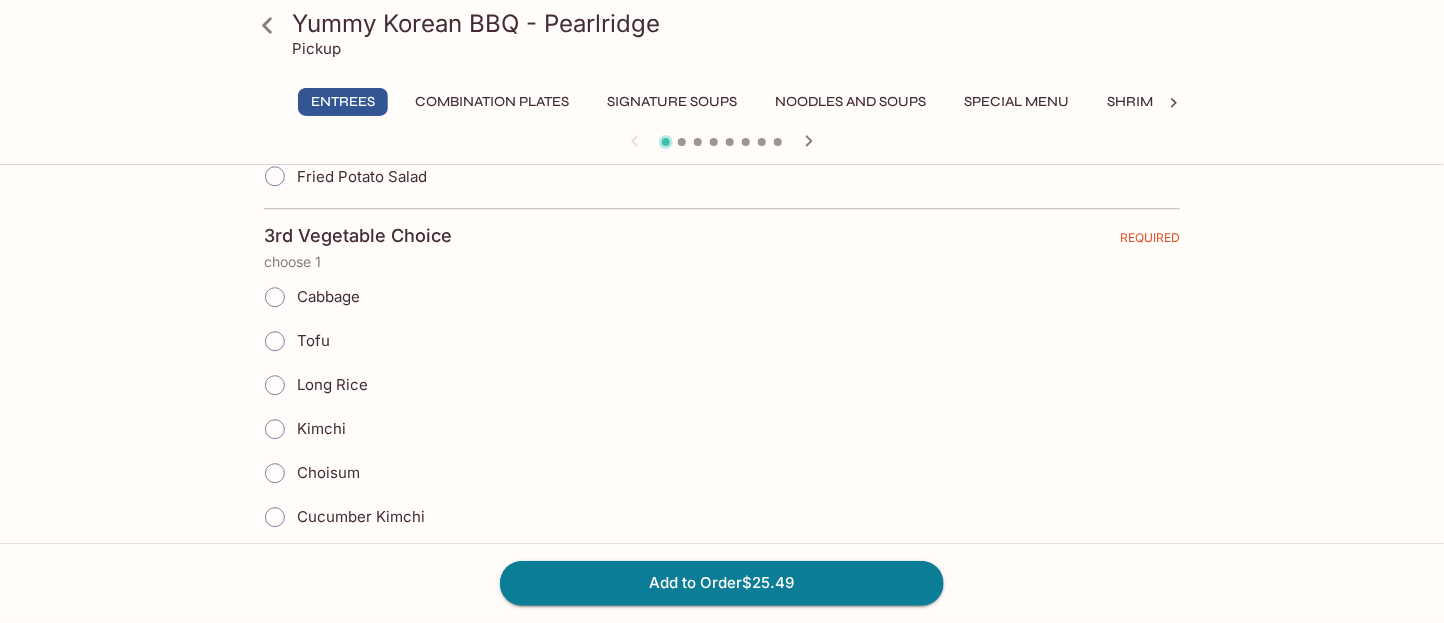 click on "Long Rice" at bounding box center (332, 384) 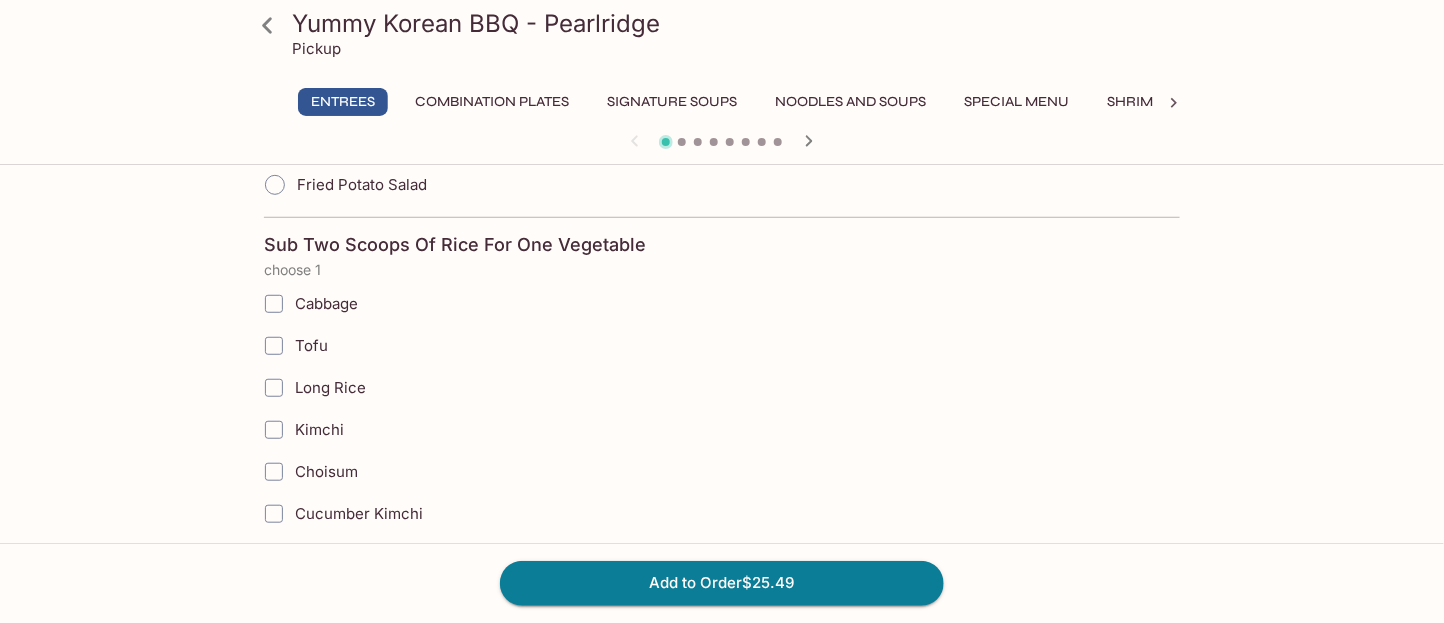 scroll, scrollTop: 3066, scrollLeft: 0, axis: vertical 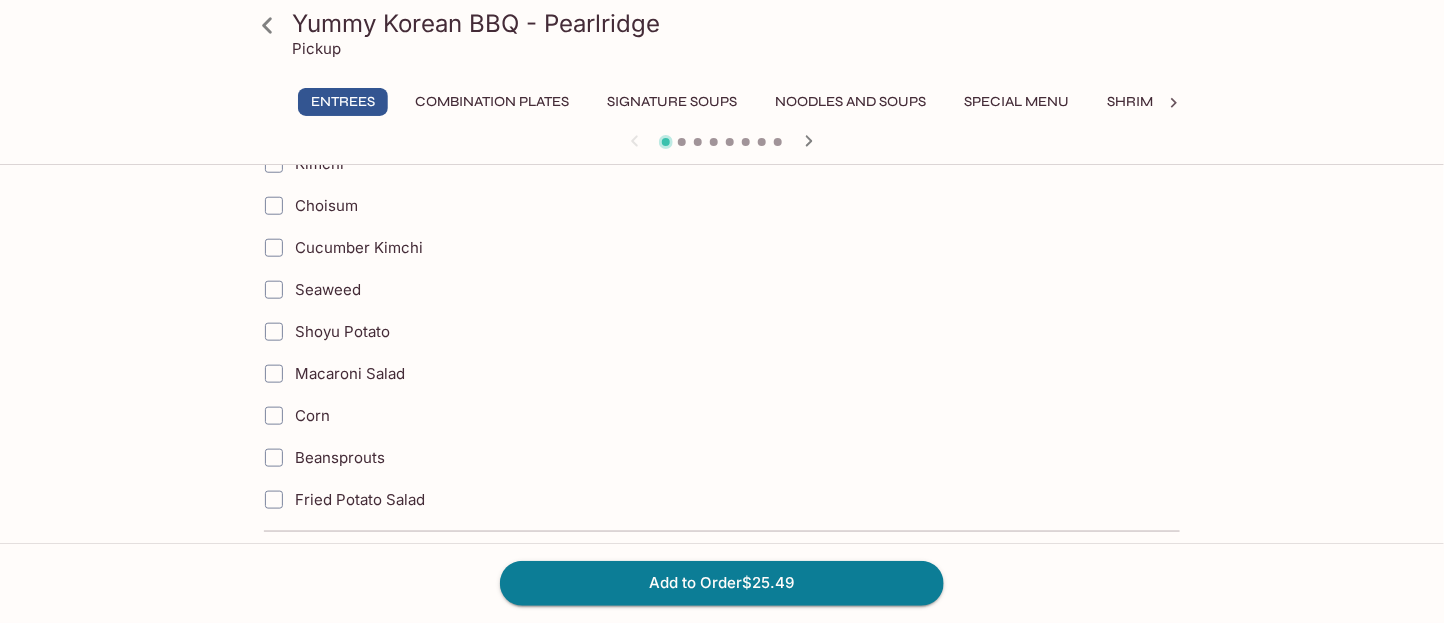 click on "Fried Potato Salad" at bounding box center (360, 499) 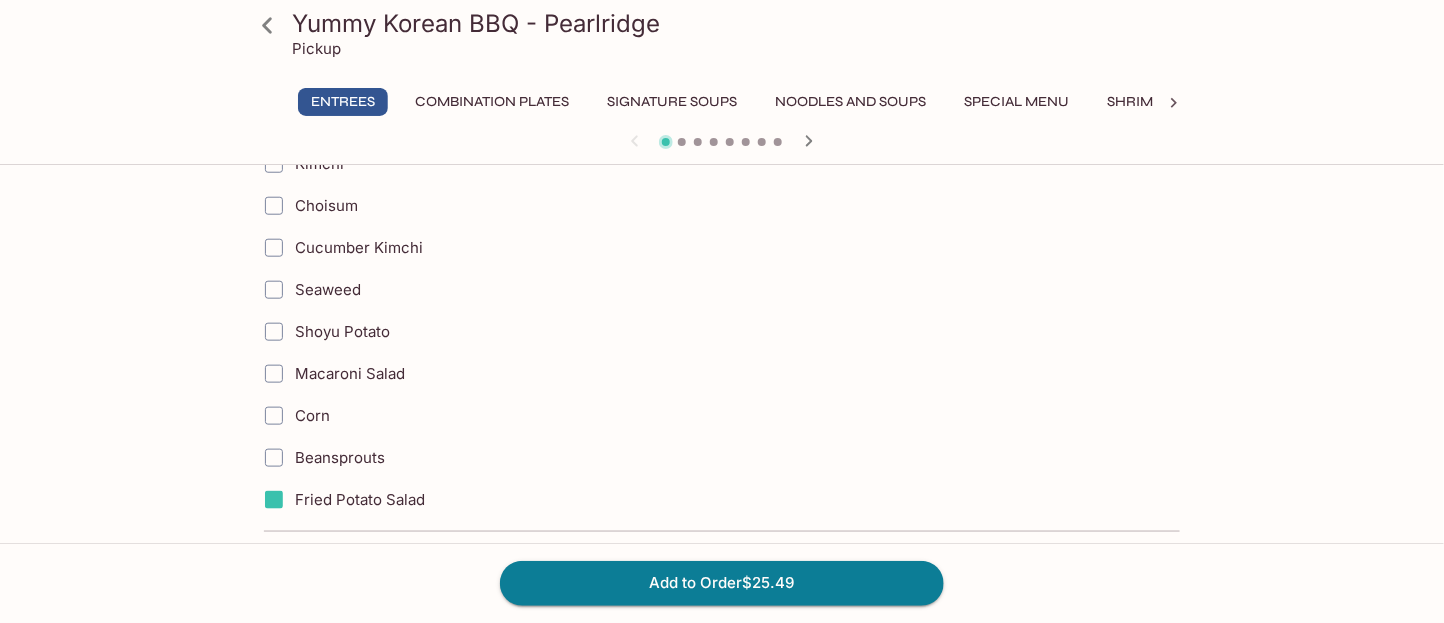 scroll, scrollTop: 3200, scrollLeft: 0, axis: vertical 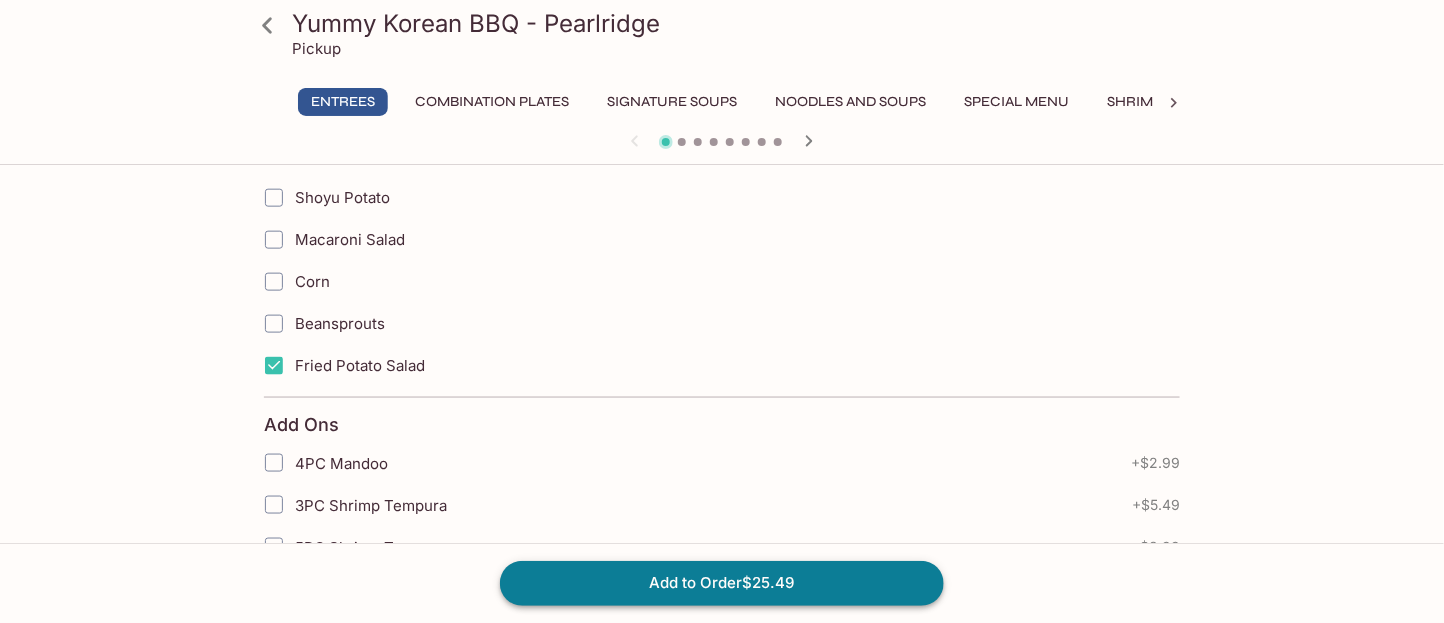 click on "Add to Order  $25.49" at bounding box center (722, 583) 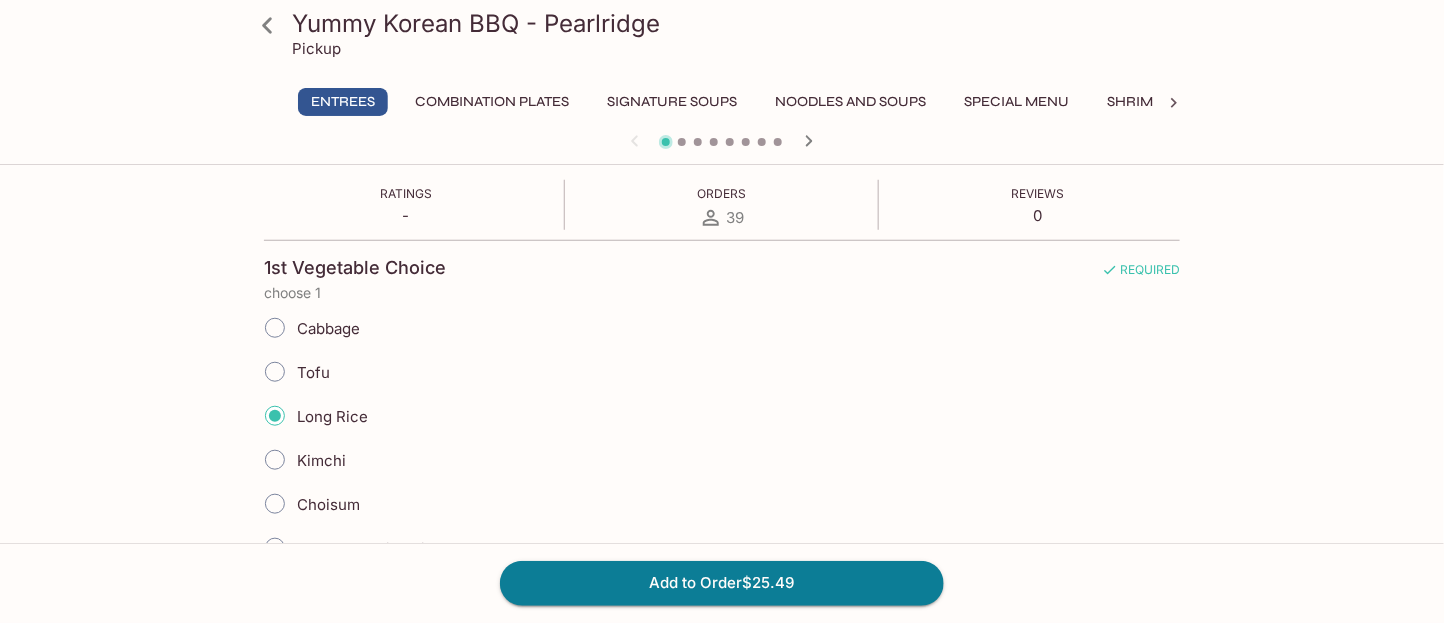 scroll, scrollTop: 0, scrollLeft: 0, axis: both 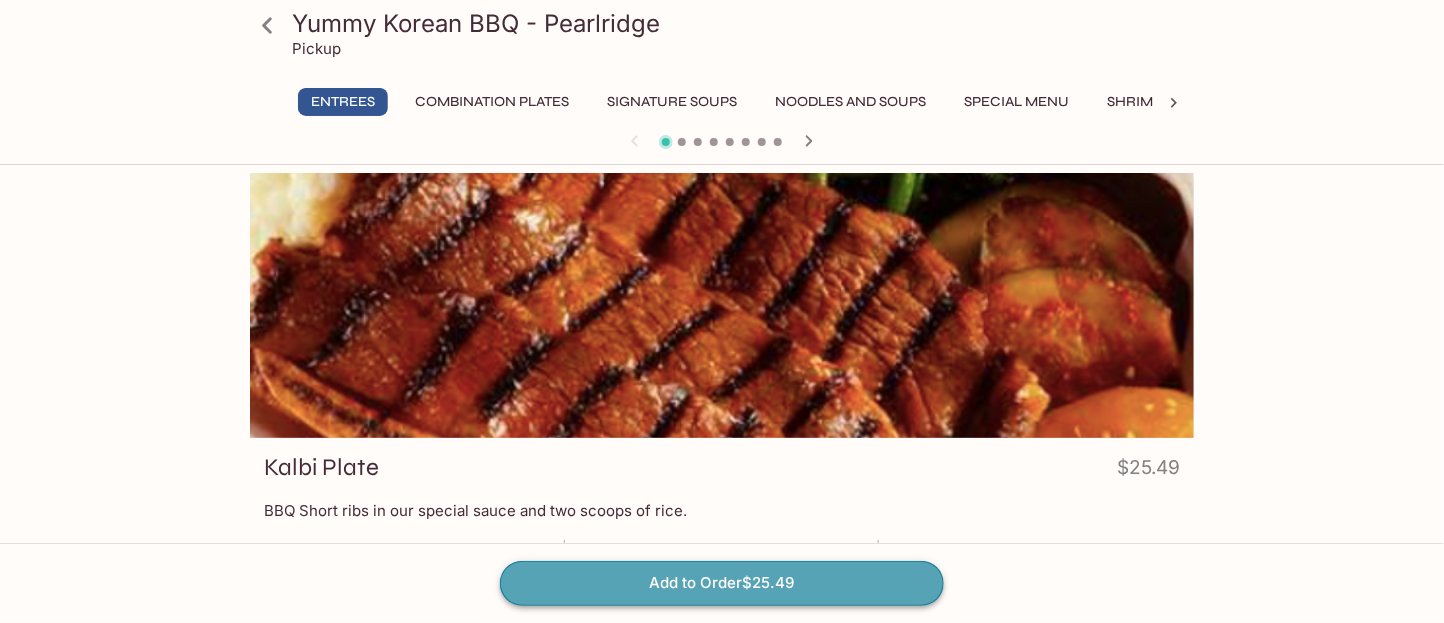 click on "Add to Order  $25.49" at bounding box center [722, 583] 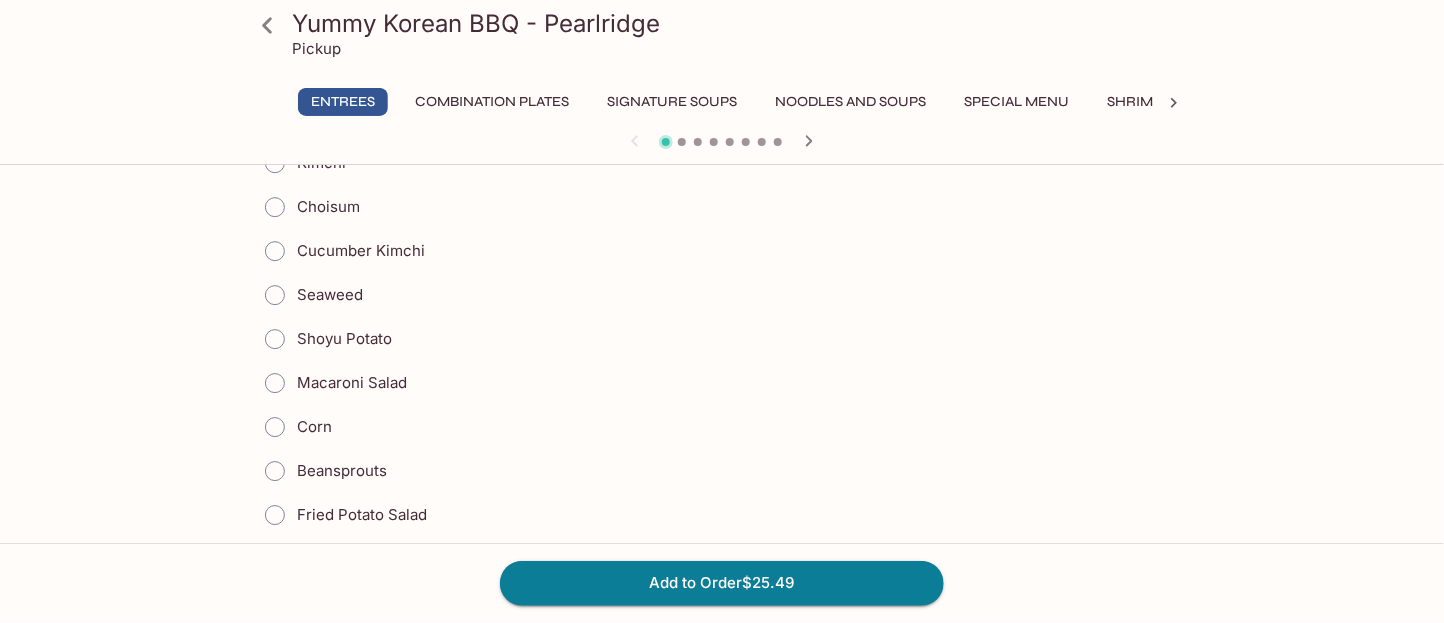 scroll, scrollTop: 2533, scrollLeft: 0, axis: vertical 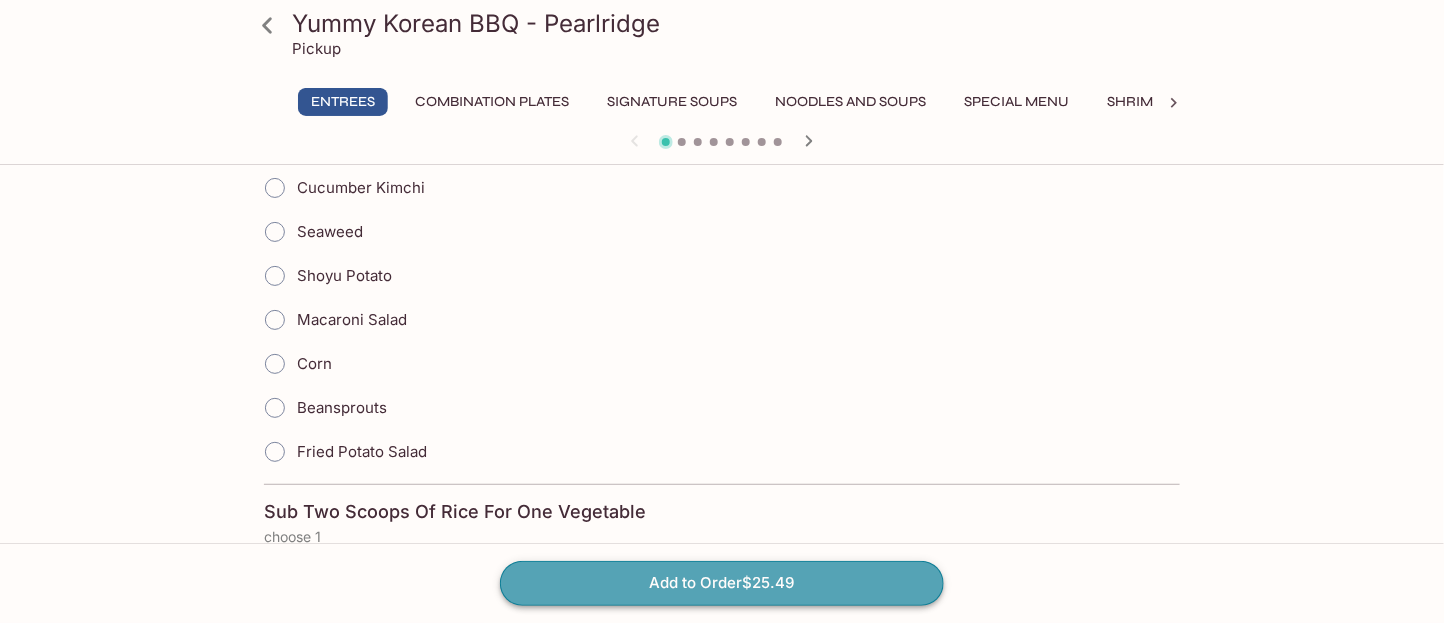 click on "Add to Order  $25.49" at bounding box center (722, 583) 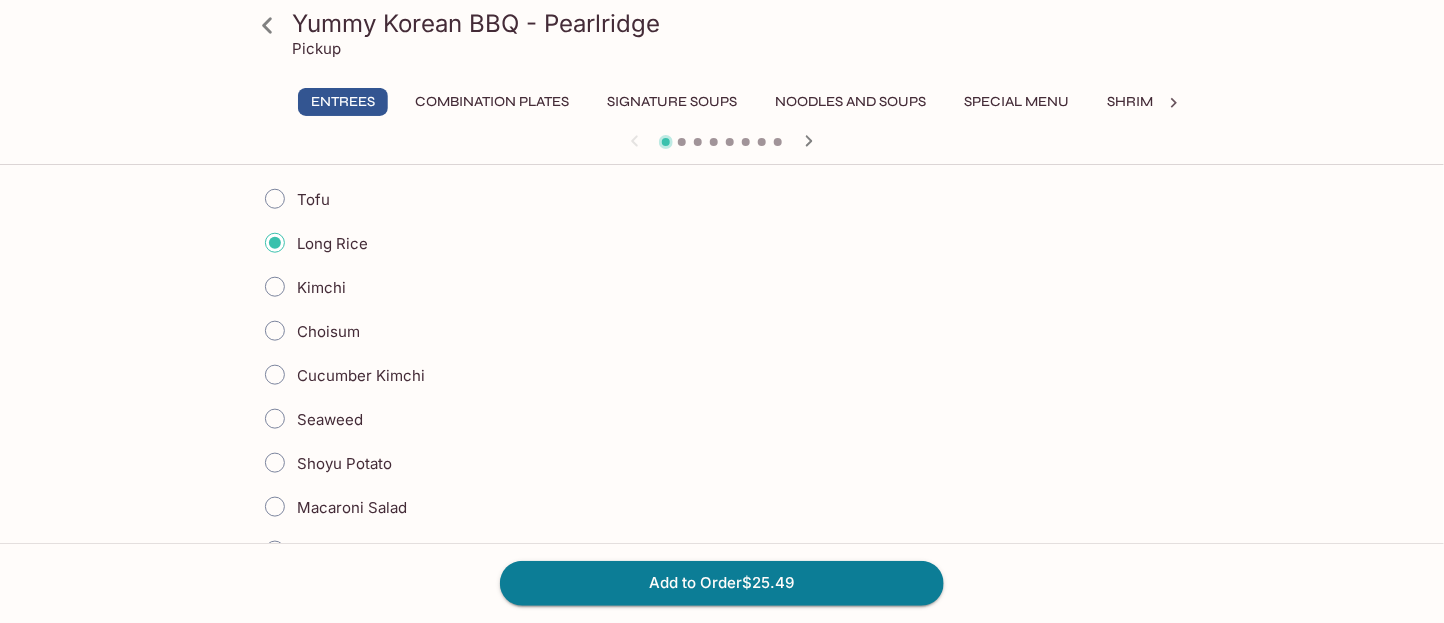 scroll, scrollTop: 0, scrollLeft: 0, axis: both 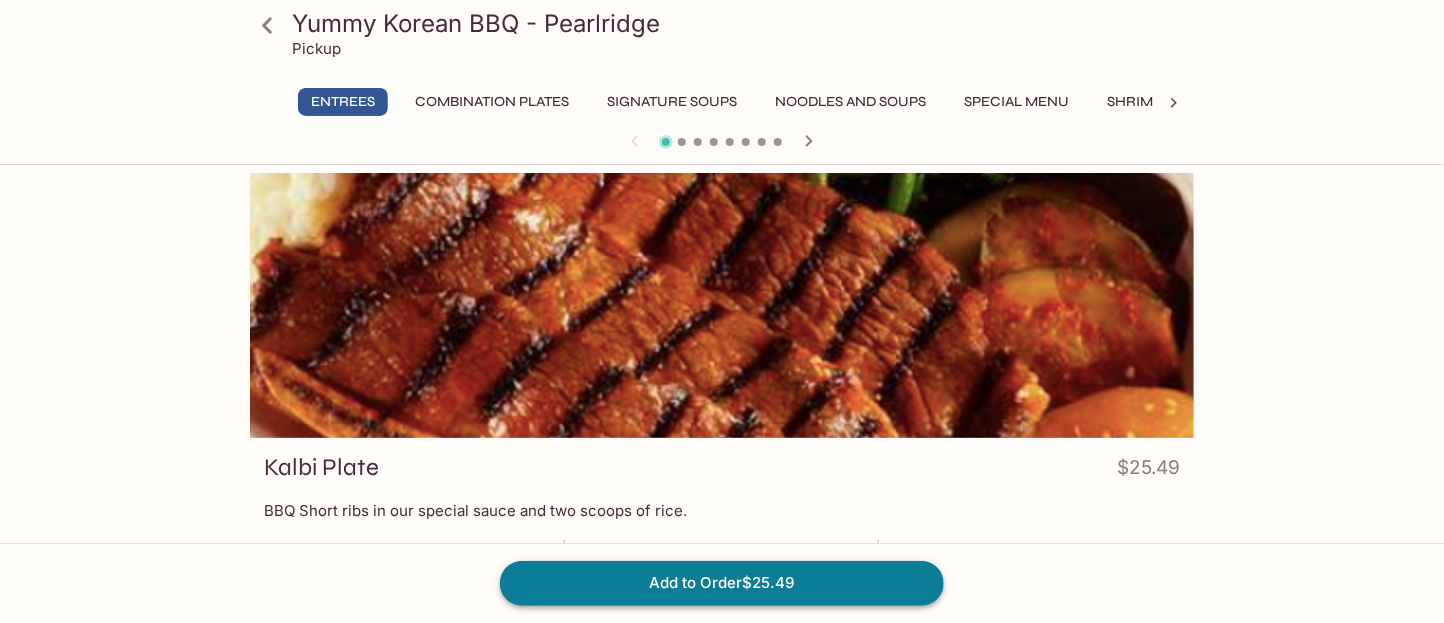 click on "Add to Order  $25.49" at bounding box center [722, 583] 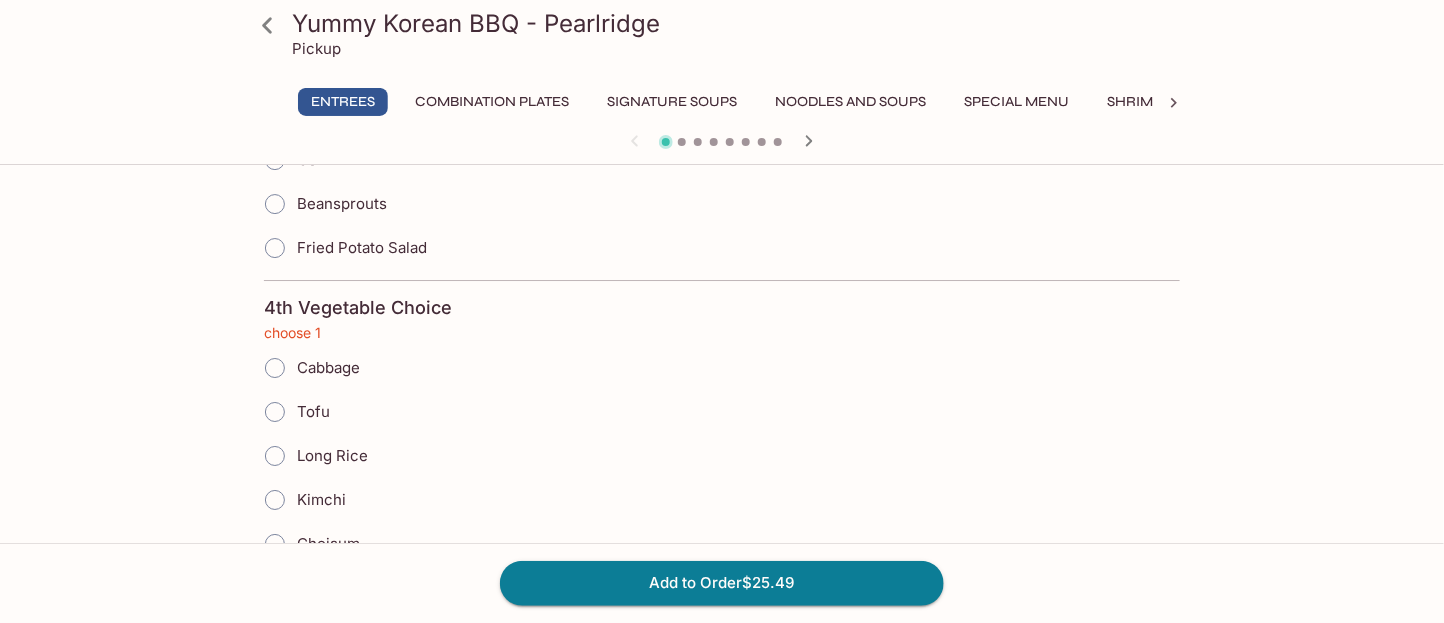 scroll, scrollTop: 2266, scrollLeft: 0, axis: vertical 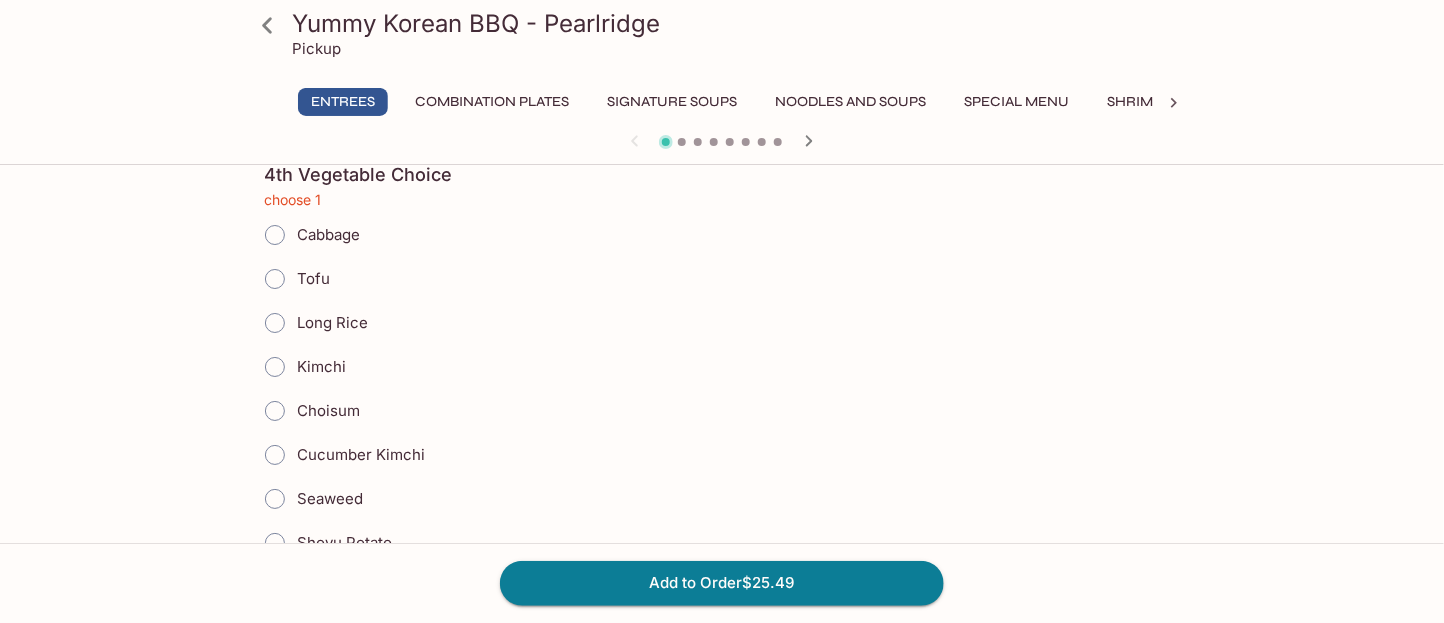 click on "Kimchi" at bounding box center [321, 366] 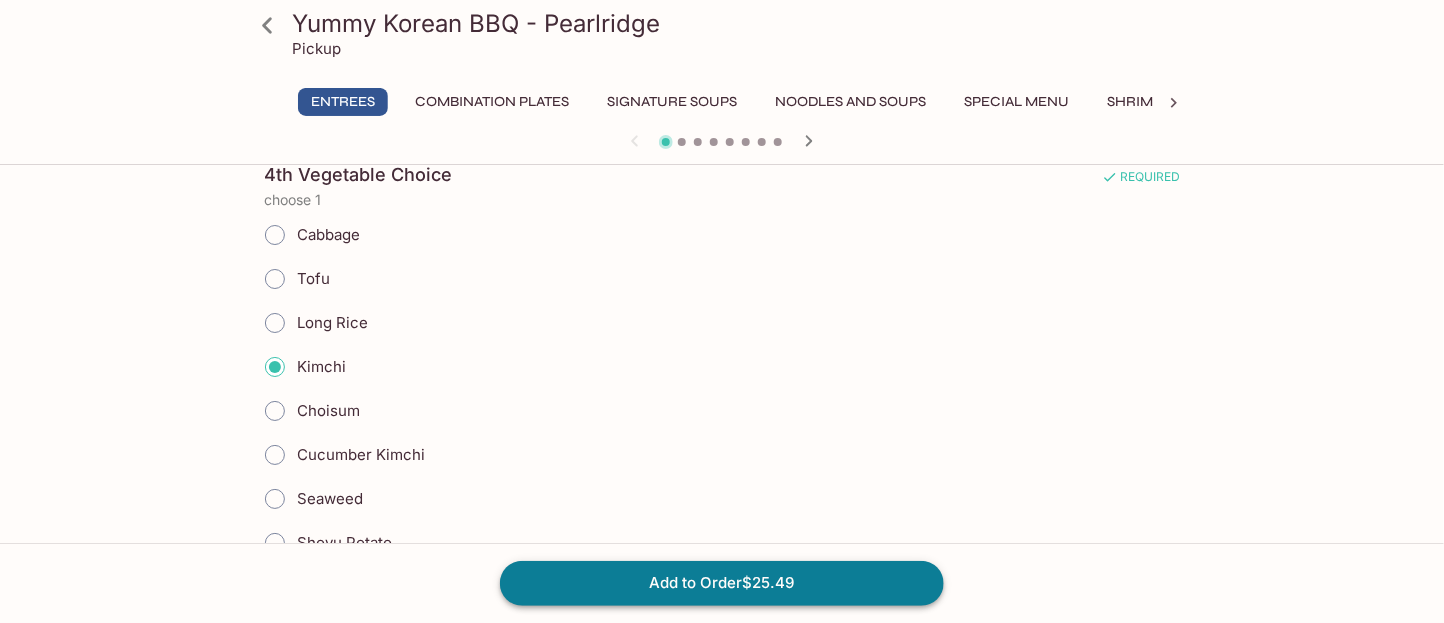 click on "Add to Order  $25.49" at bounding box center (722, 583) 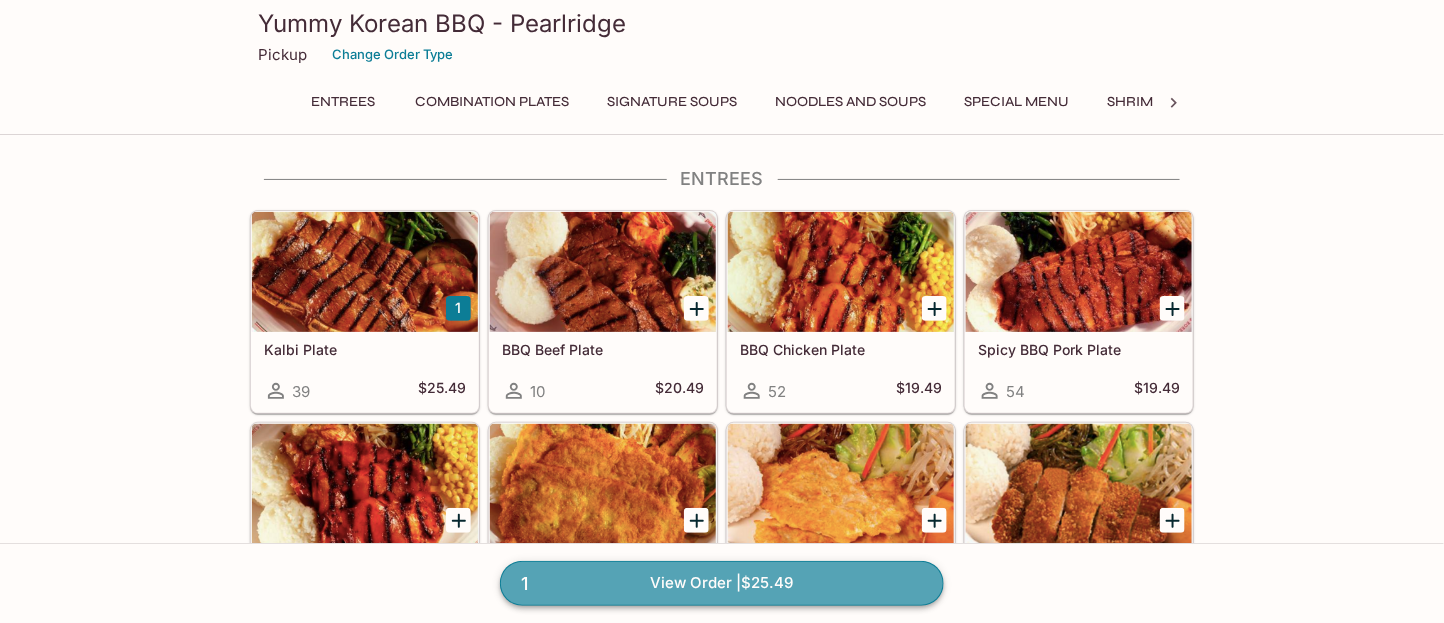 click on "1 View Order |  $25.49" at bounding box center [722, 583] 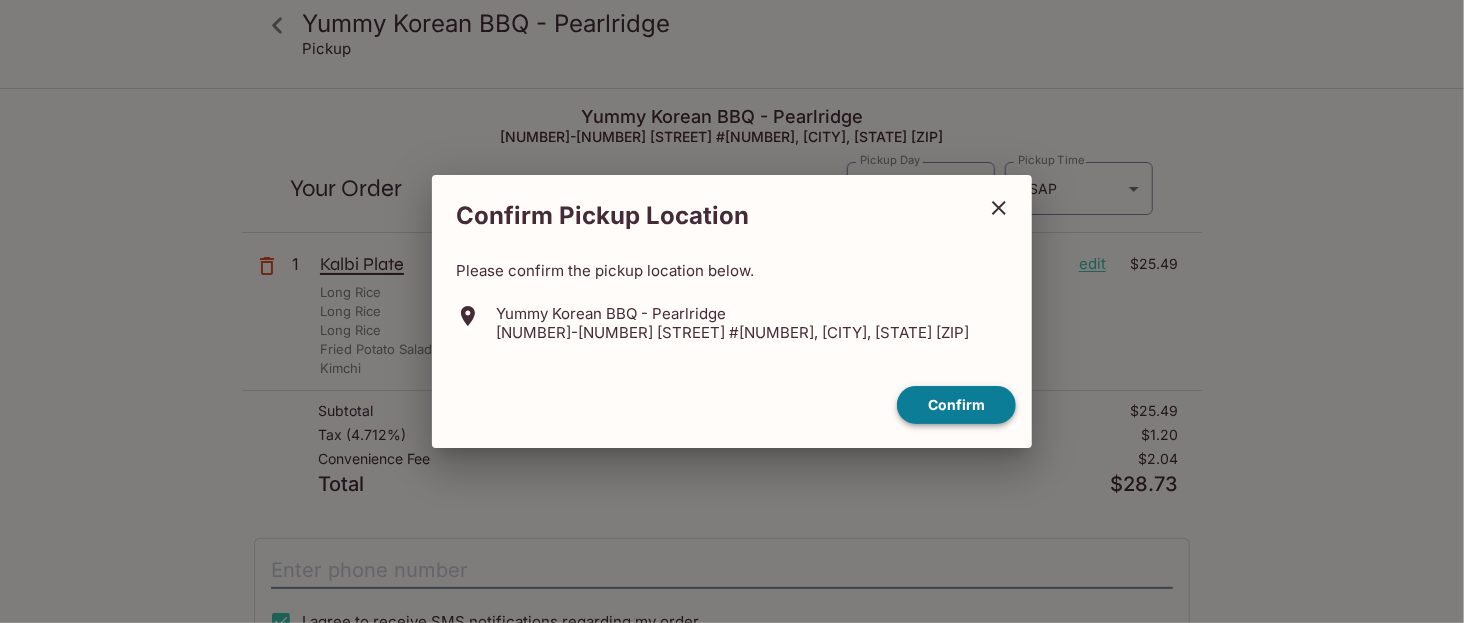 click on "Confirm" at bounding box center (956, 405) 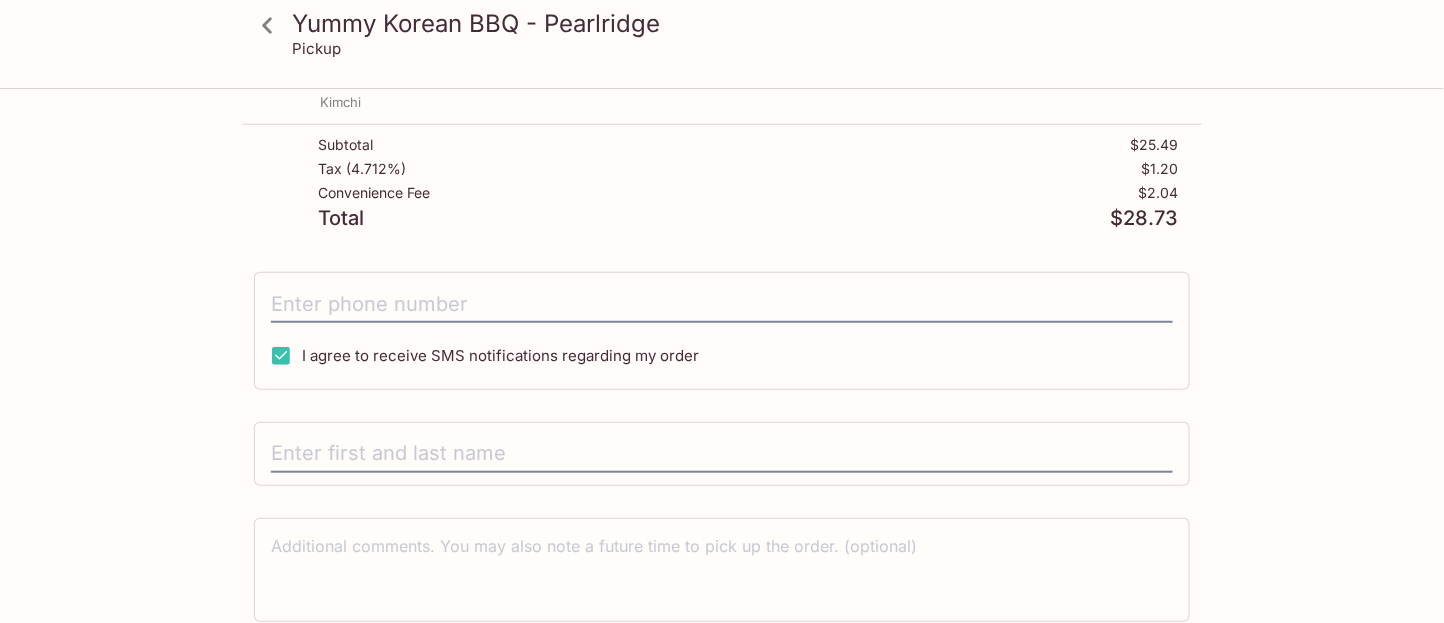 scroll, scrollTop: 342, scrollLeft: 0, axis: vertical 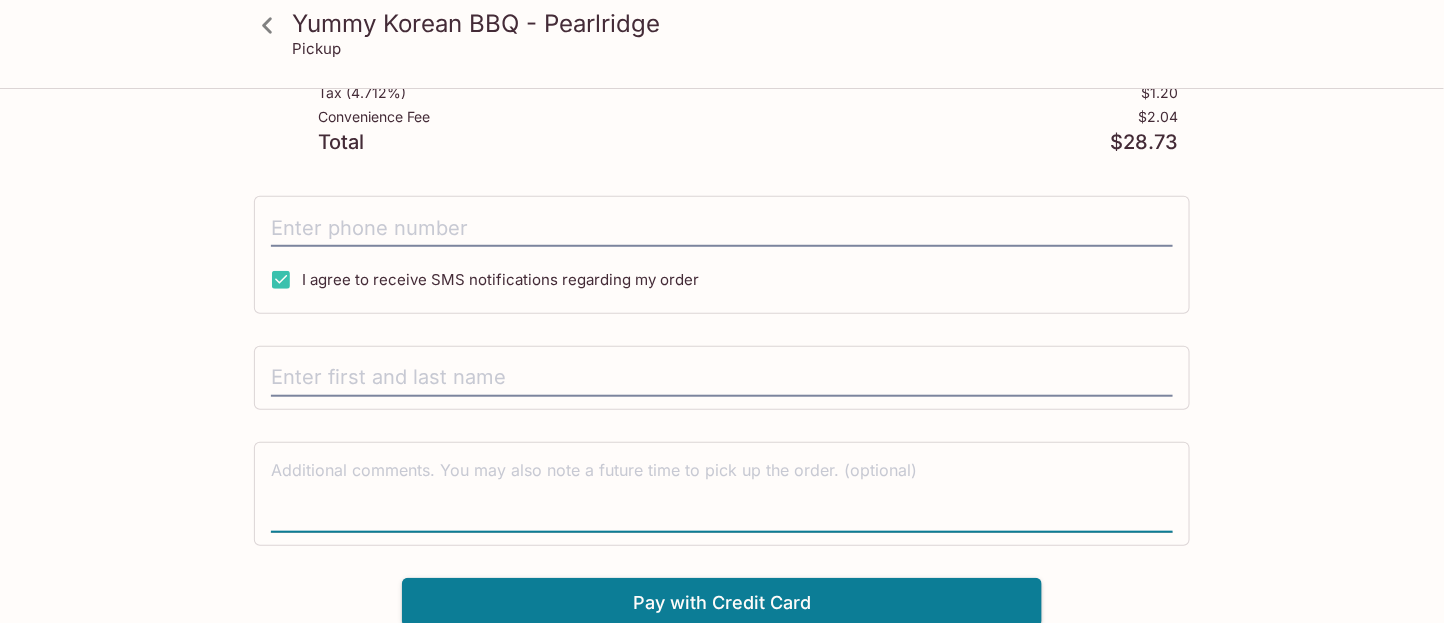 click at bounding box center [722, 493] 